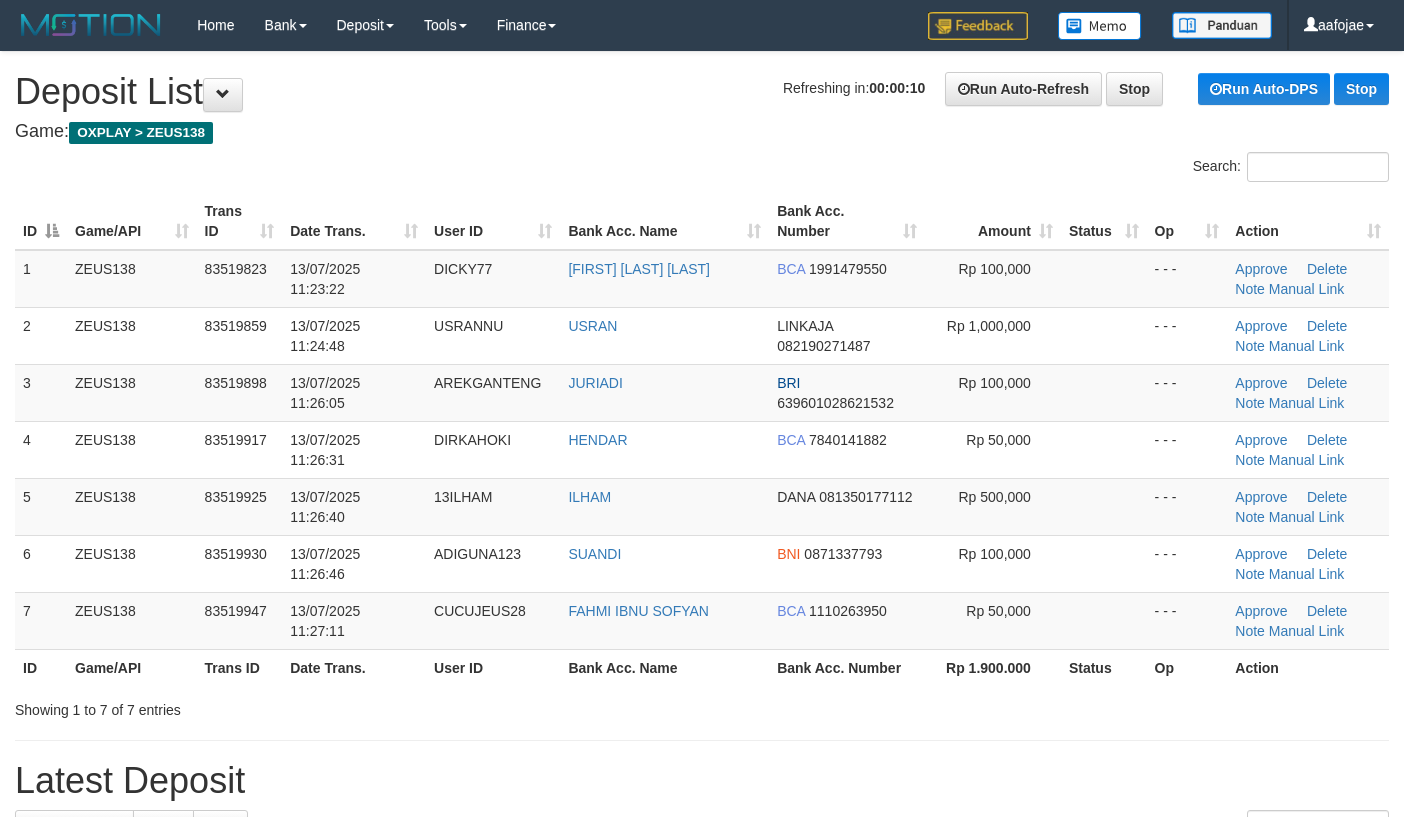 scroll, scrollTop: 0, scrollLeft: 0, axis: both 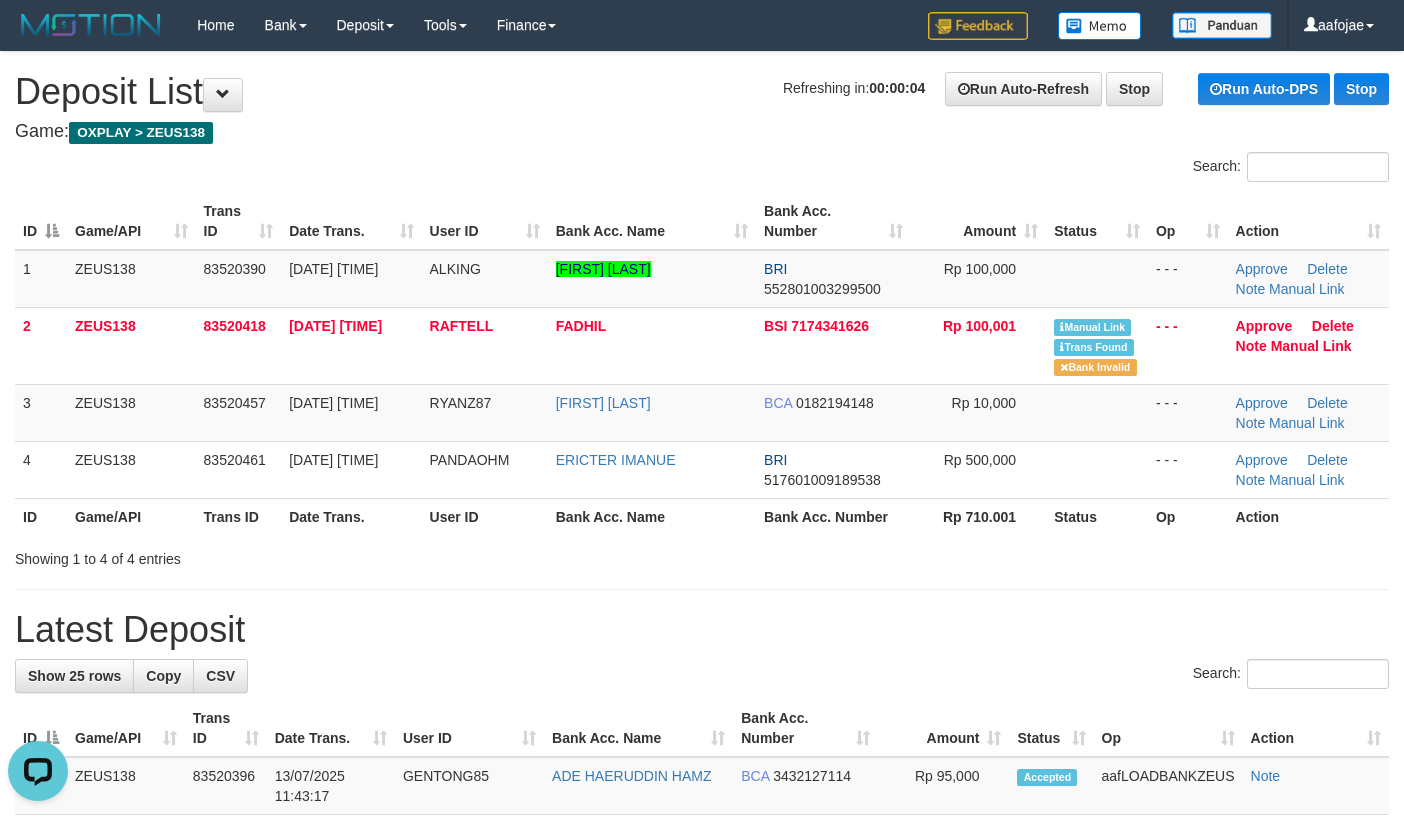 click on "Search:" at bounding box center (702, 169) 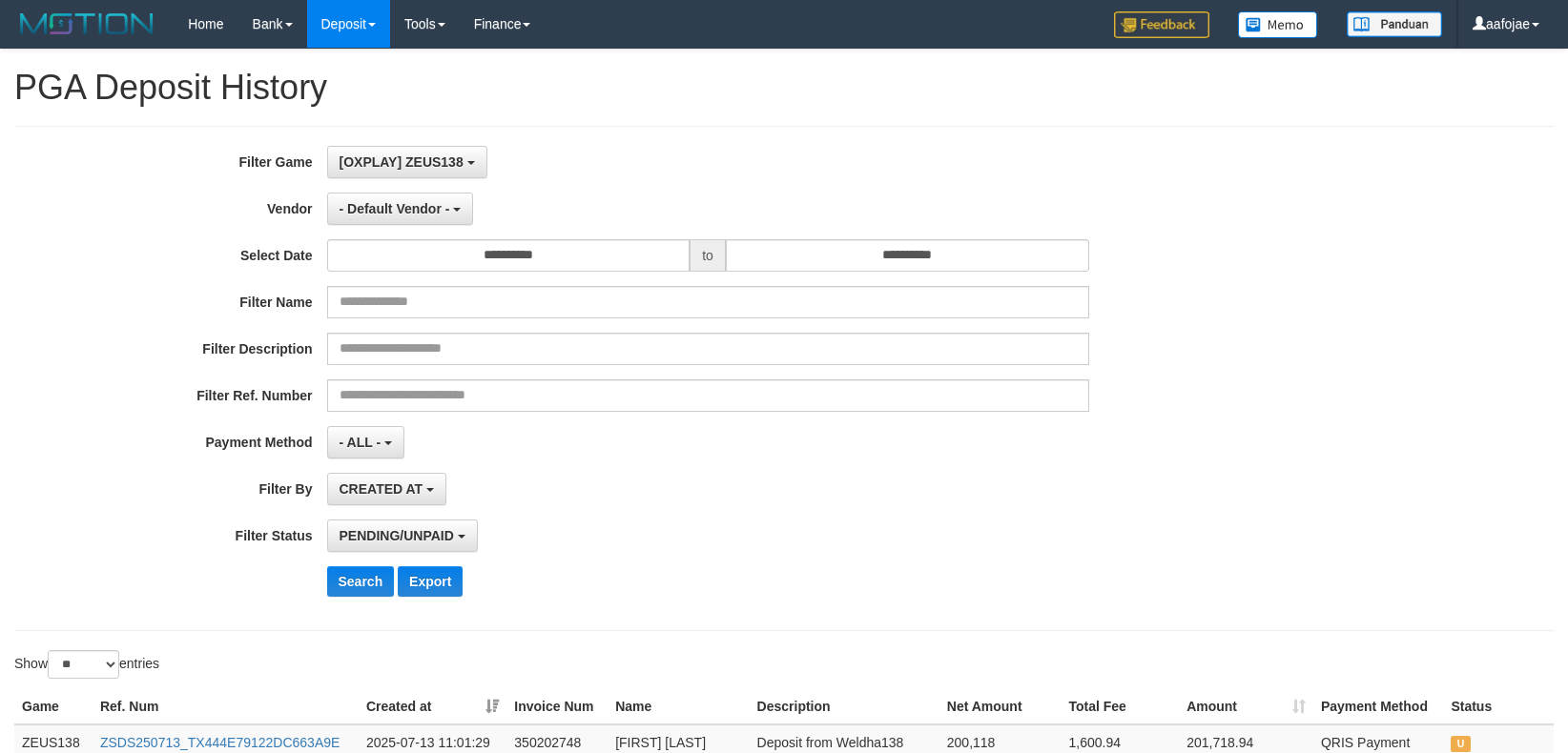 select on "*" 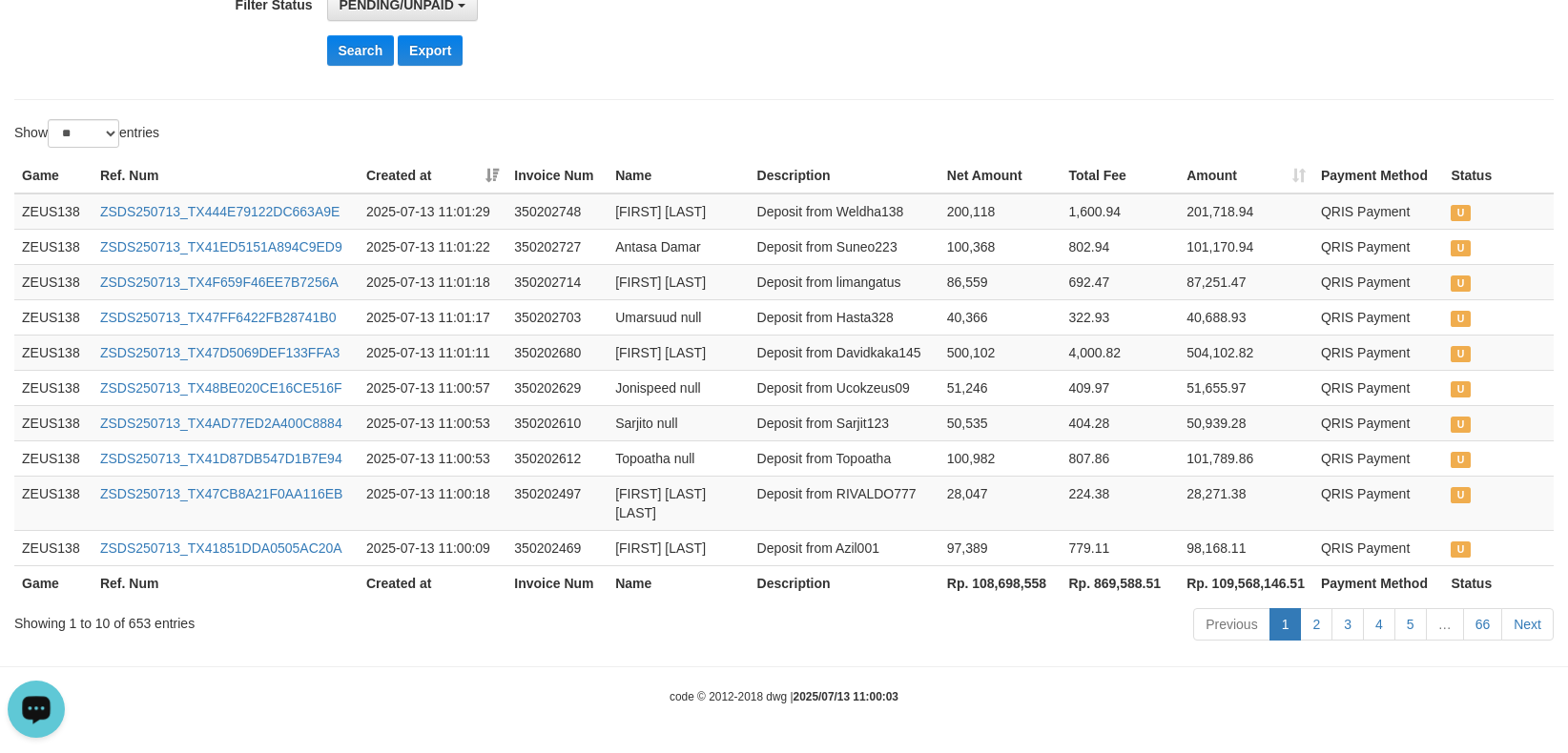 scroll, scrollTop: 0, scrollLeft: 0, axis: both 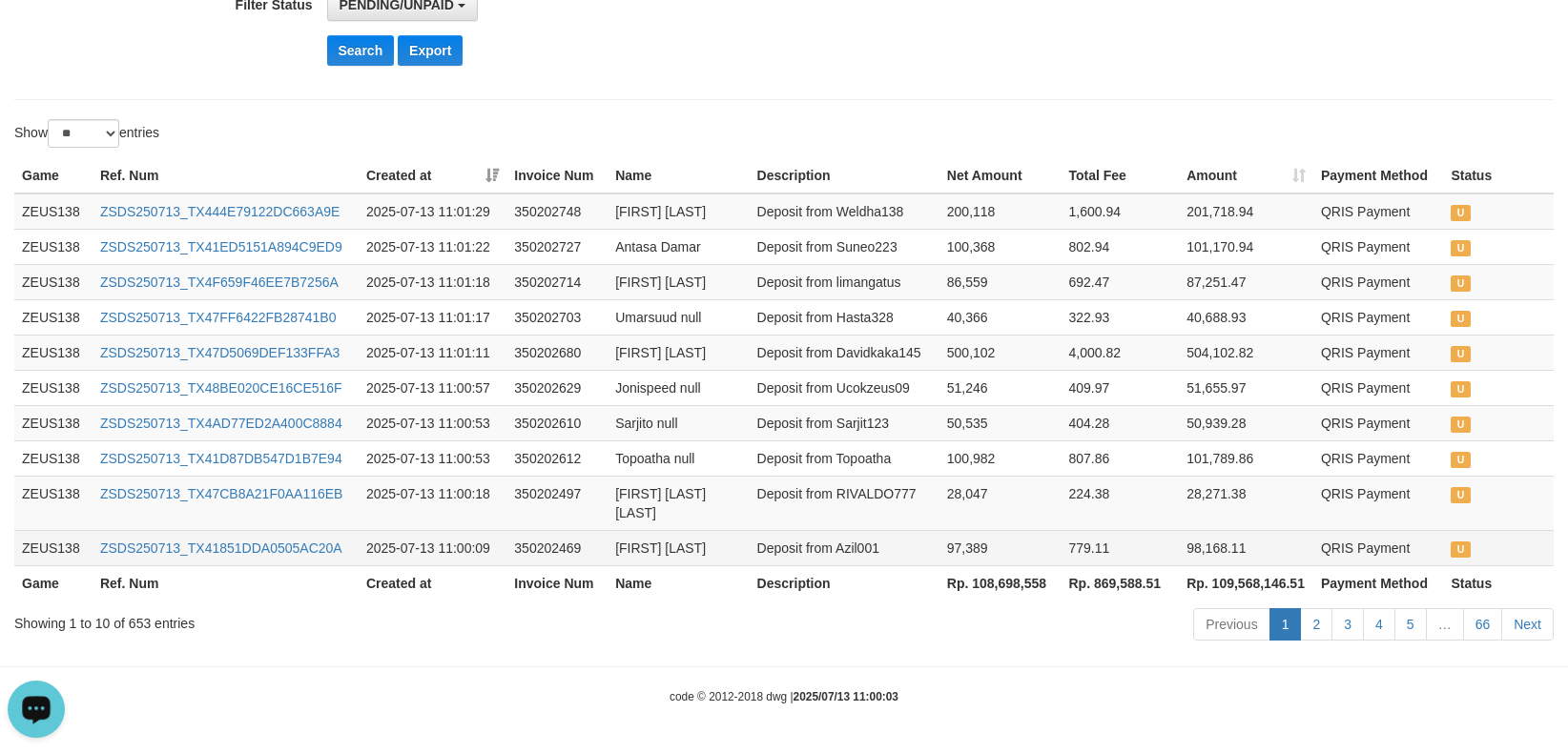 drag, startPoint x: 1005, startPoint y: 665, endPoint x: 782, endPoint y: 534, distance: 258.63101 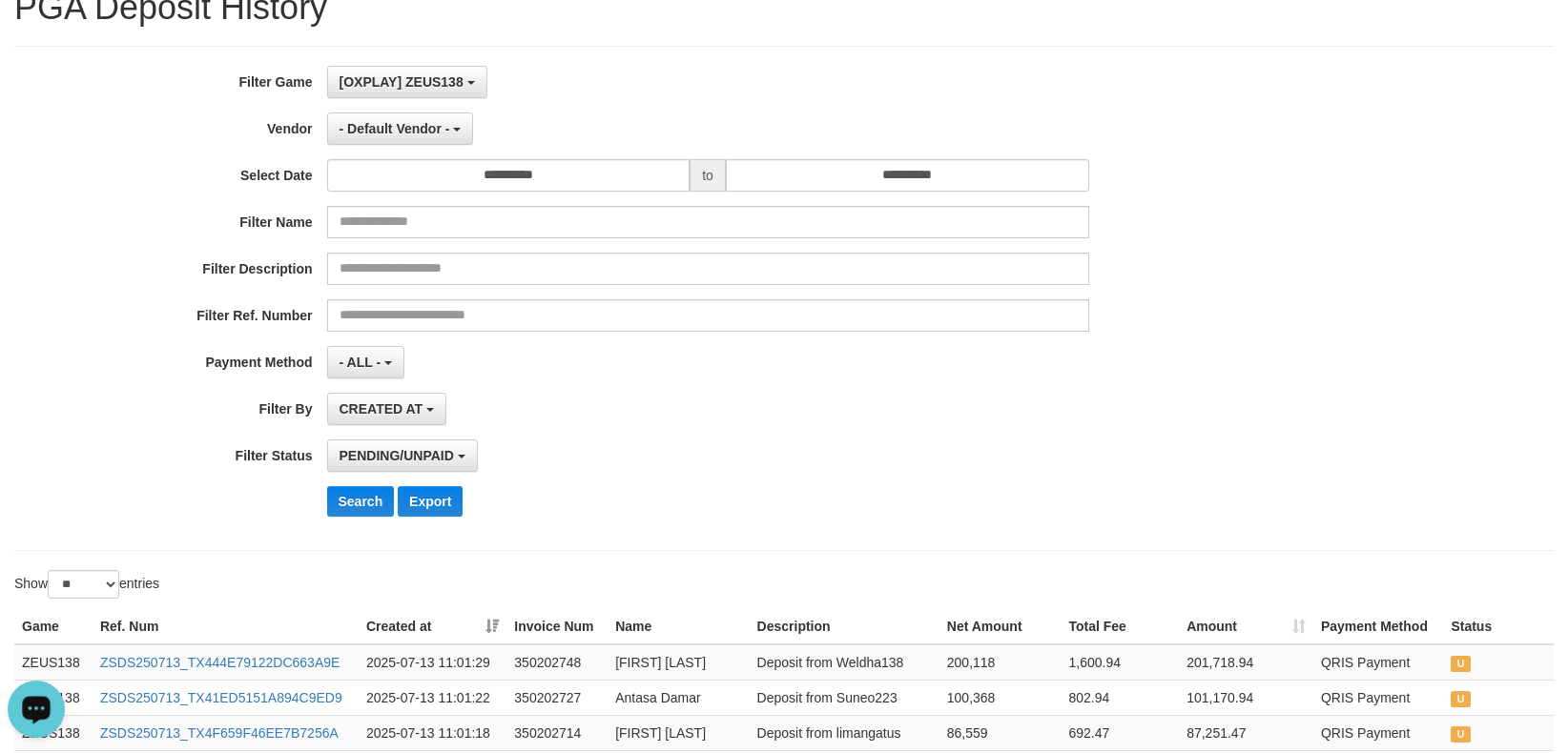 scroll, scrollTop: 0, scrollLeft: 0, axis: both 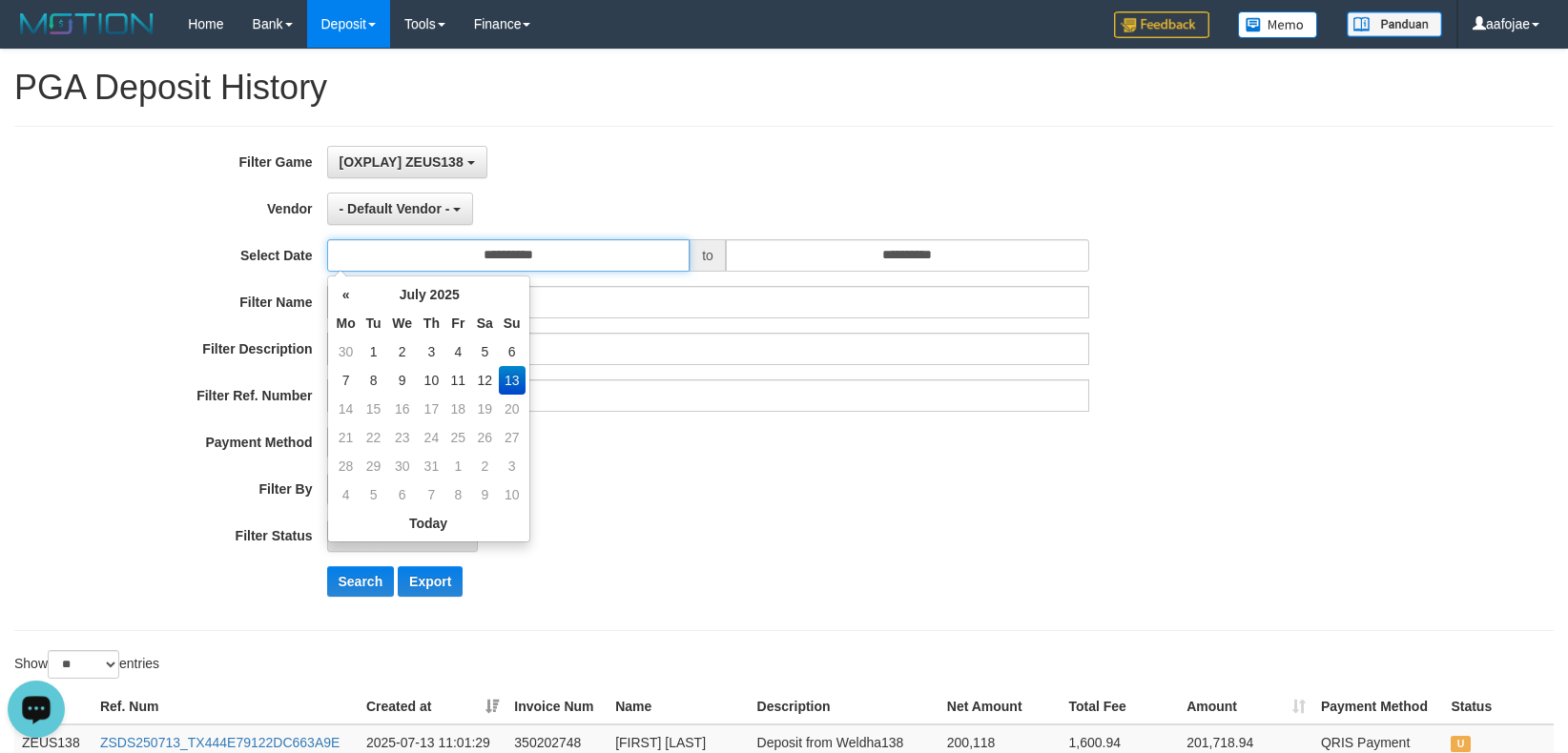 click on "**********" at bounding box center (508, 255) 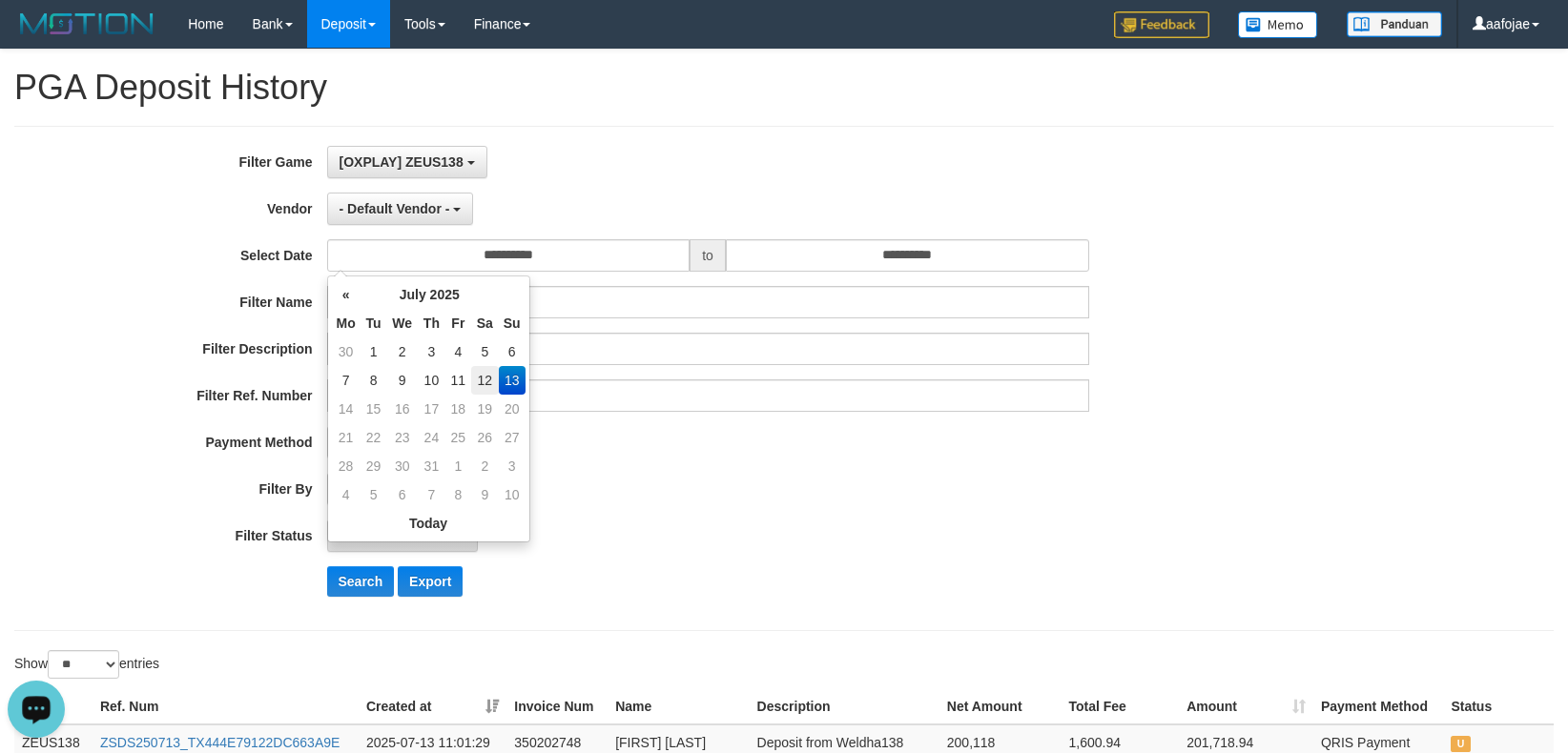 click on "12" at bounding box center (485, 380) 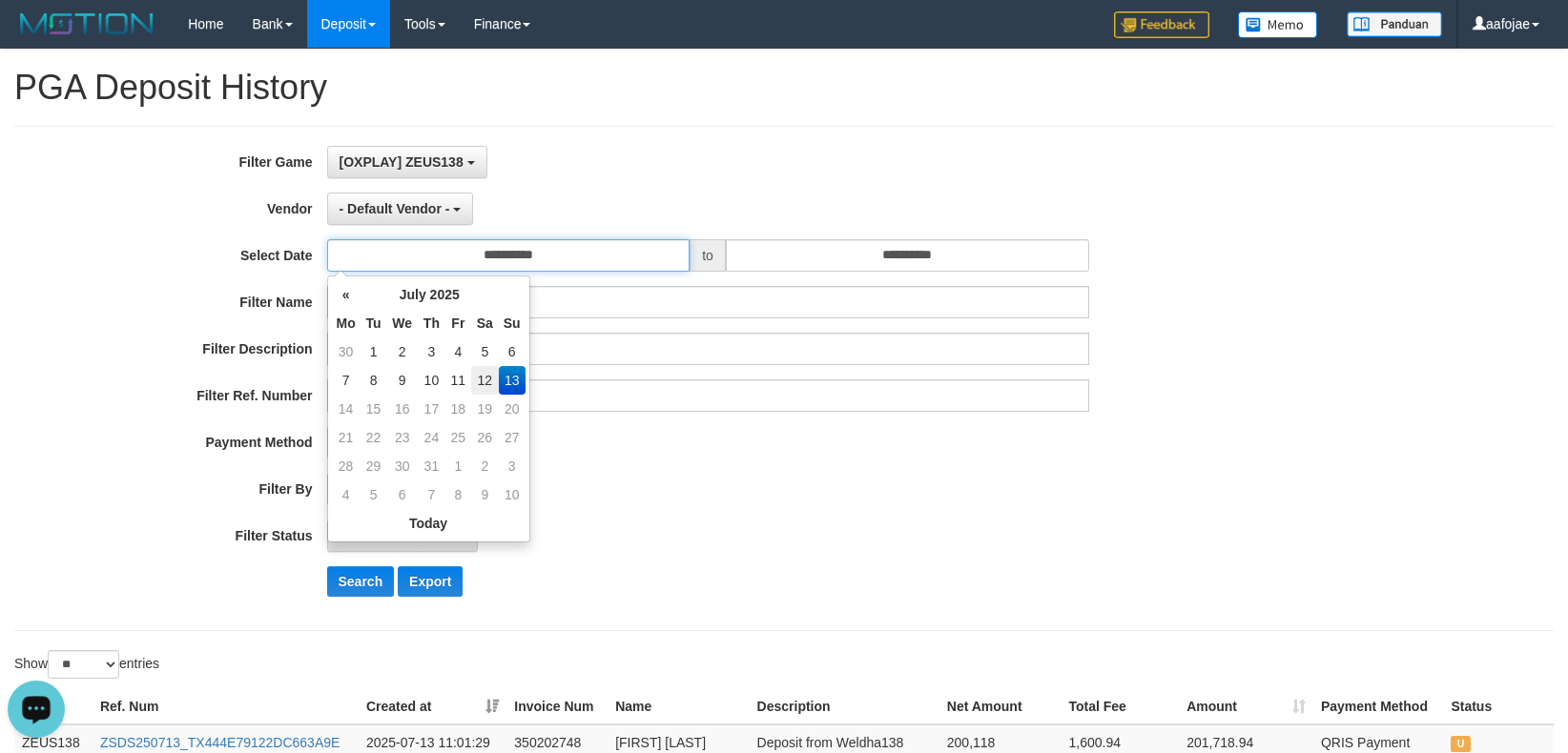 type on "**********" 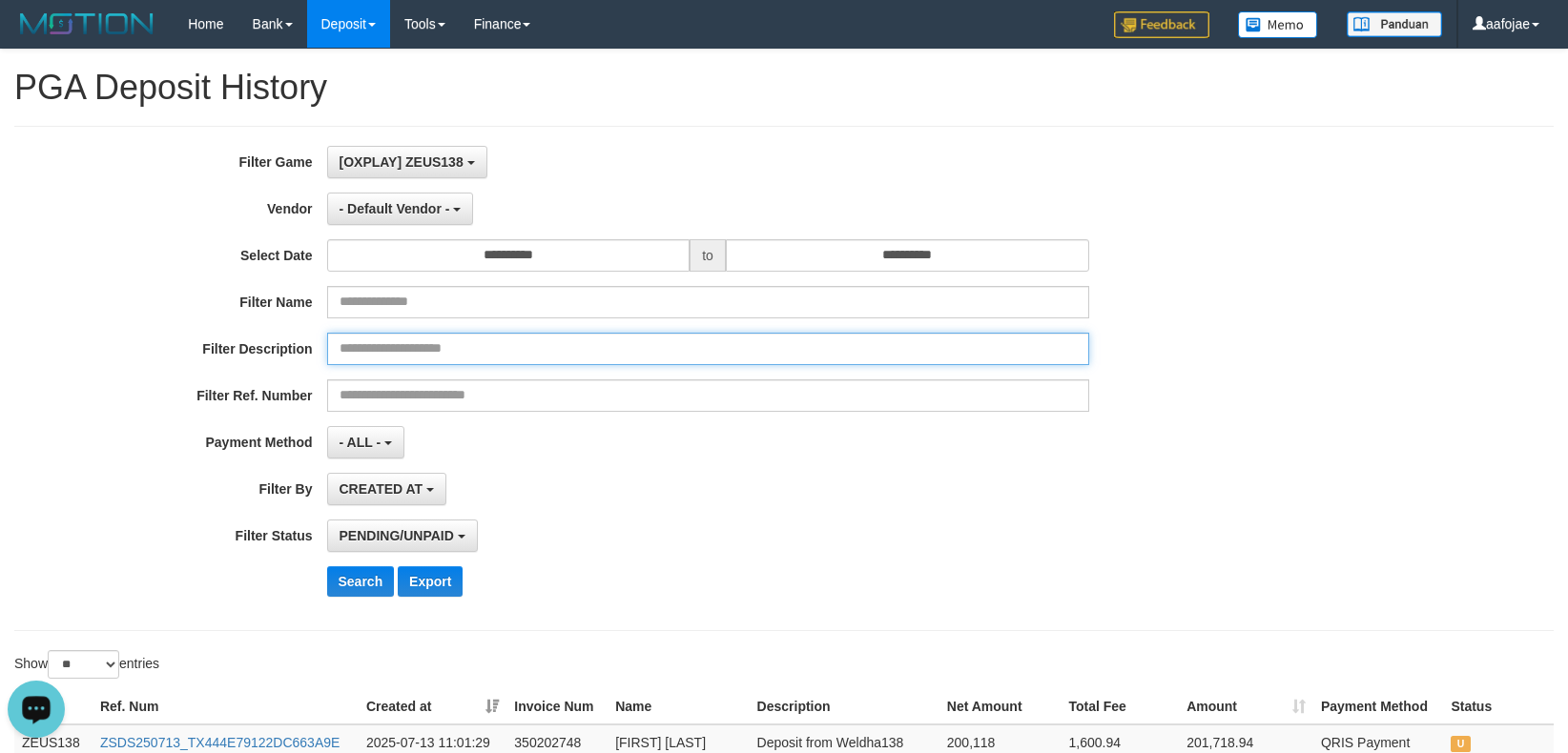 click at bounding box center (708, 349) 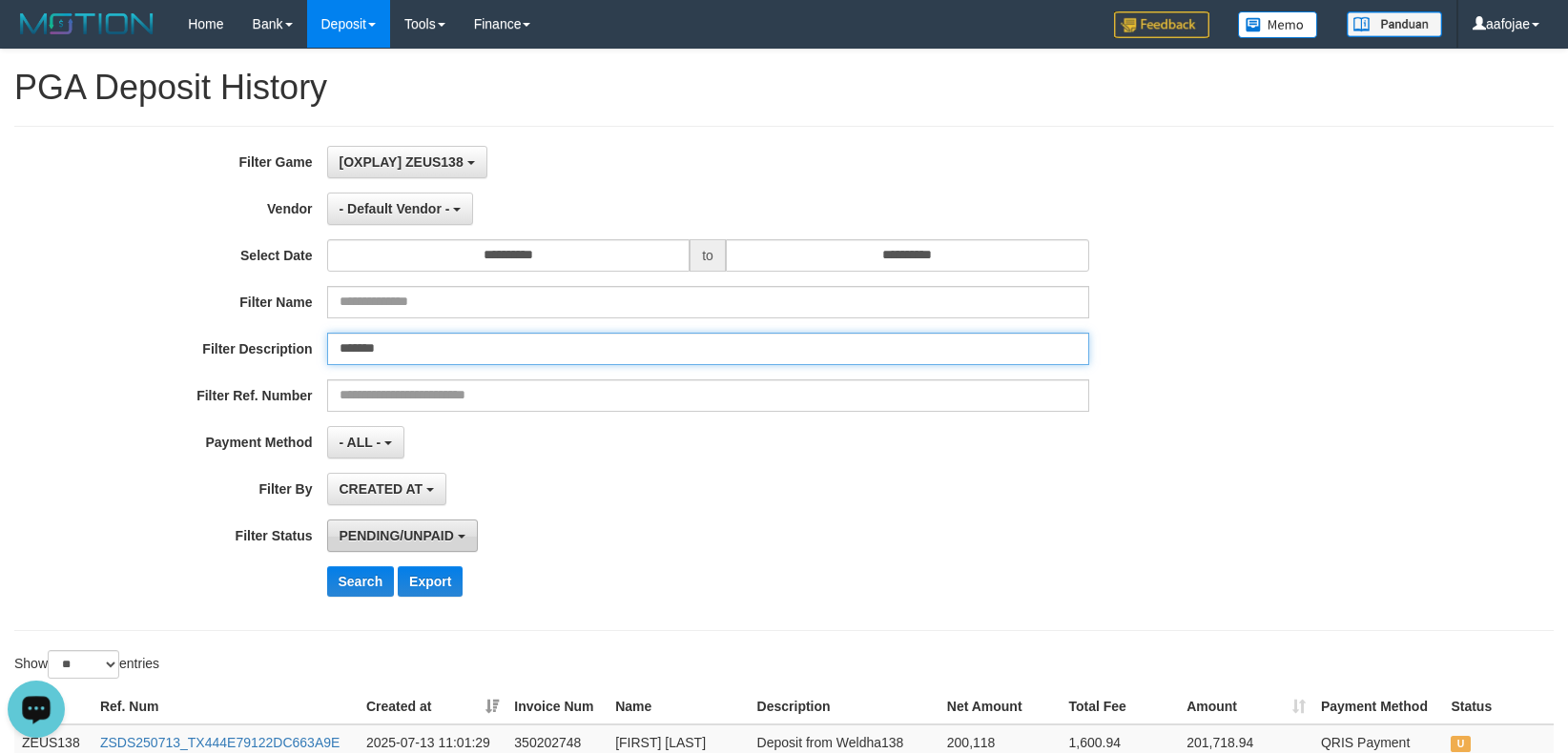 type on "*******" 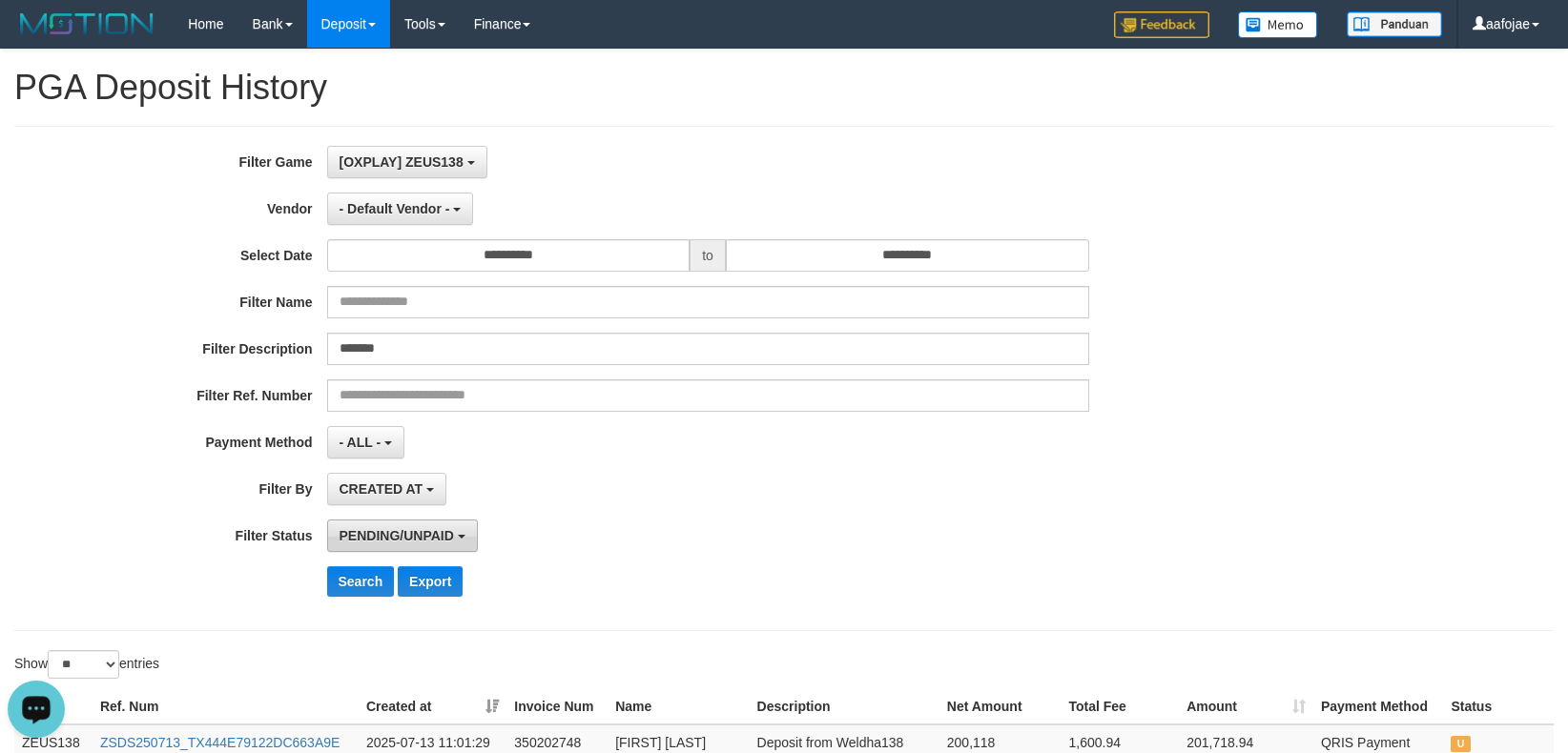 click on "PENDING/UNPAID" at bounding box center (397, 536) 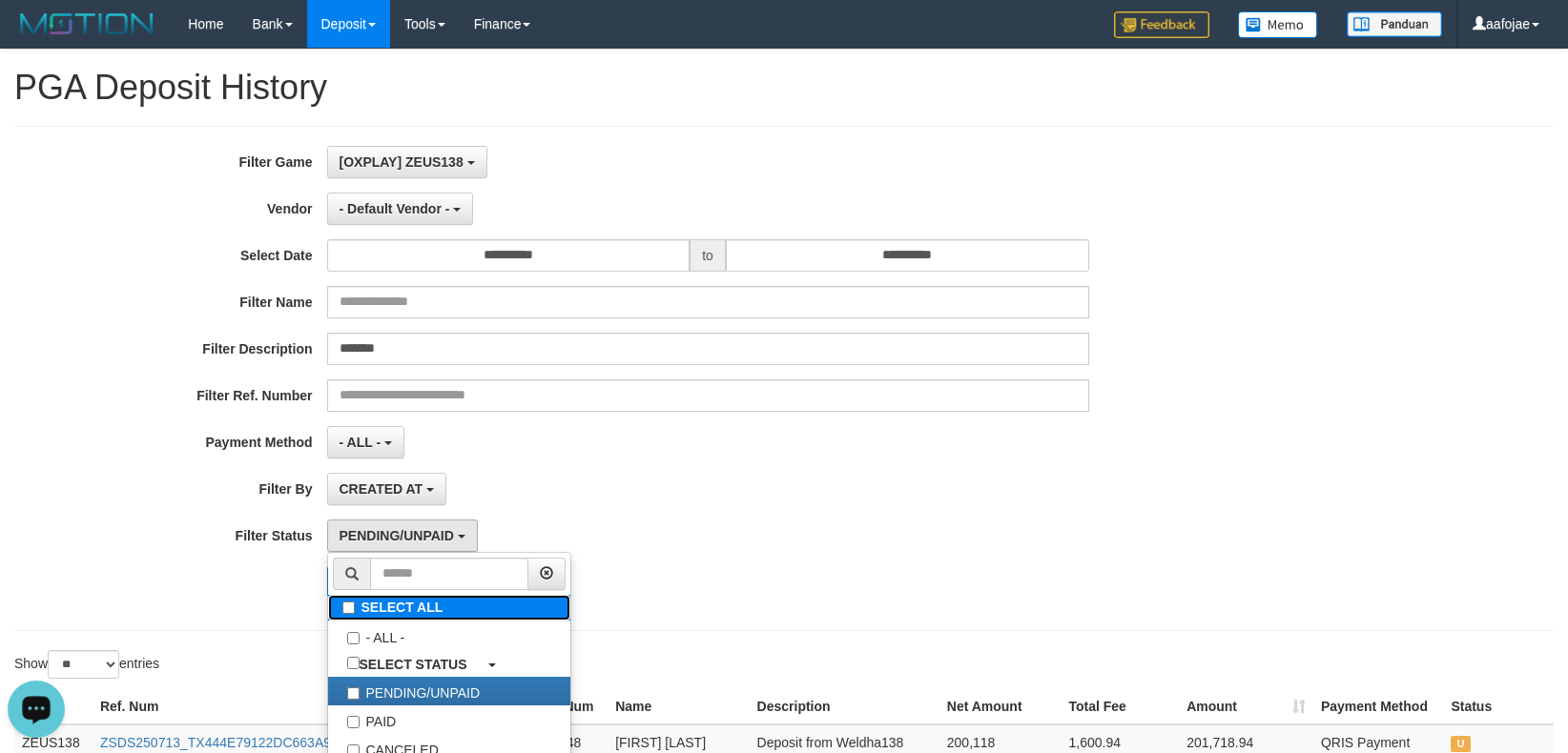 click on "SELECT ALL" at bounding box center [449, 607] 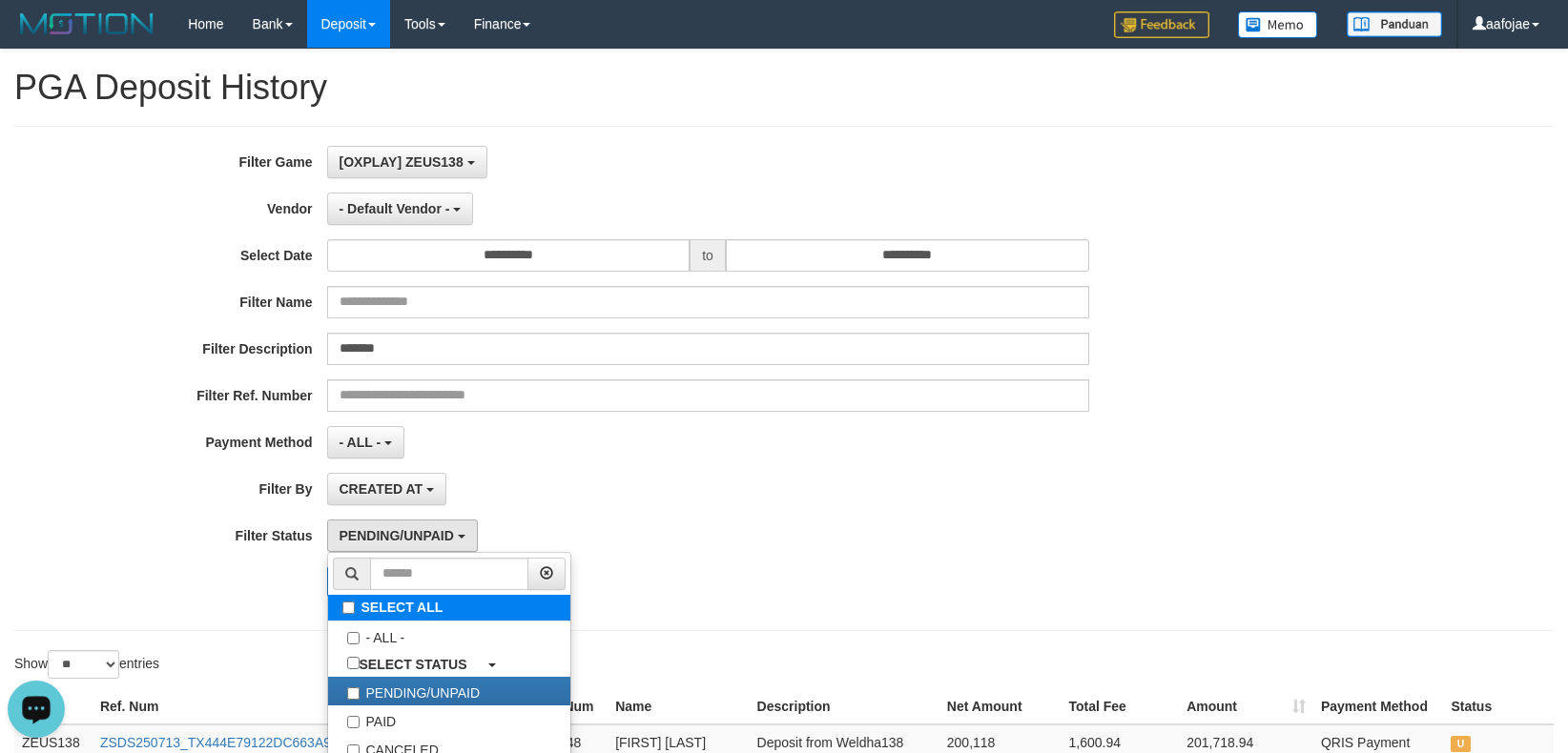 select on "***" 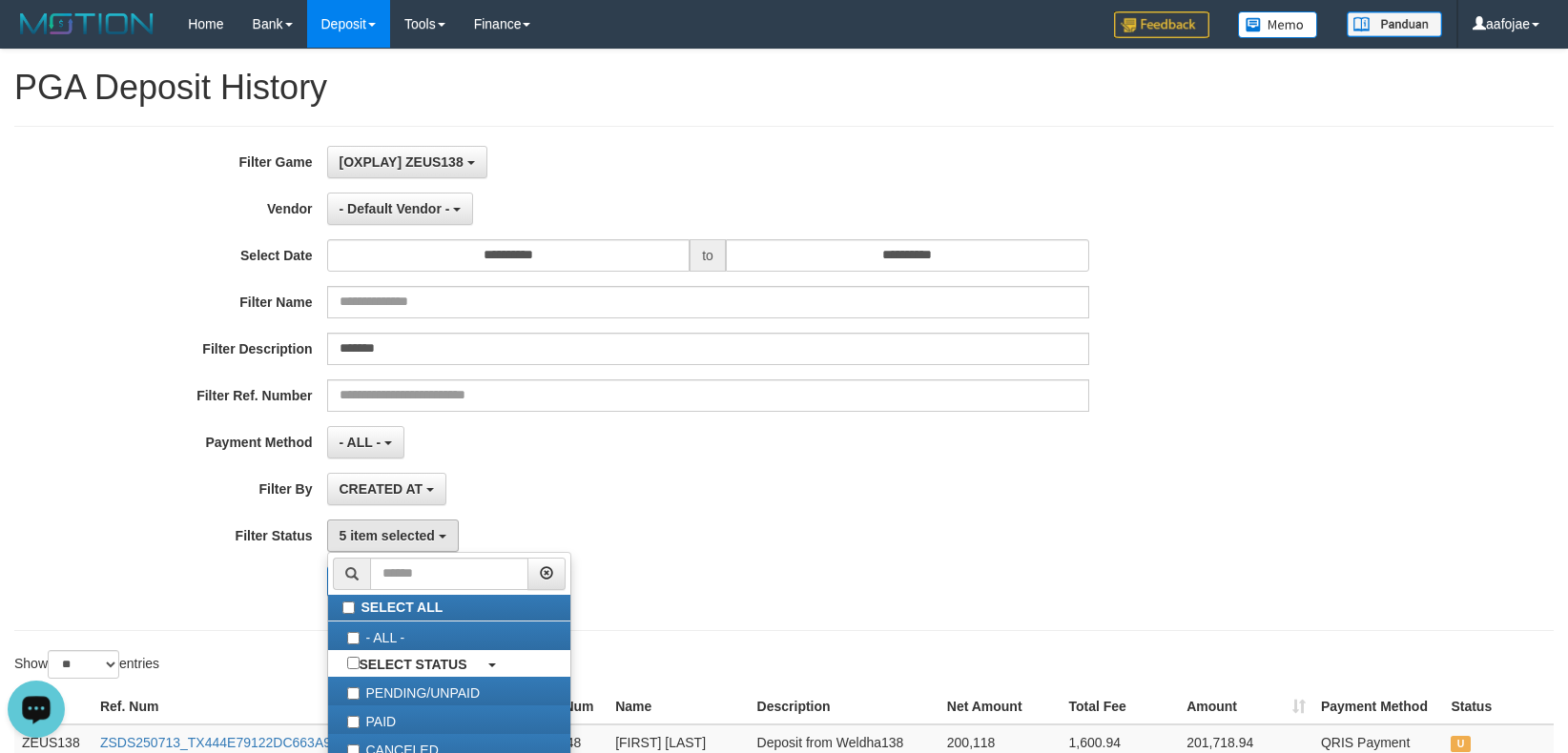 click on "**********" at bounding box center (653, 378) 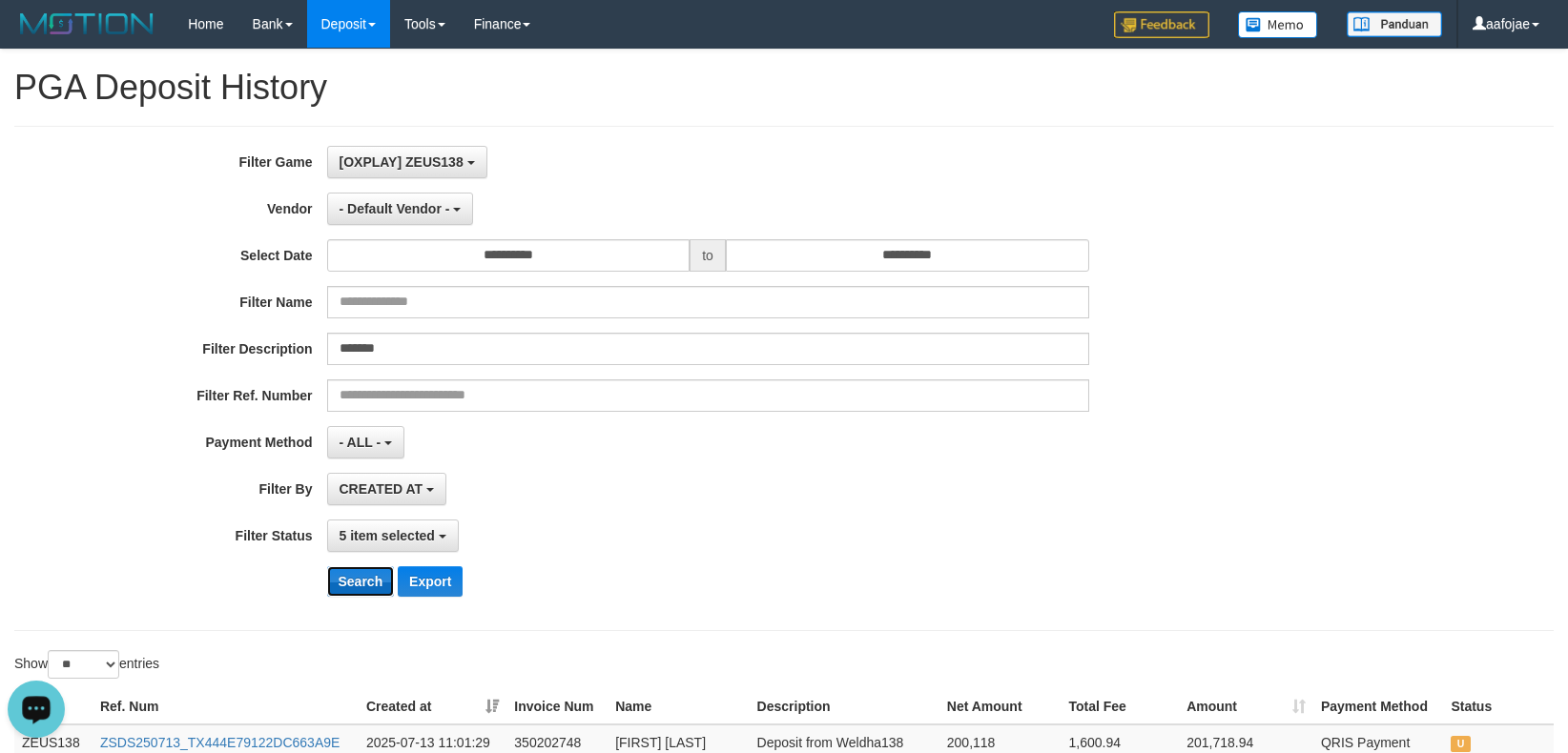 click on "Search" at bounding box center [361, 581] 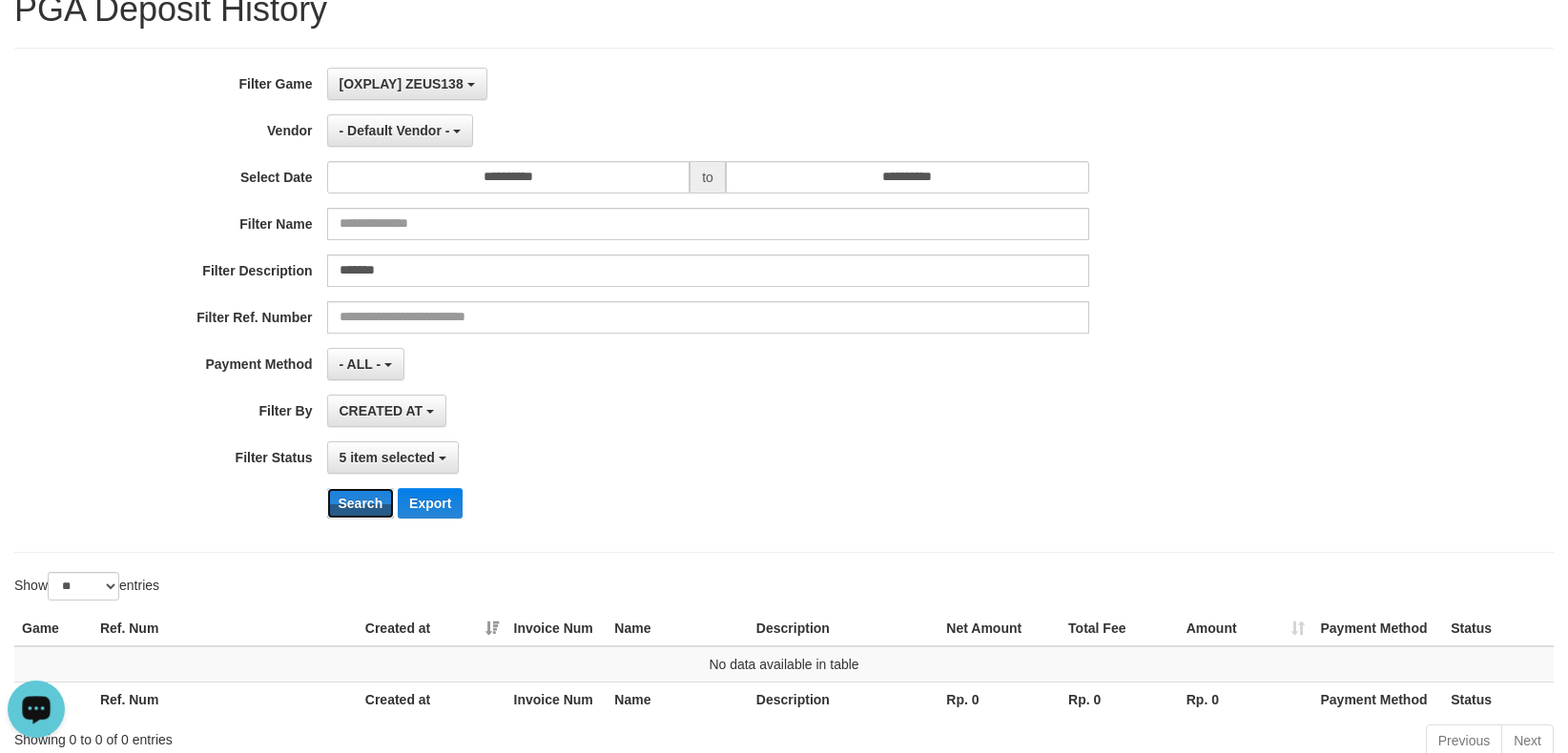scroll, scrollTop: 0, scrollLeft: 0, axis: both 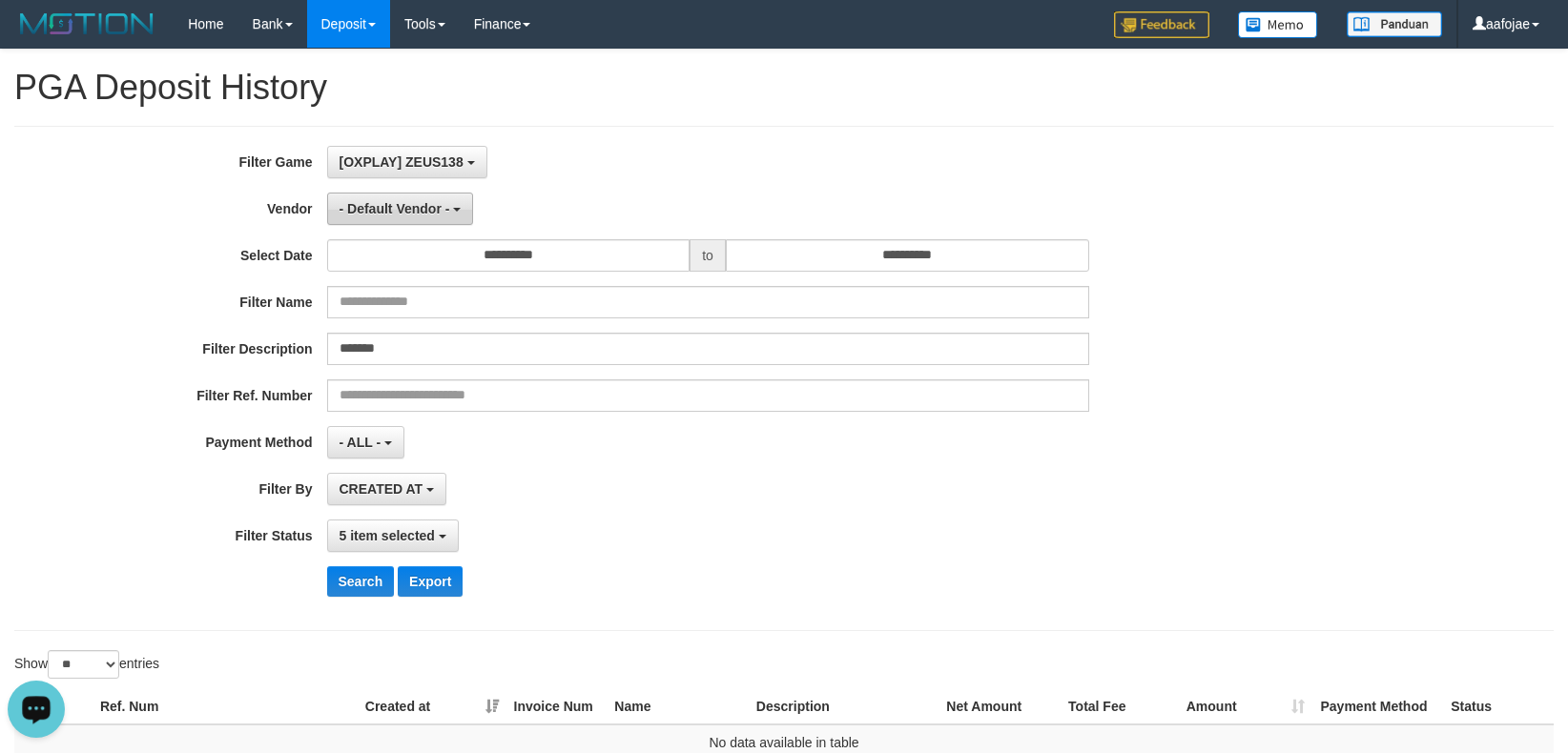 click on "- Default Vendor -" at bounding box center (401, 209) 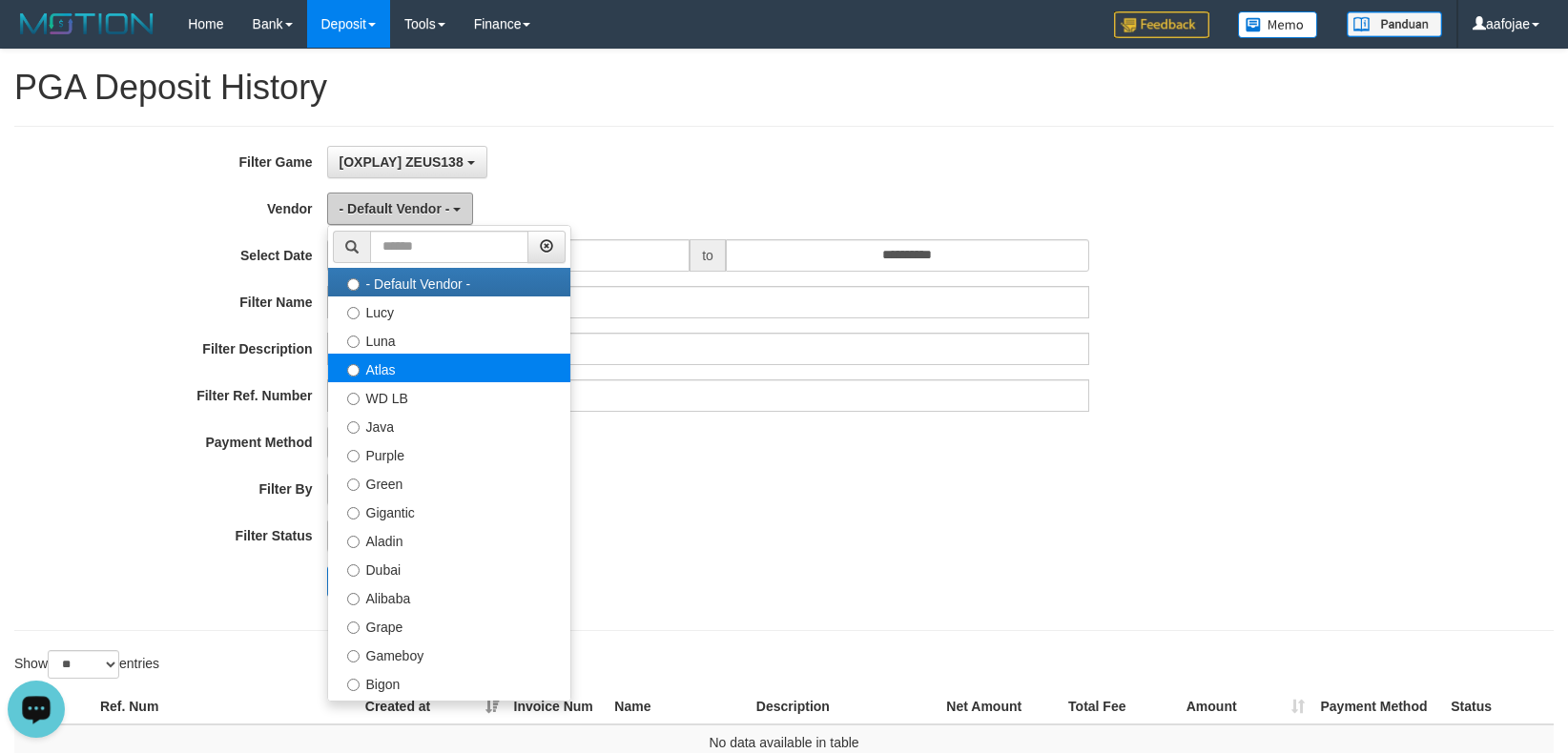 scroll, scrollTop: 254, scrollLeft: 0, axis: vertical 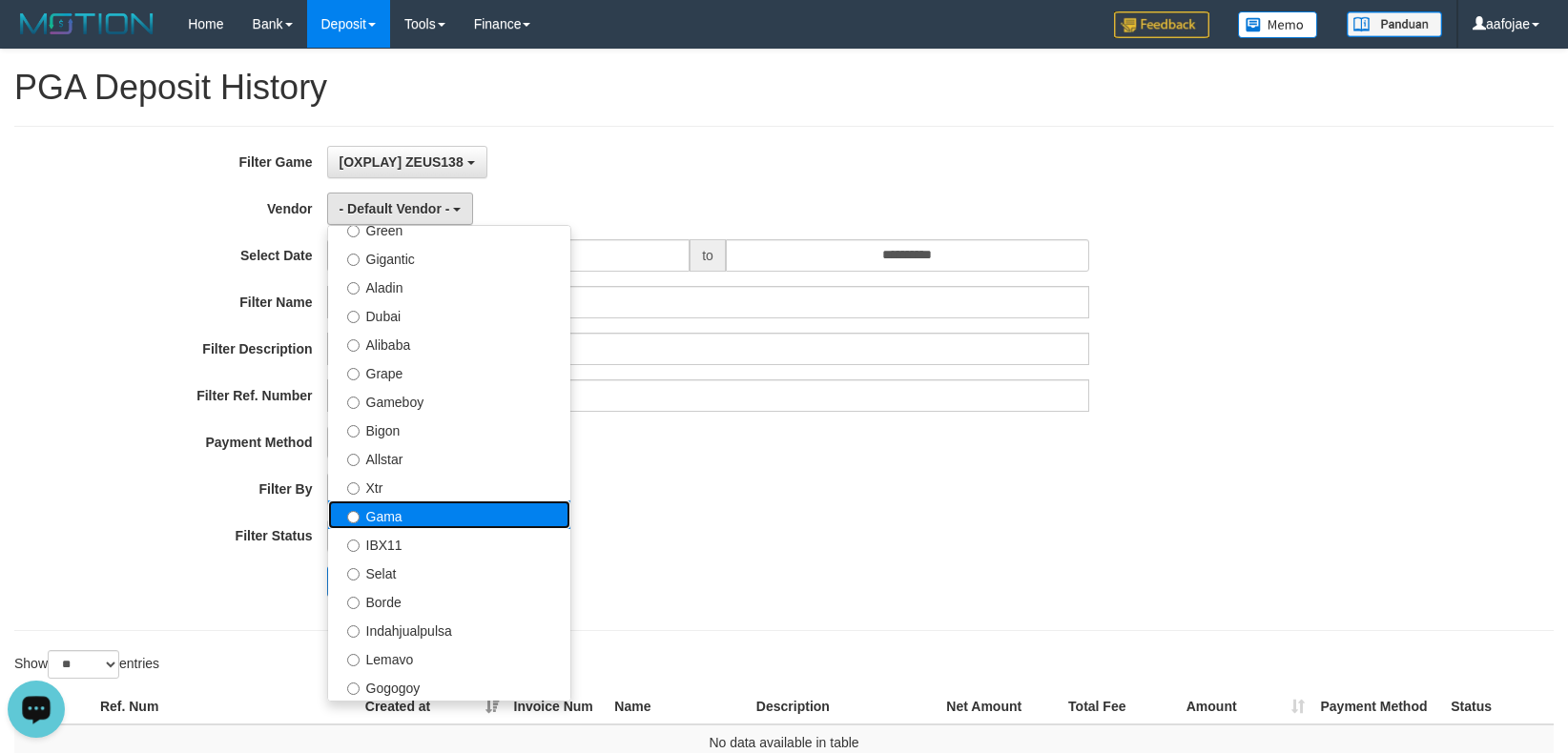 click on "Gama" at bounding box center [449, 515] 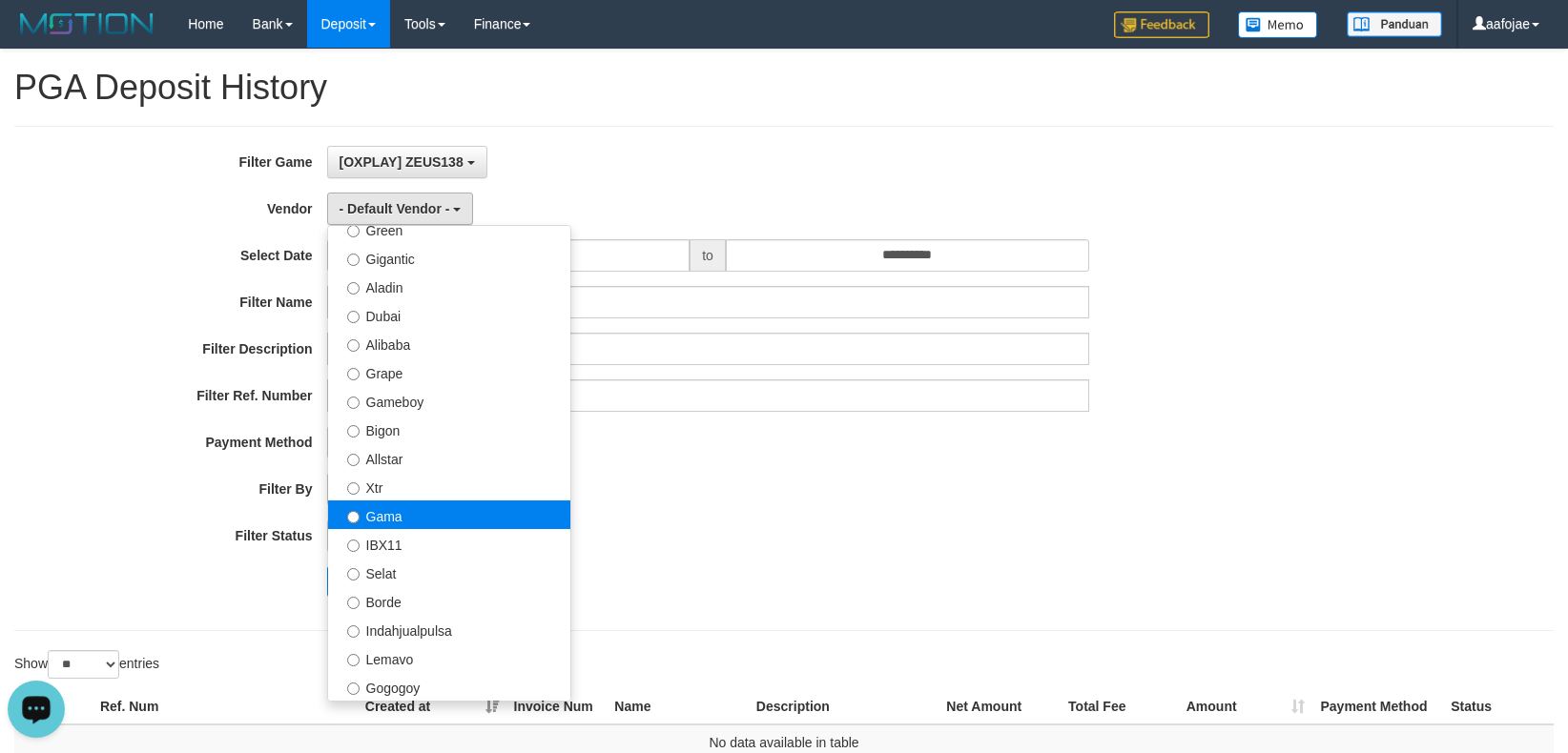 select on "**********" 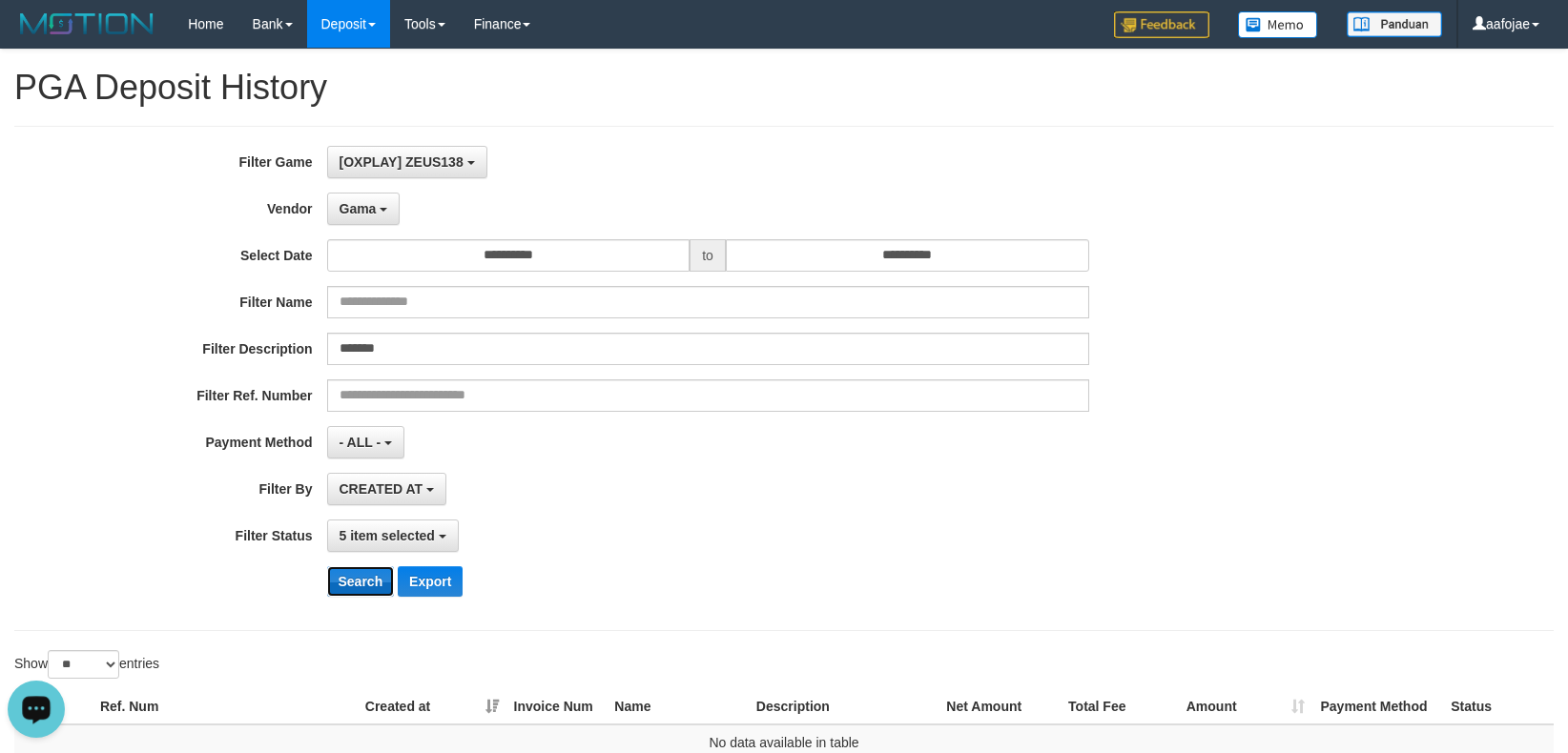 click on "Search" at bounding box center (361, 581) 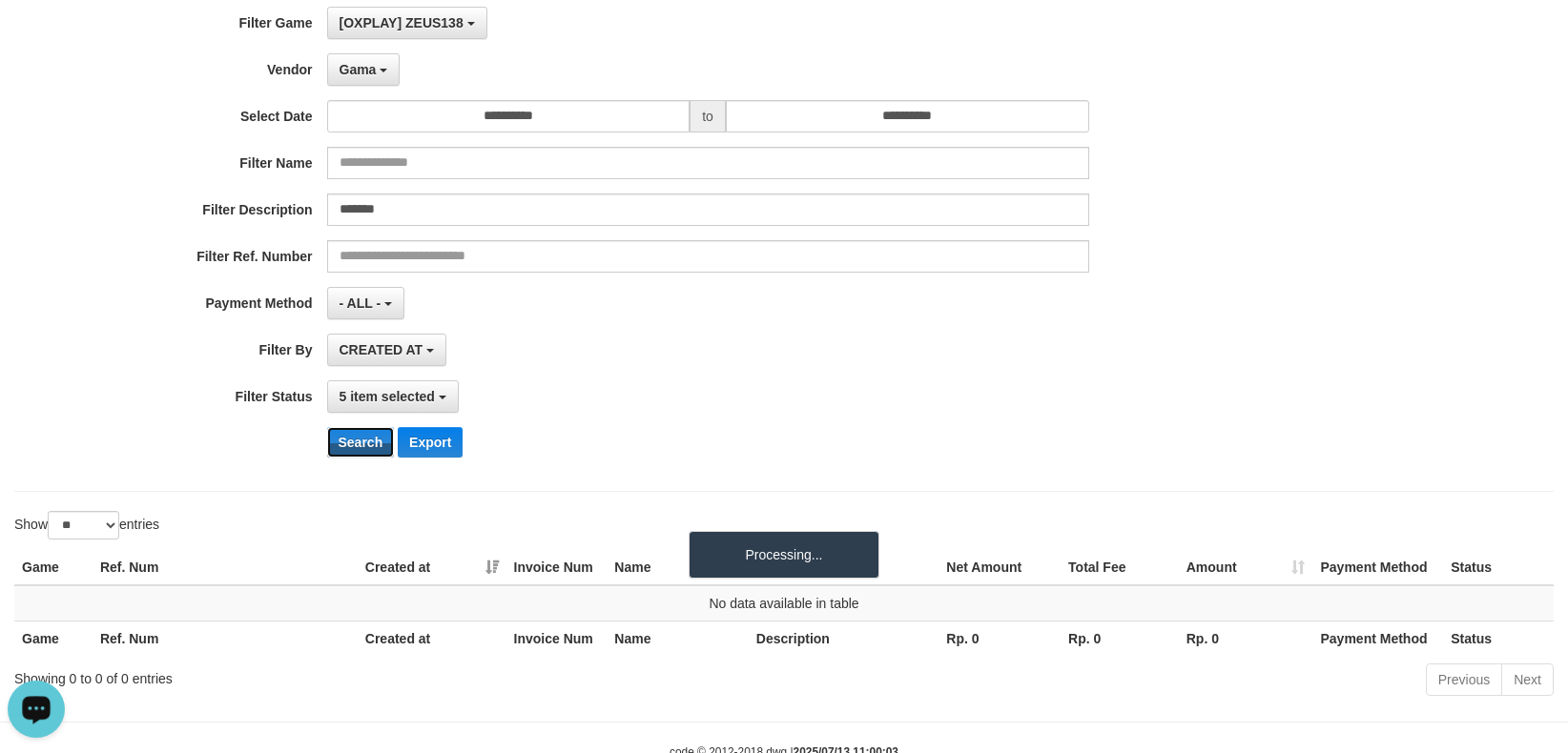 scroll, scrollTop: 198, scrollLeft: 0, axis: vertical 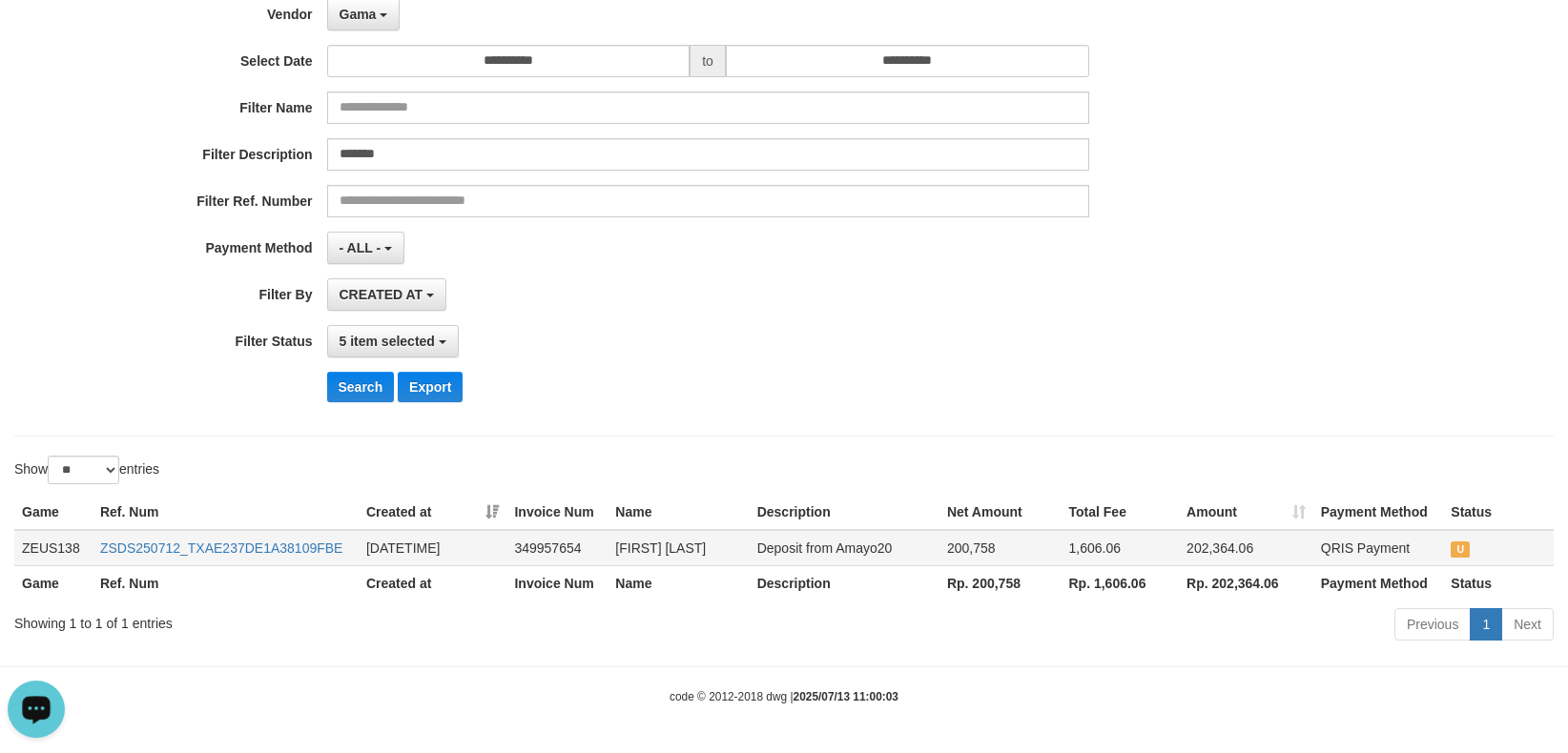 click on "ZSDS250712_TXAE237DE1A38109FBE" at bounding box center (225, 548) 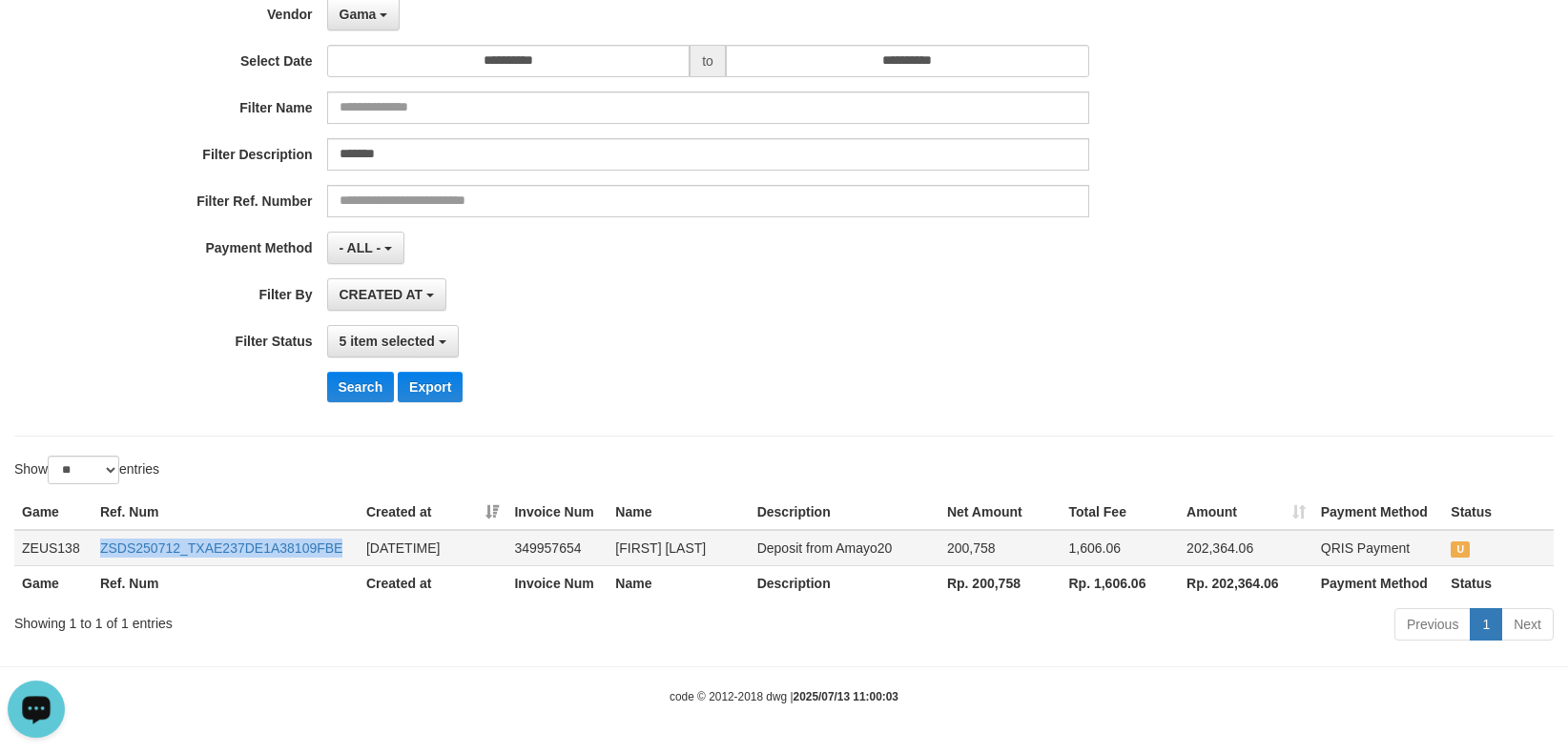 click on "ZSDS250712_TXAE237DE1A38109FBE" at bounding box center (225, 548) 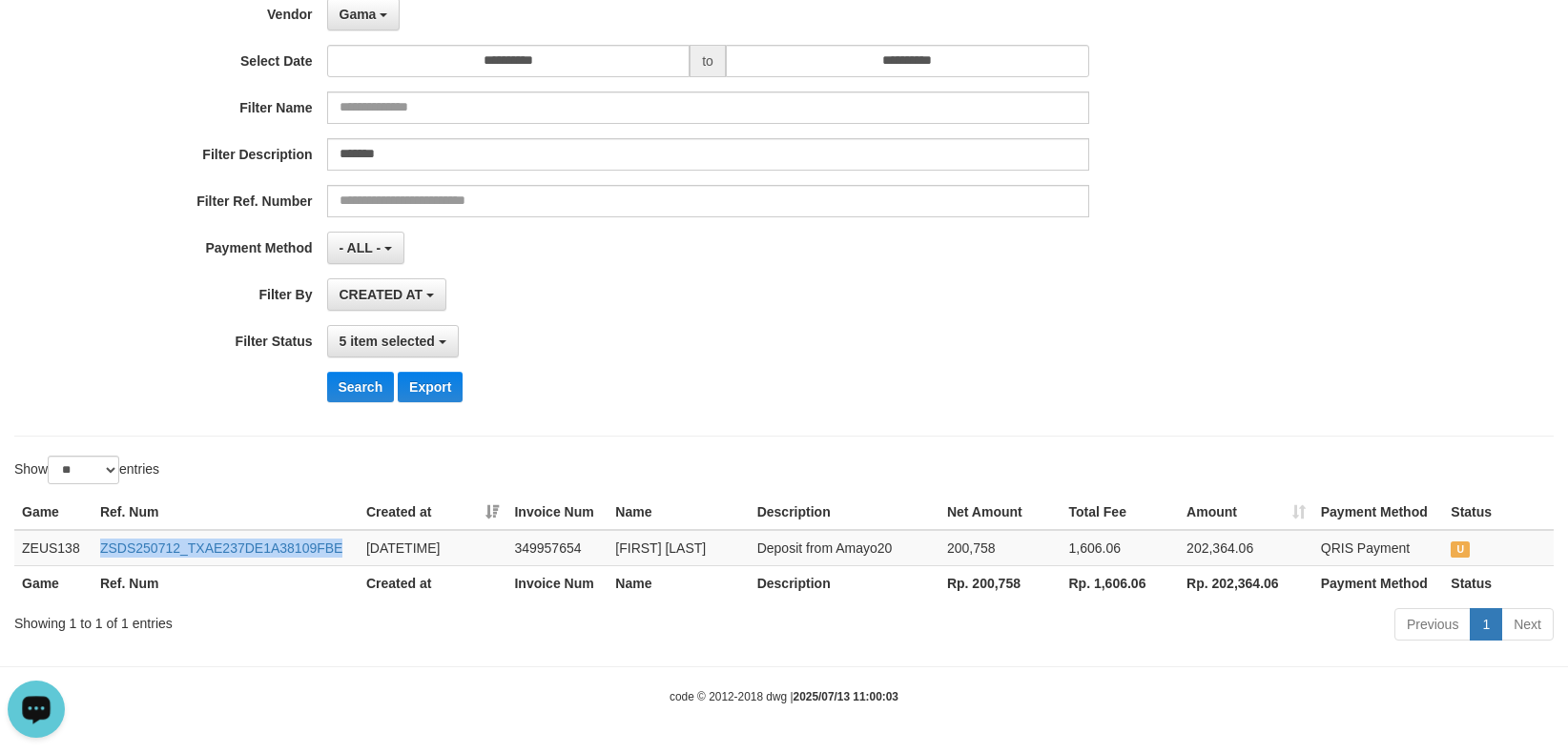 copy on "ZSDS250712_TXAE237DE1A38109FBE" 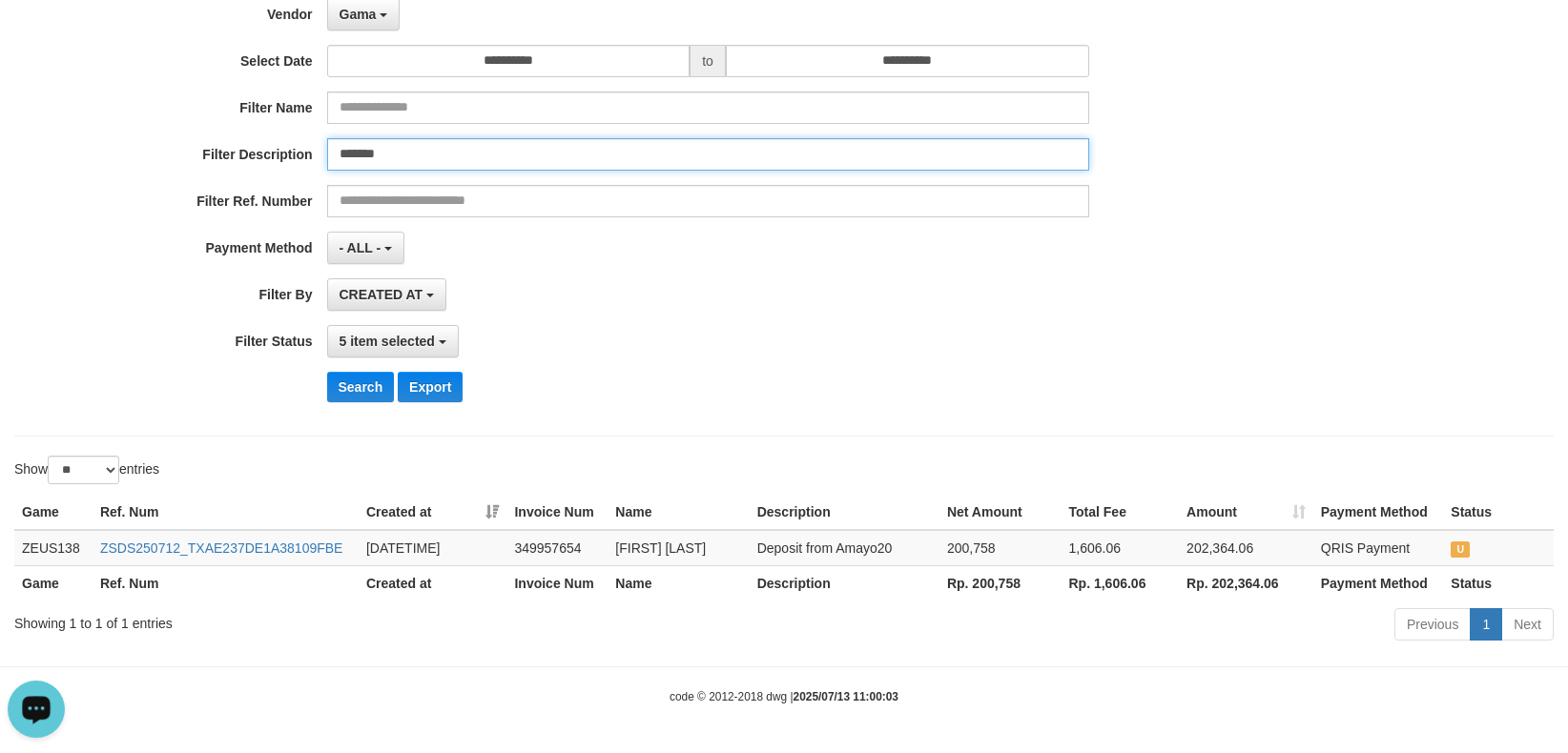 drag, startPoint x: 414, startPoint y: 153, endPoint x: 256, endPoint y: 153, distance: 158 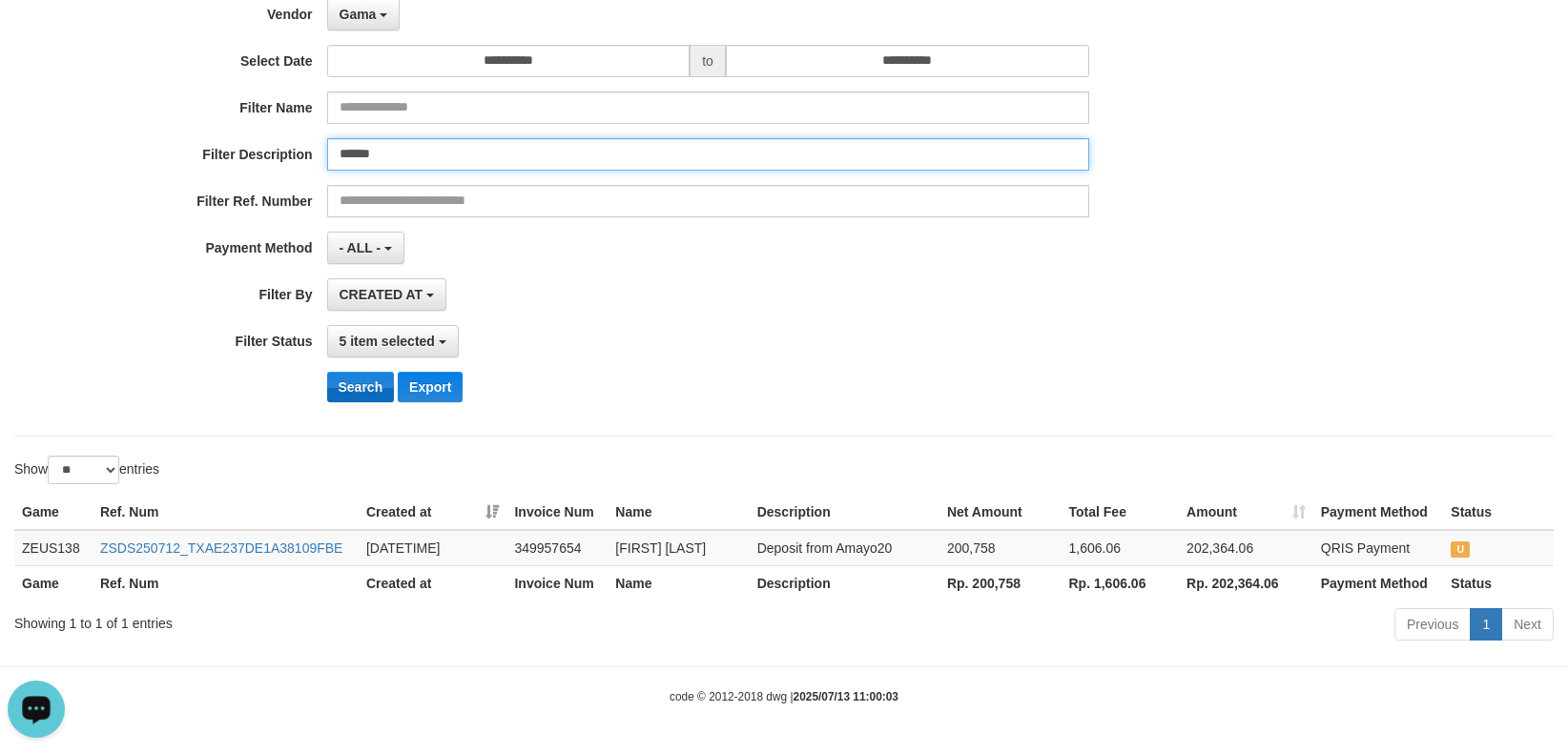 type on "******" 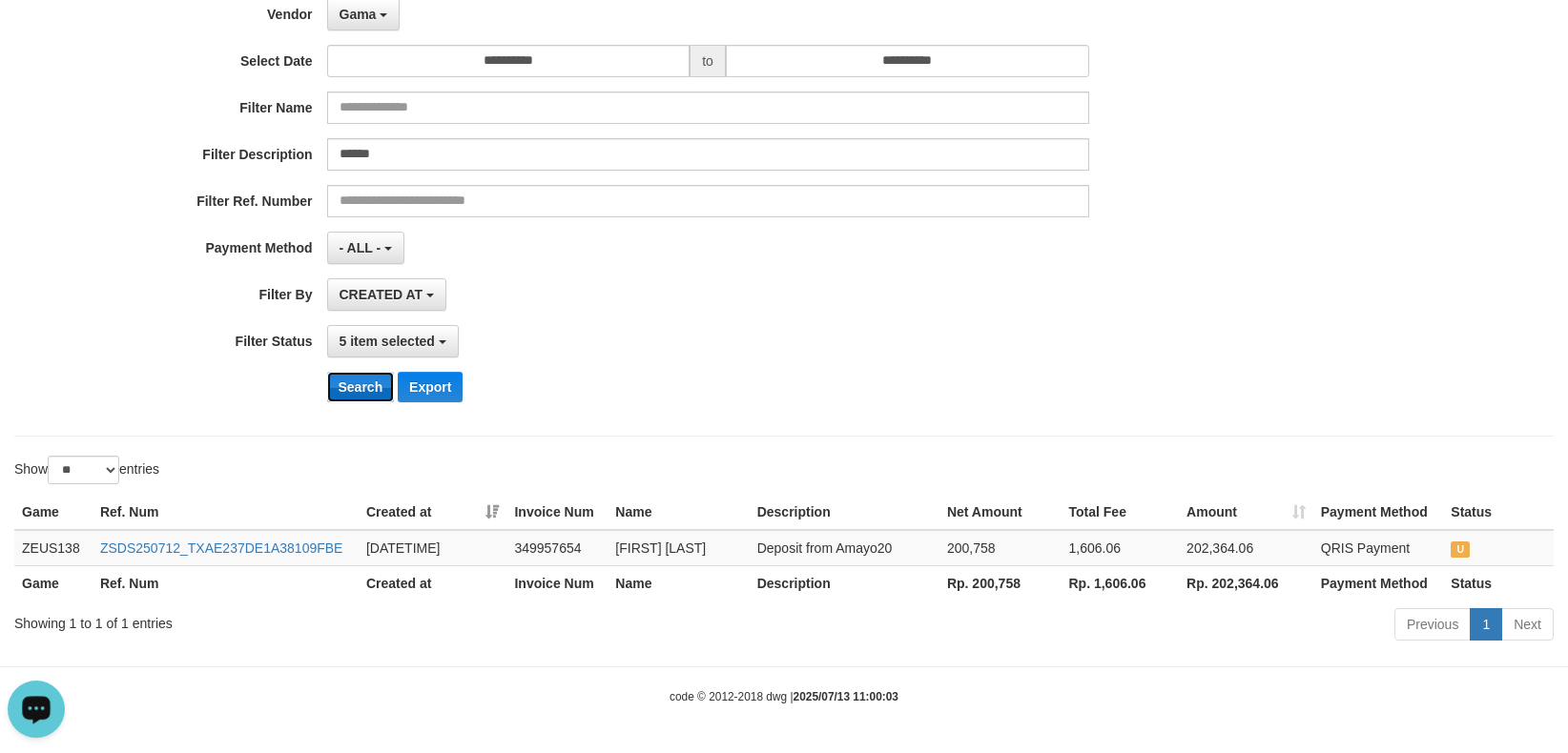 click on "Search" at bounding box center [361, 387] 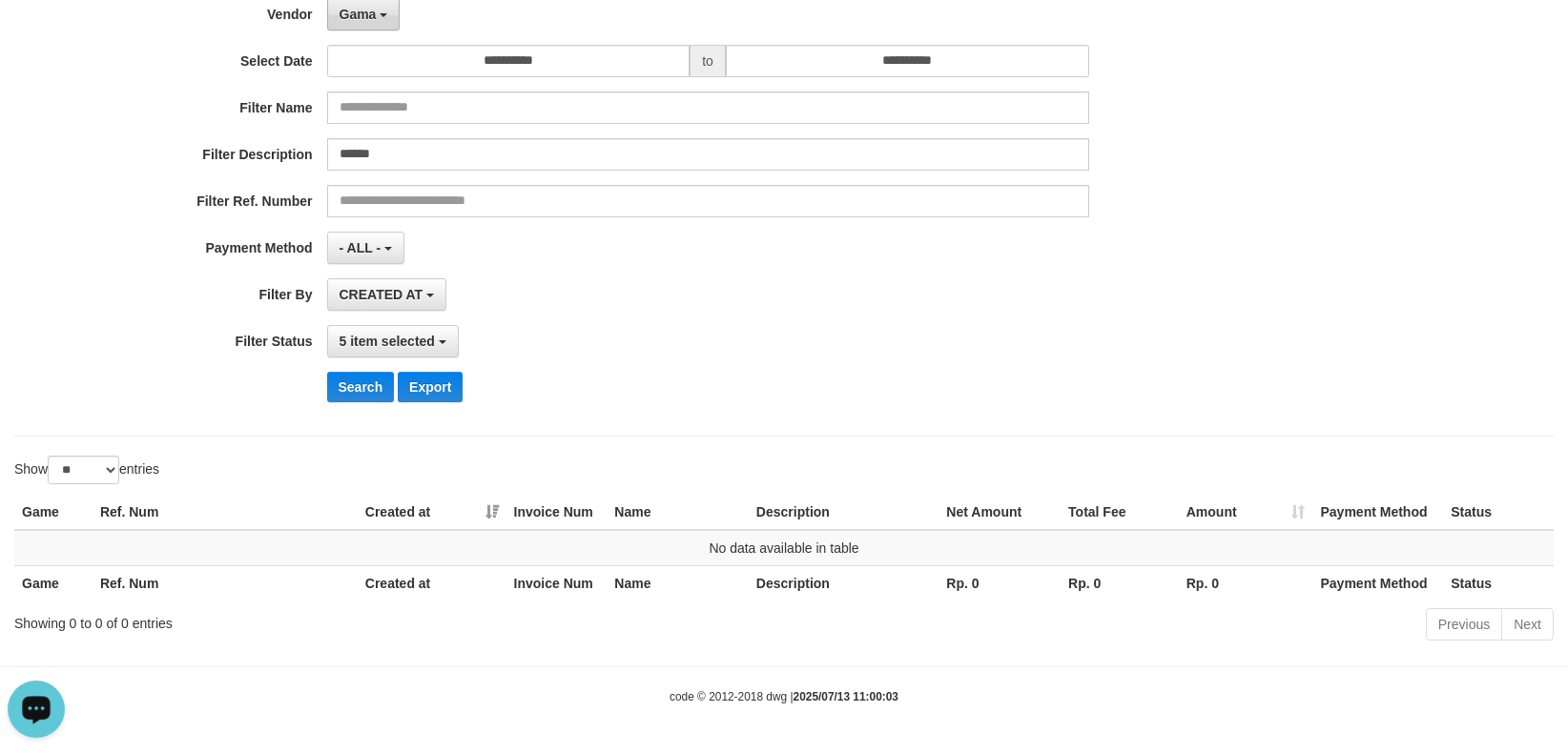 click on "Gama" at bounding box center (363, 14) 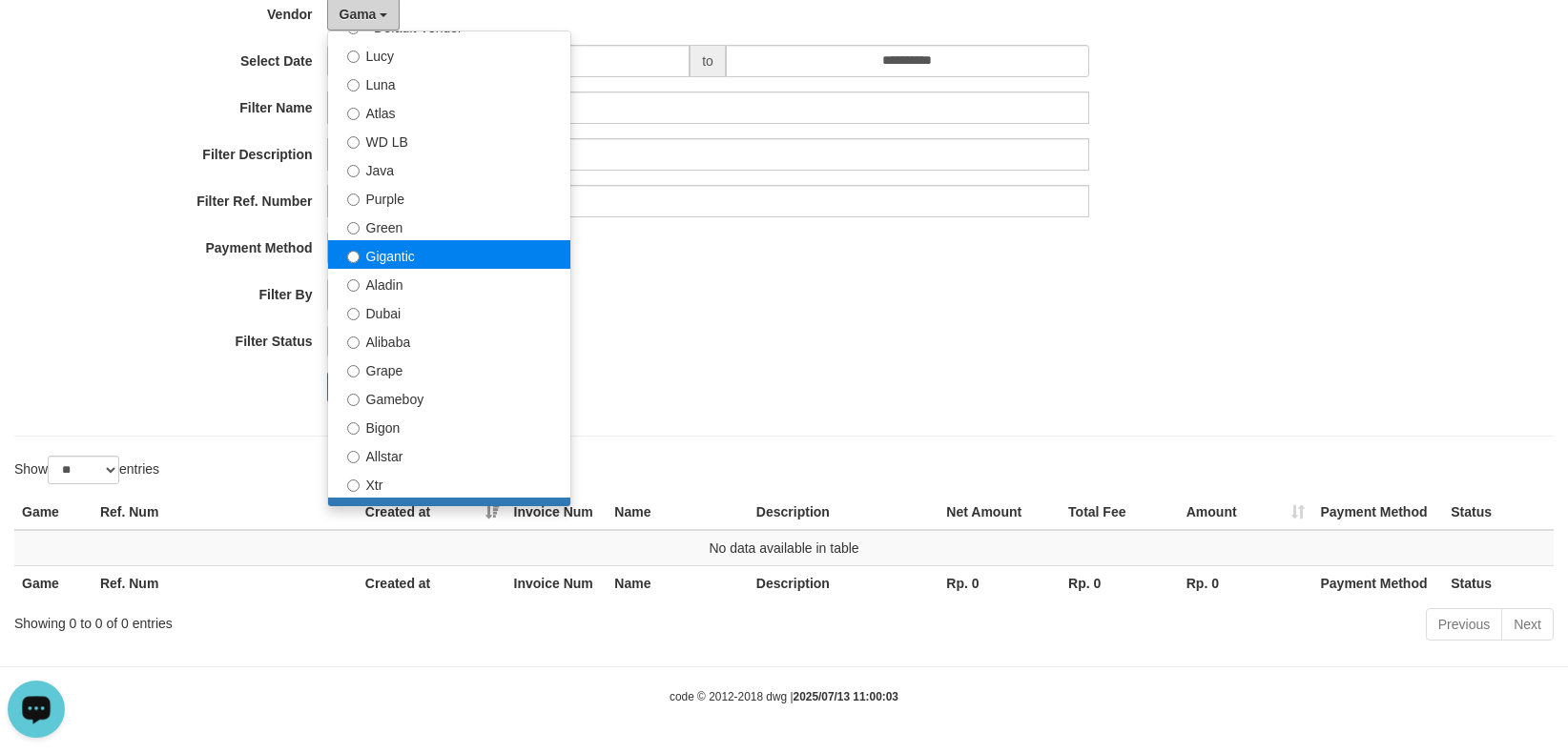 scroll, scrollTop: 0, scrollLeft: 0, axis: both 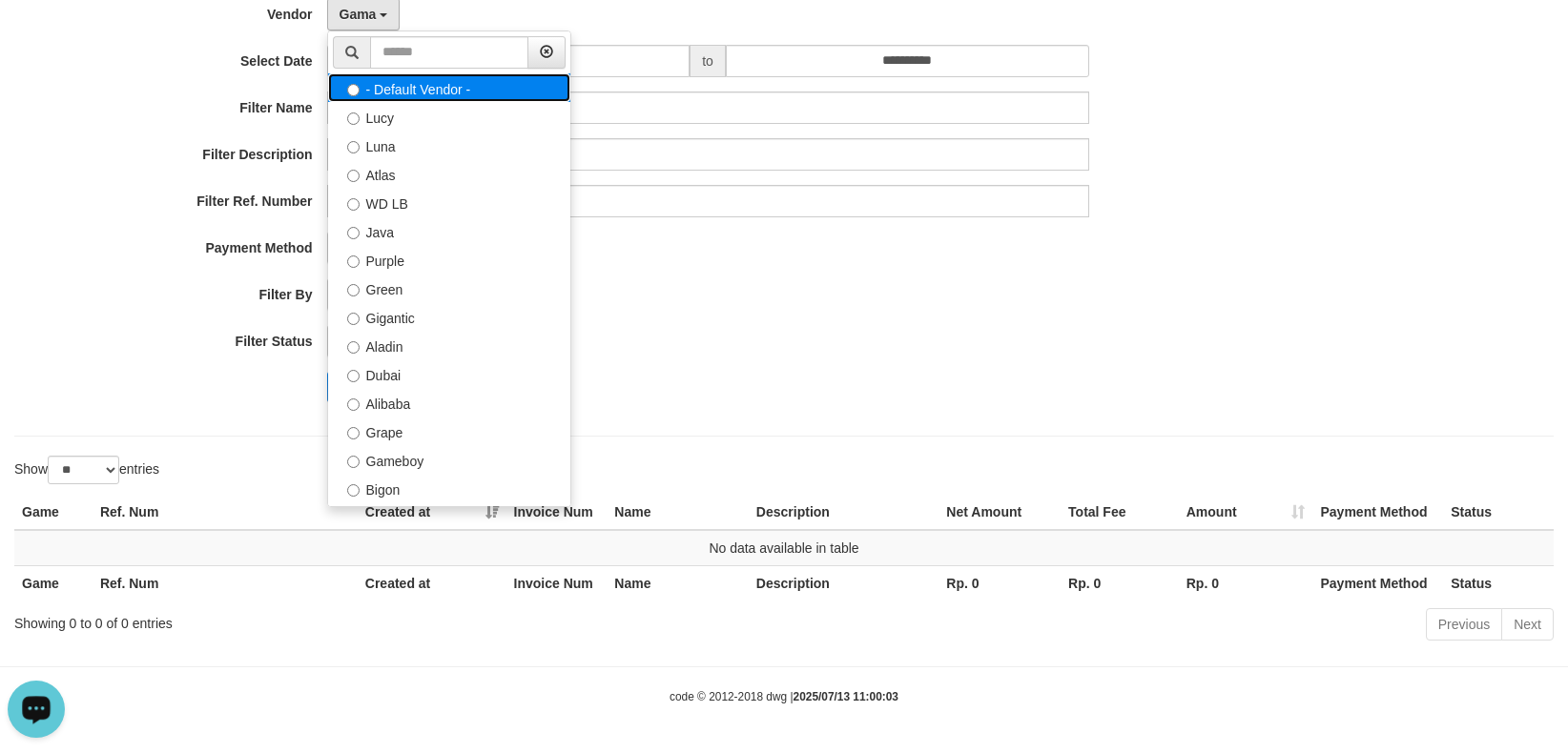 click on "- Default Vendor -" at bounding box center (449, 88) 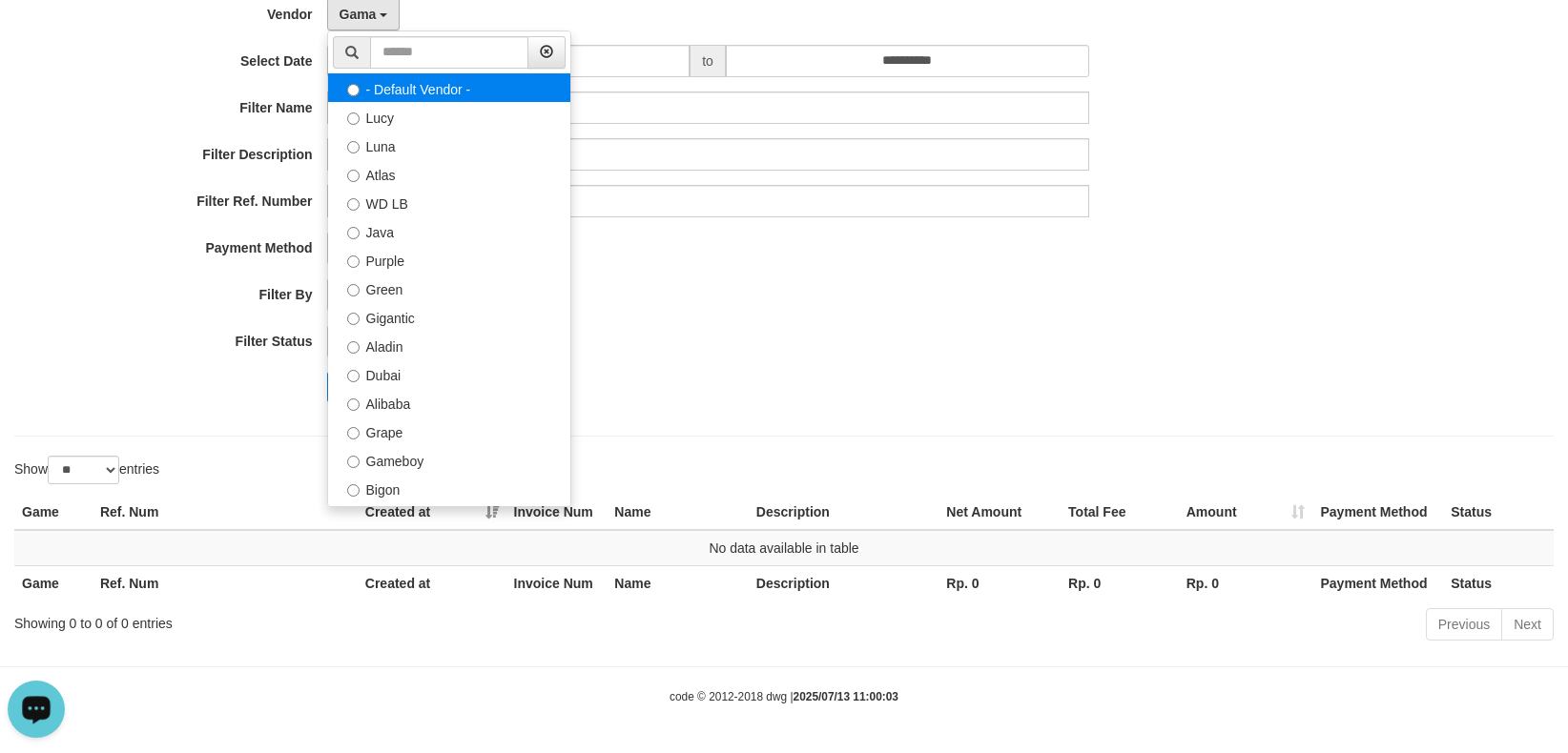 select 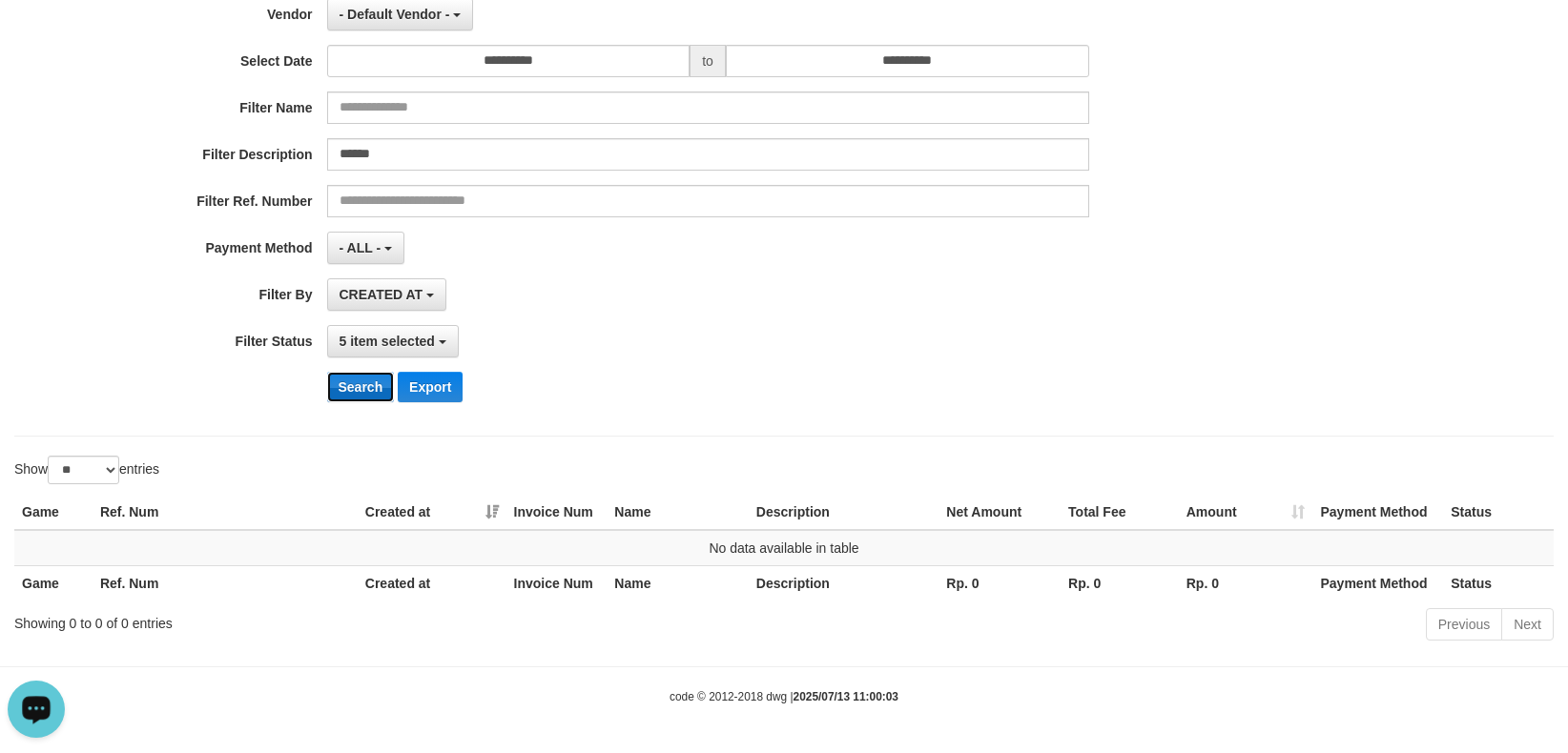 click on "Search" at bounding box center (361, 387) 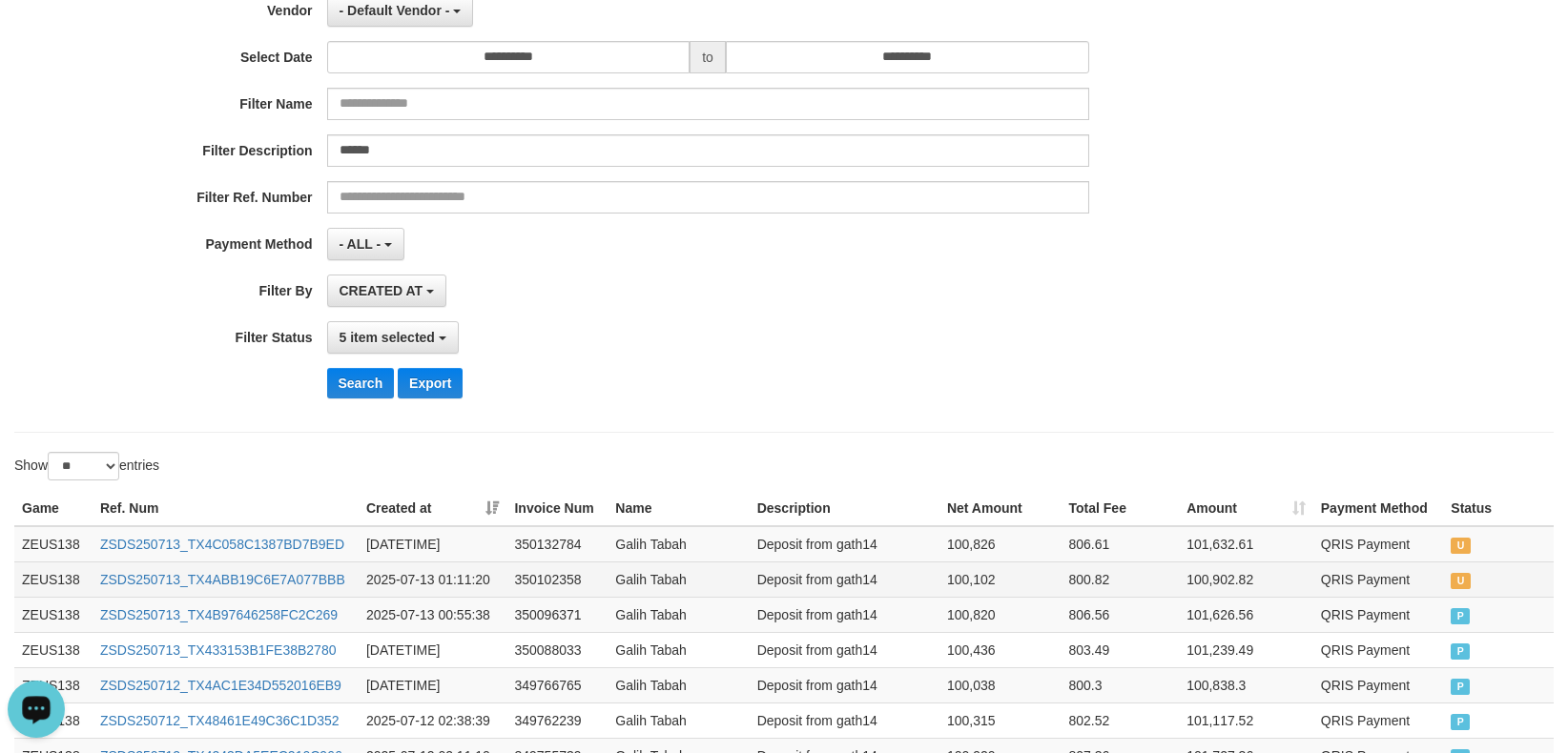 click on "ZSDS250713_TX4ABB19C6E7A077BBB" at bounding box center [225, 579] 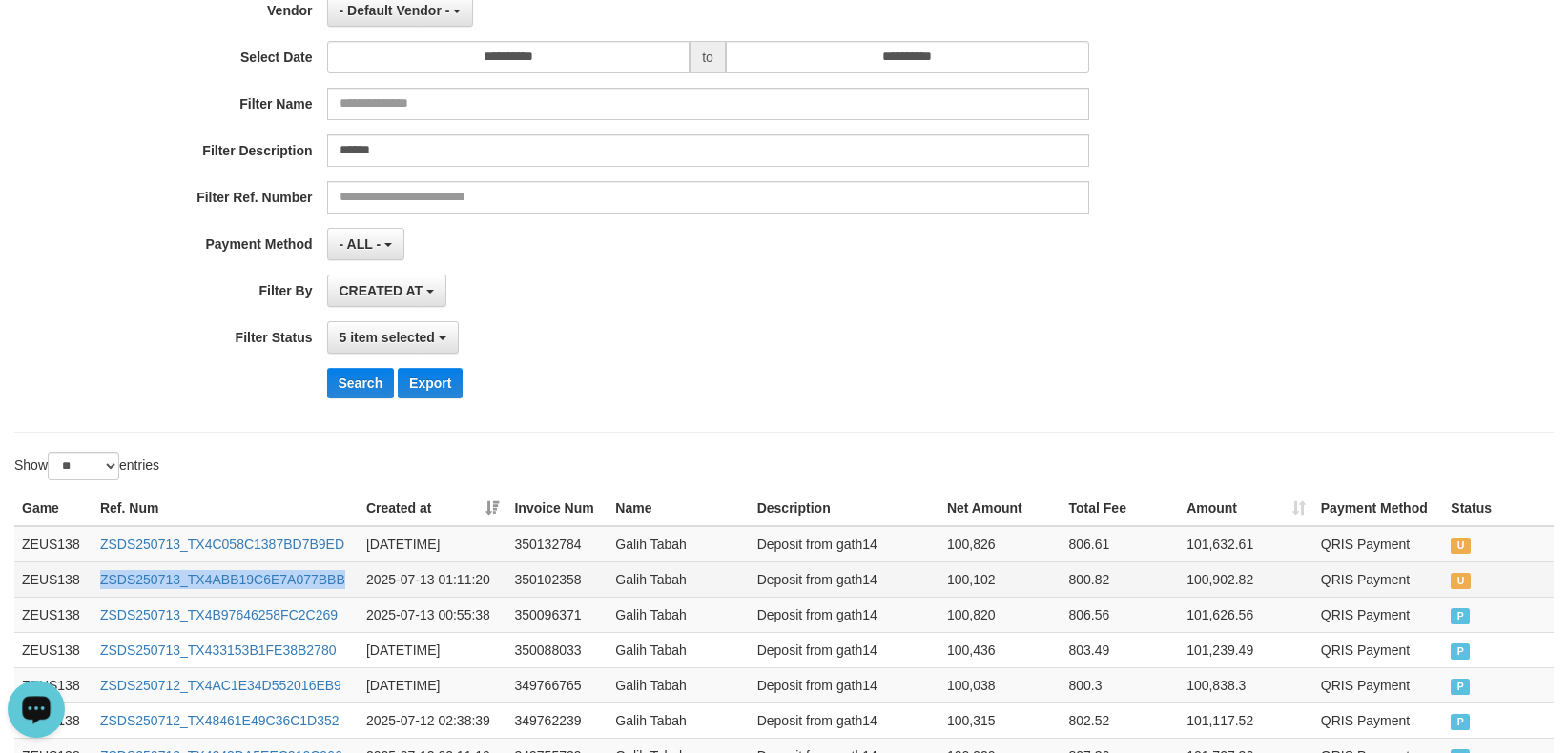 click on "ZSDS250713_TX4ABB19C6E7A077BBB" at bounding box center [225, 579] 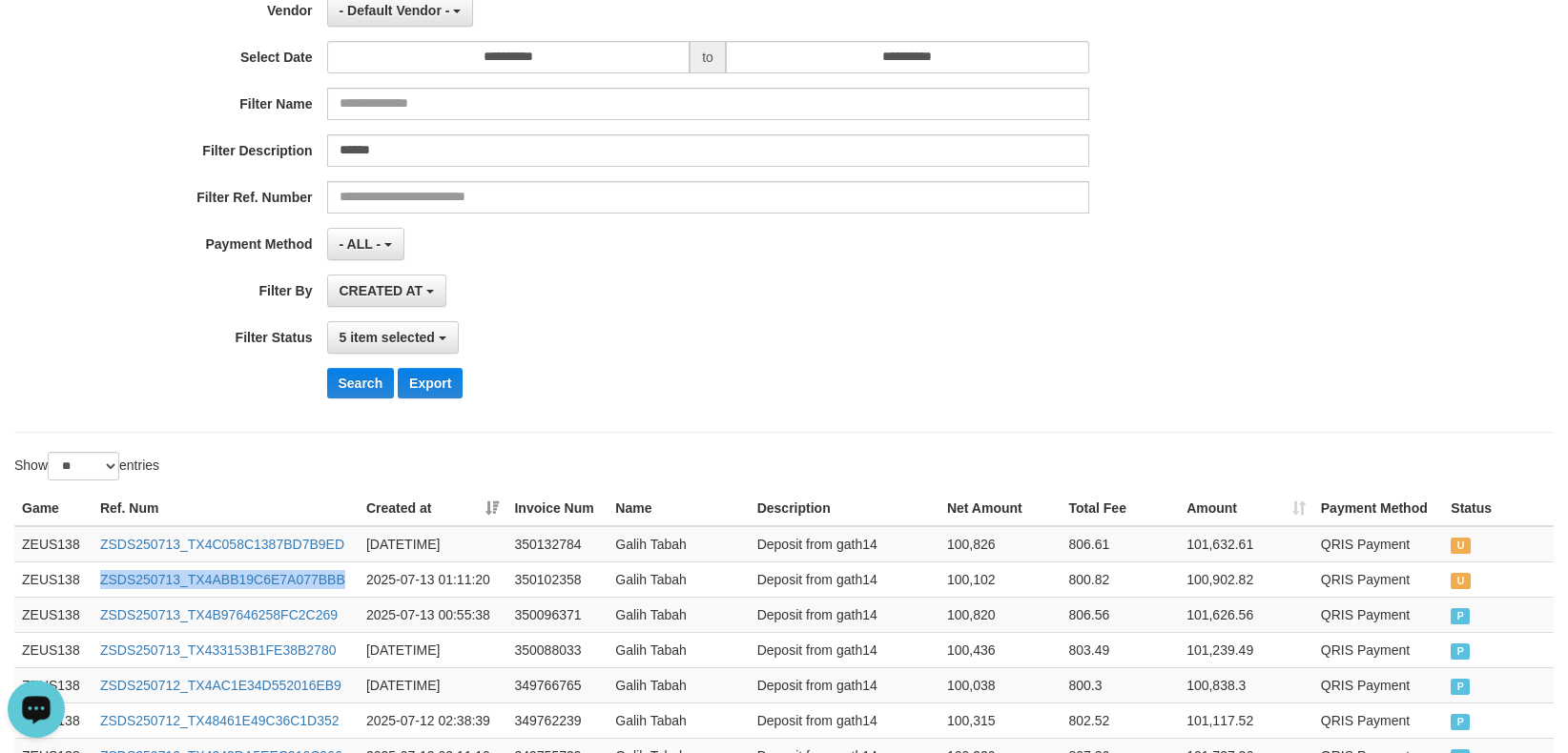 copy on "ZSDS250713_TX4ABB19C6E7A077BBB" 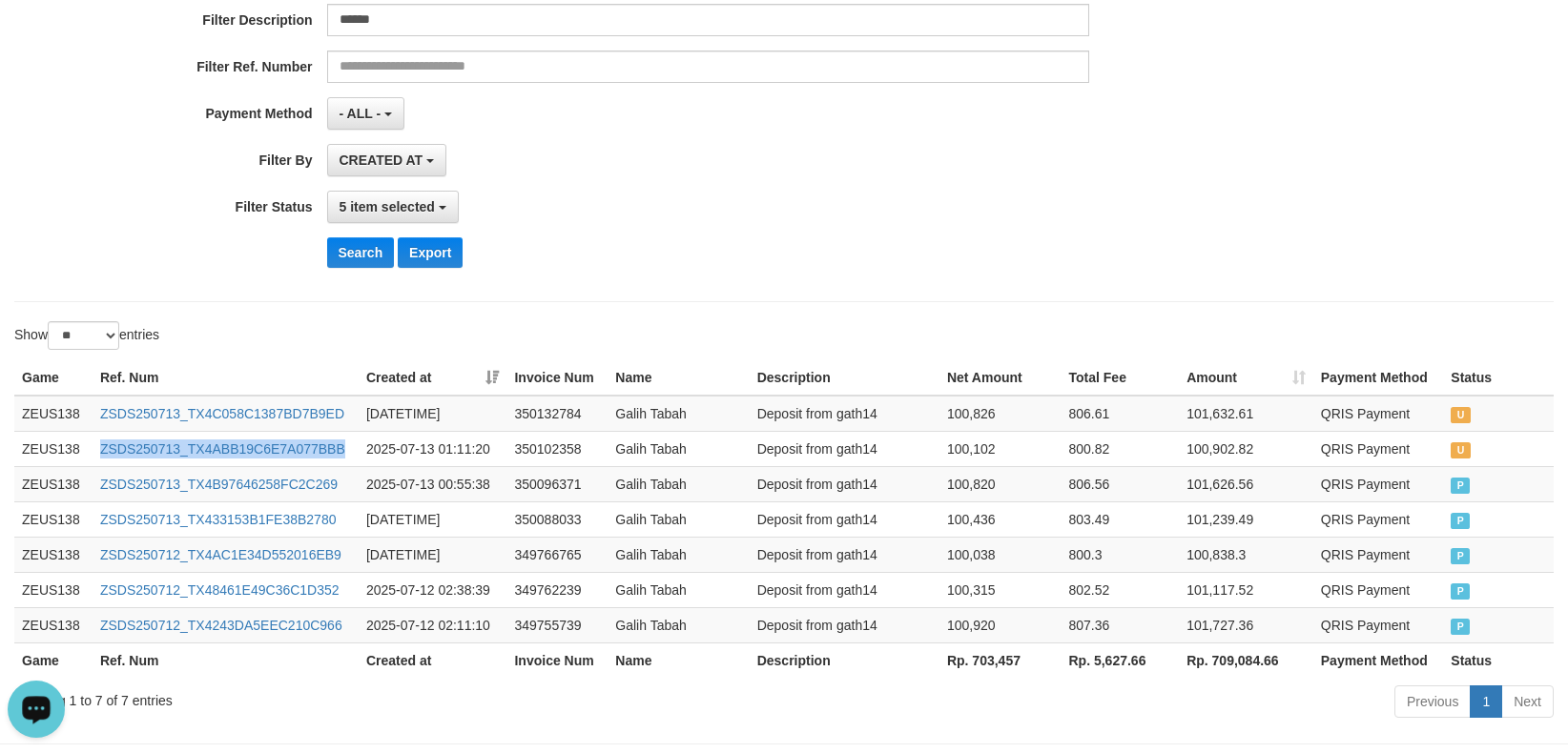 scroll, scrollTop: 412, scrollLeft: 0, axis: vertical 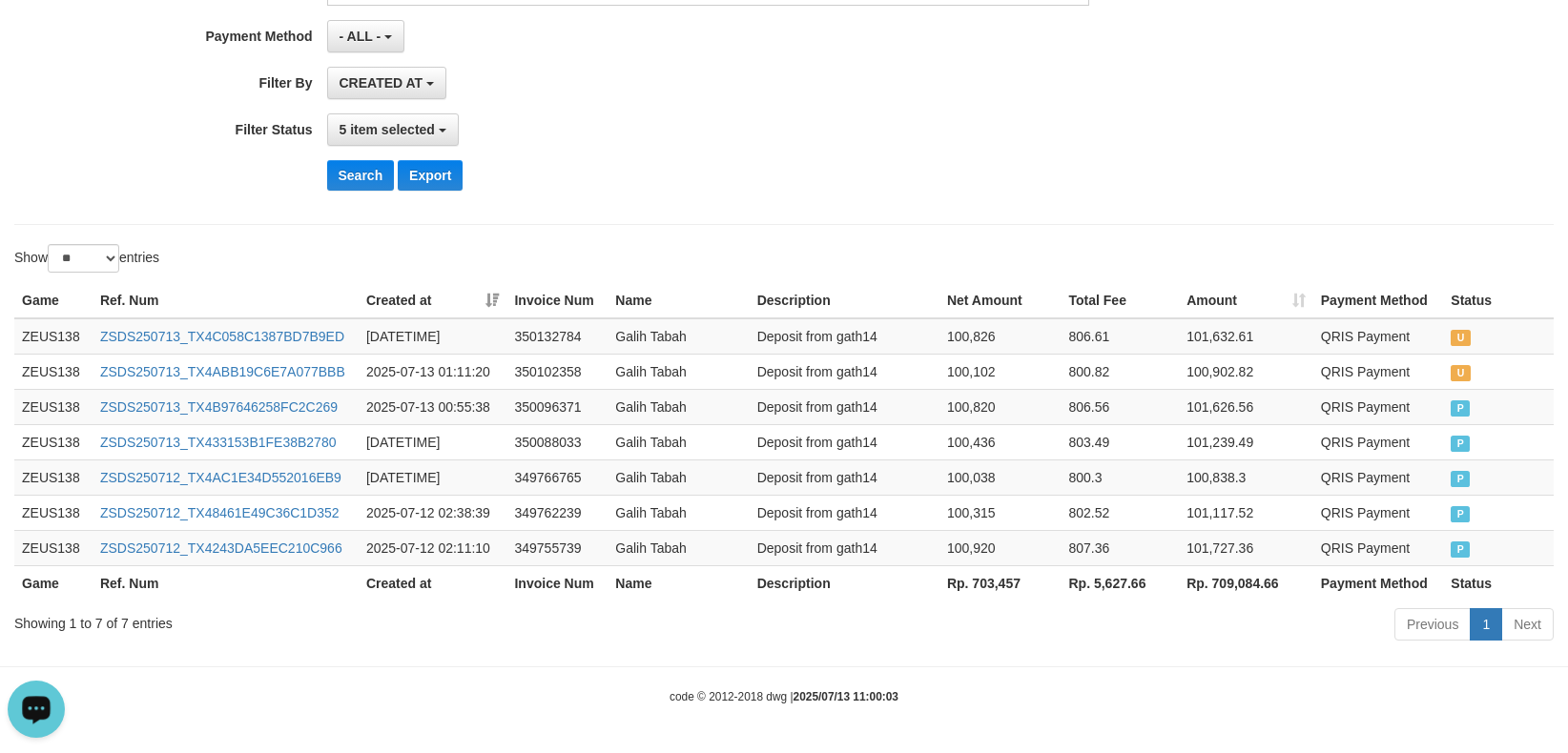drag, startPoint x: 1446, startPoint y: 683, endPoint x: 1331, endPoint y: 634, distance: 125.004 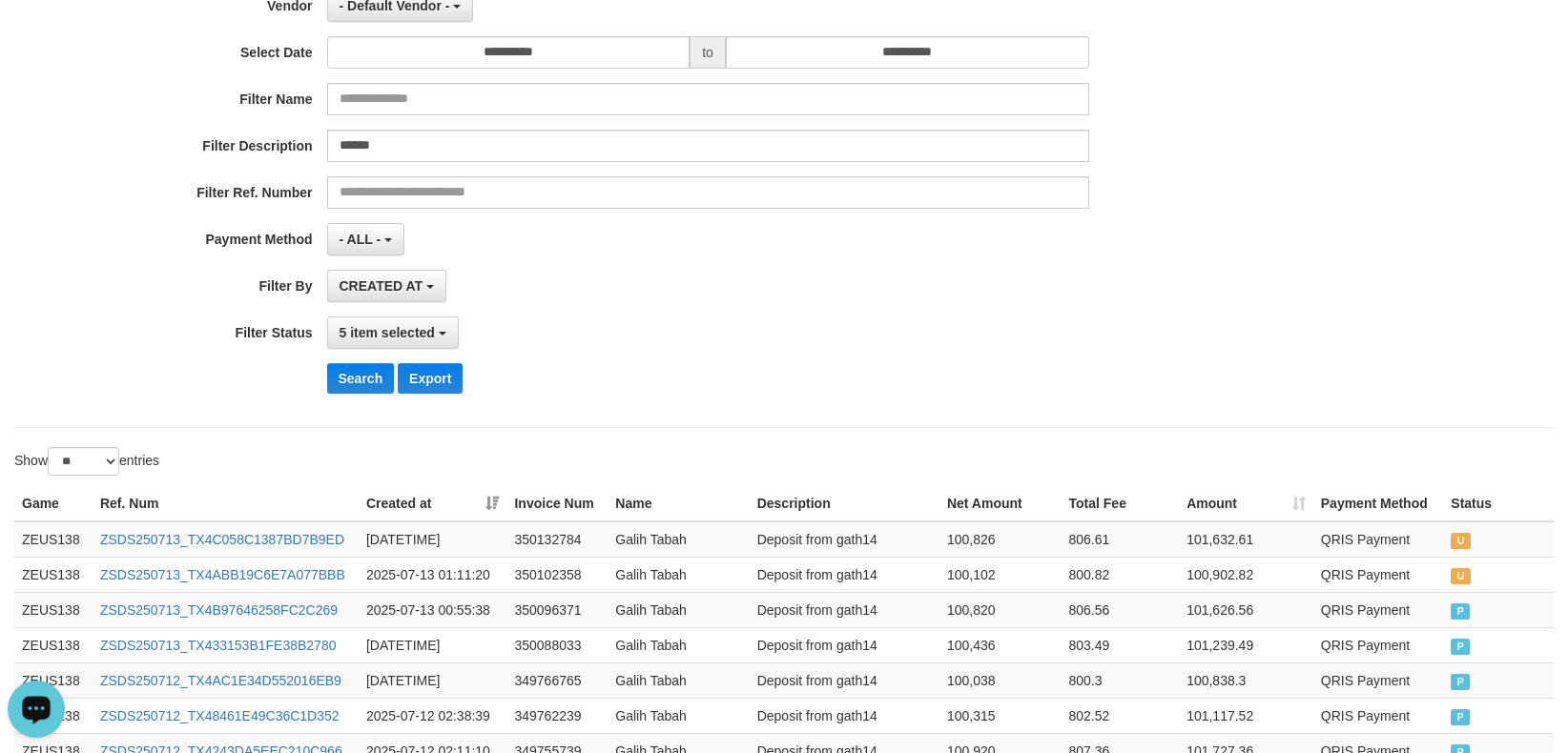 scroll, scrollTop: 157, scrollLeft: 0, axis: vertical 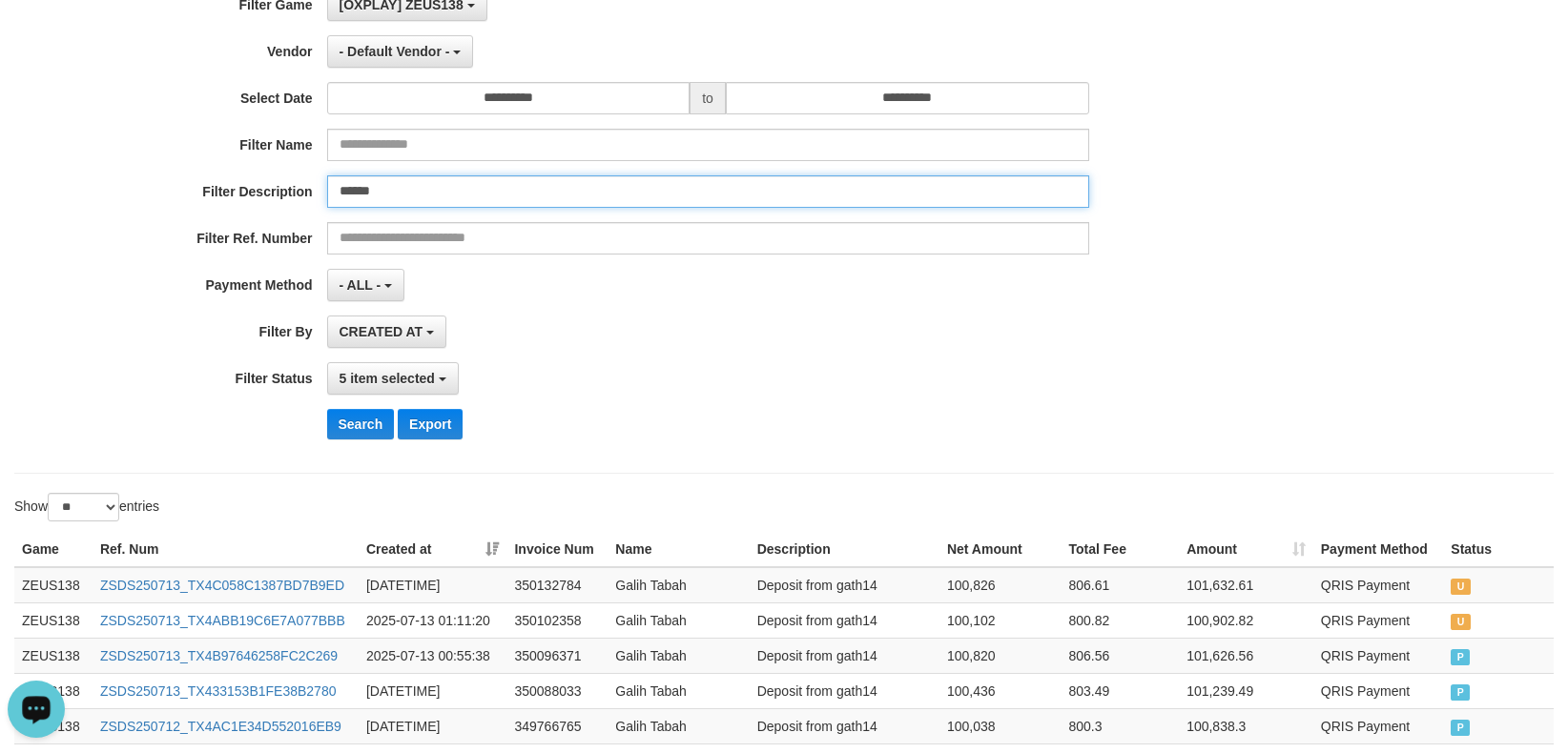 drag, startPoint x: 397, startPoint y: 191, endPoint x: 288, endPoint y: 196, distance: 109.11462 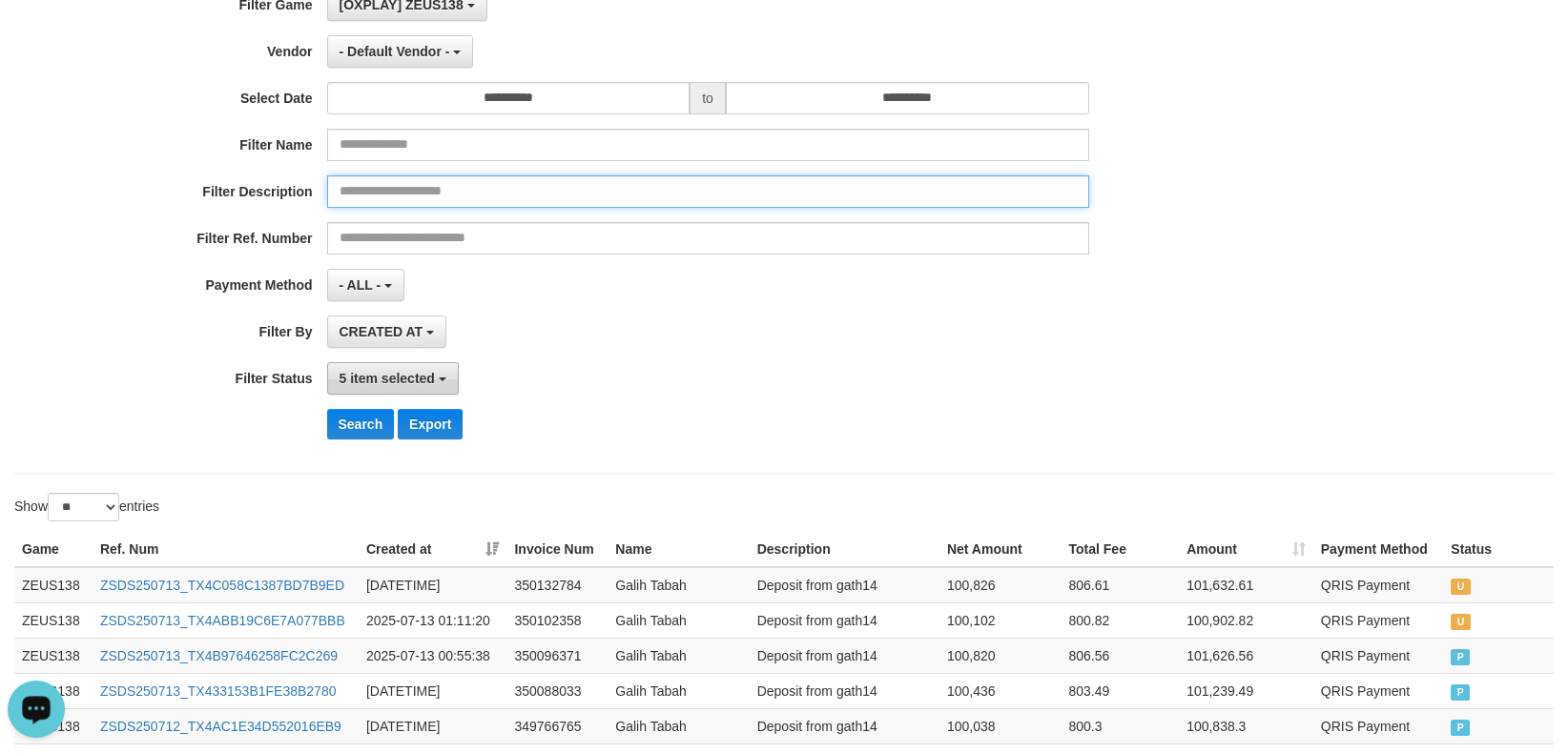 type 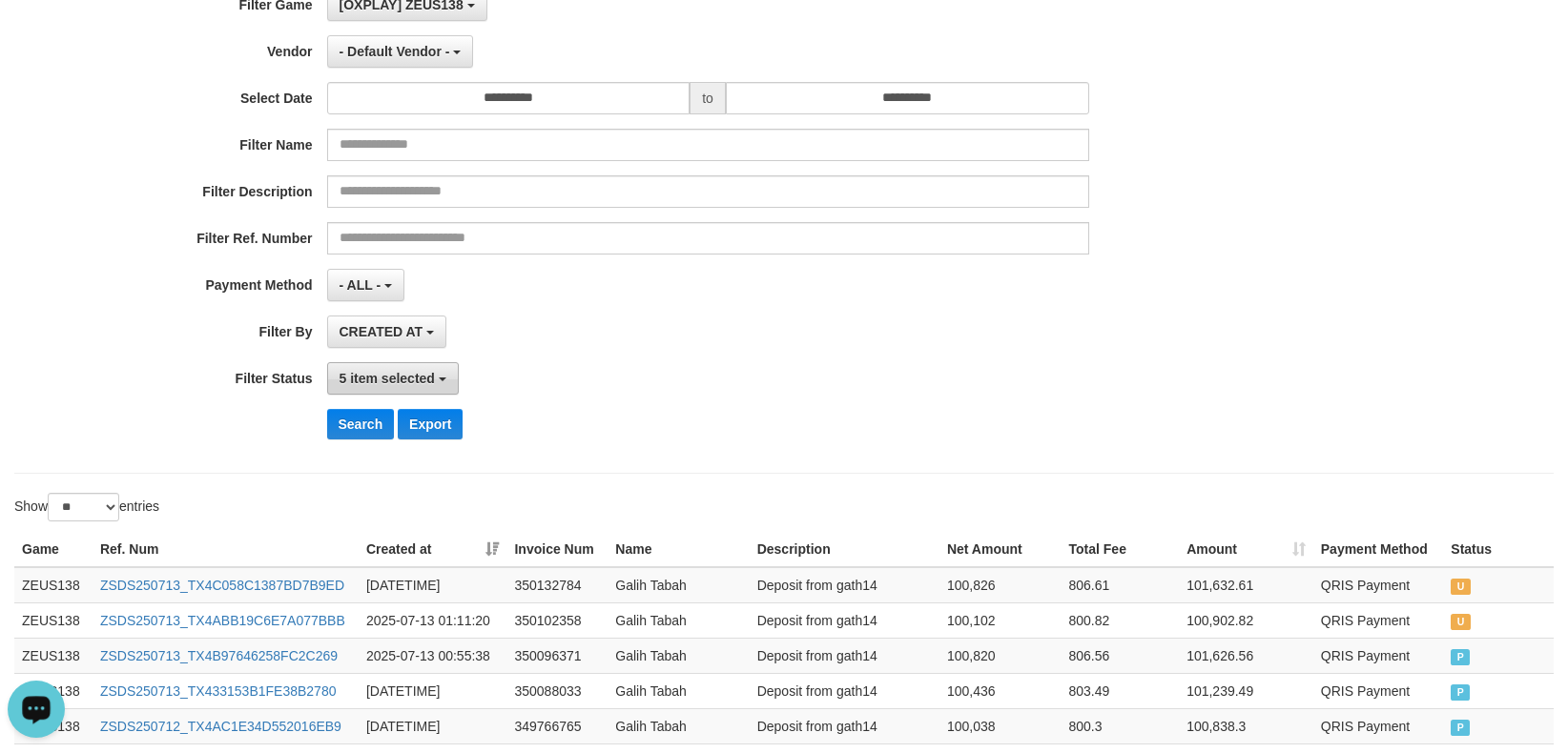 click on "5 item selected" at bounding box center [393, 378] 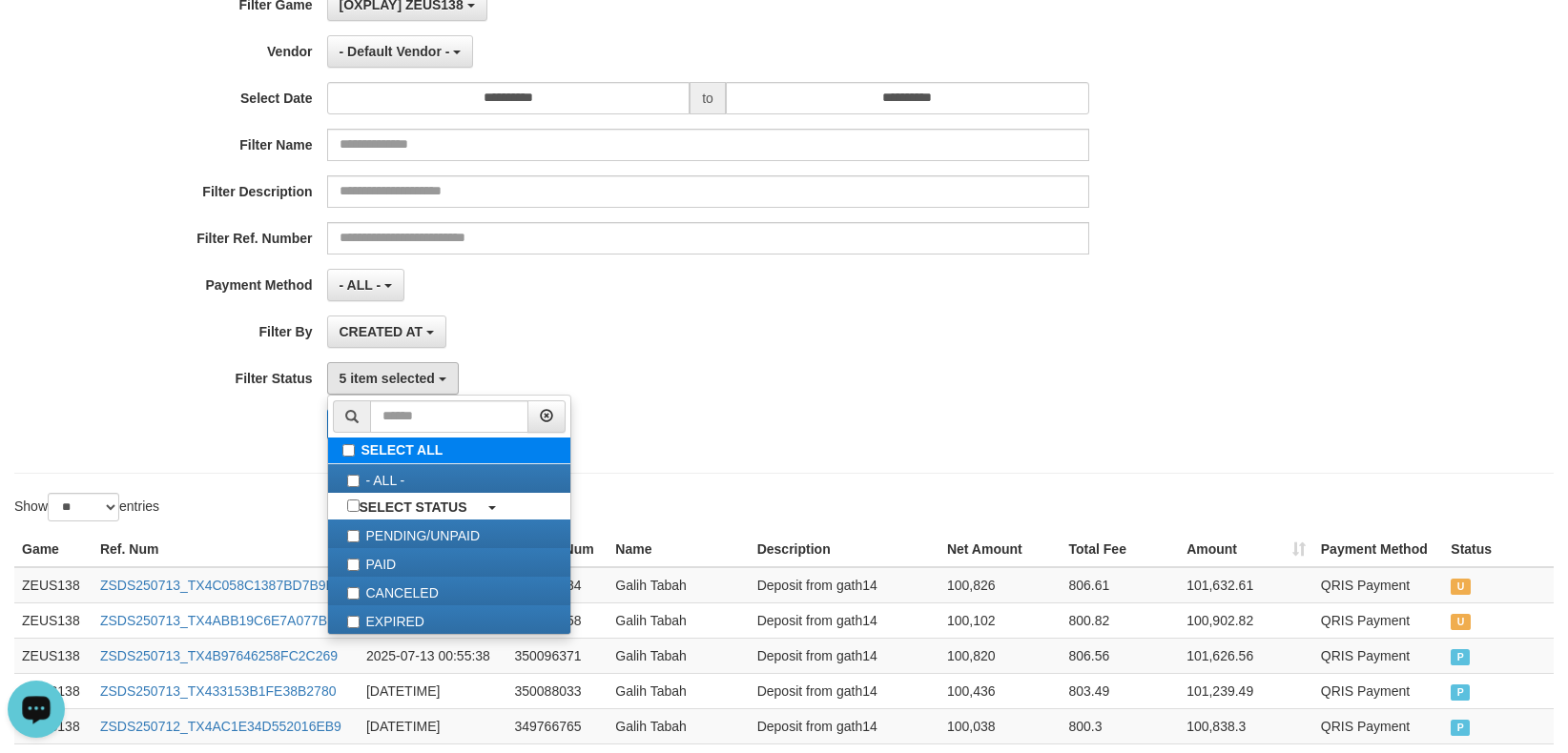 click on "SELECT ALL" at bounding box center (449, 450) 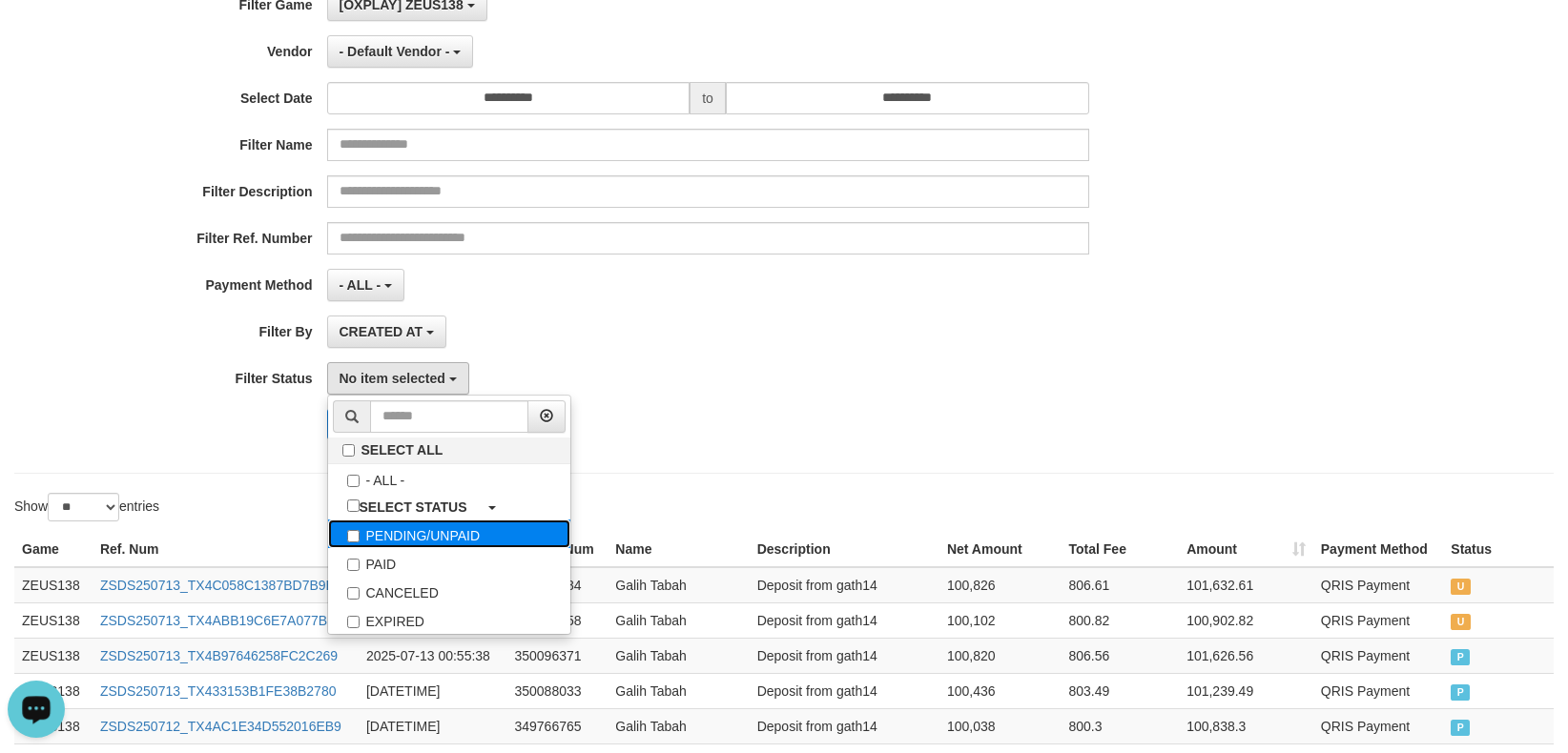 click on "PENDING/UNPAID" at bounding box center (449, 534) 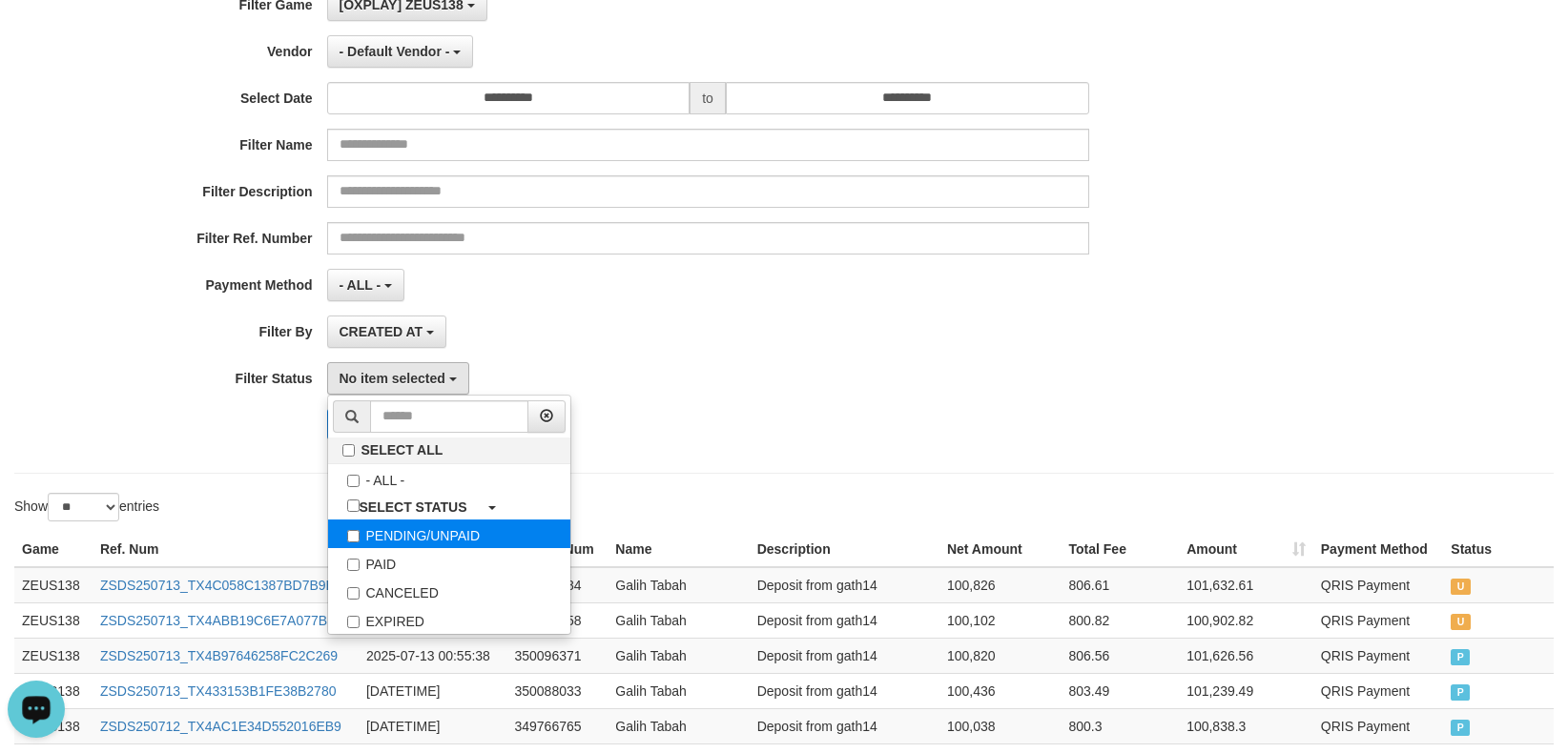 select on "*" 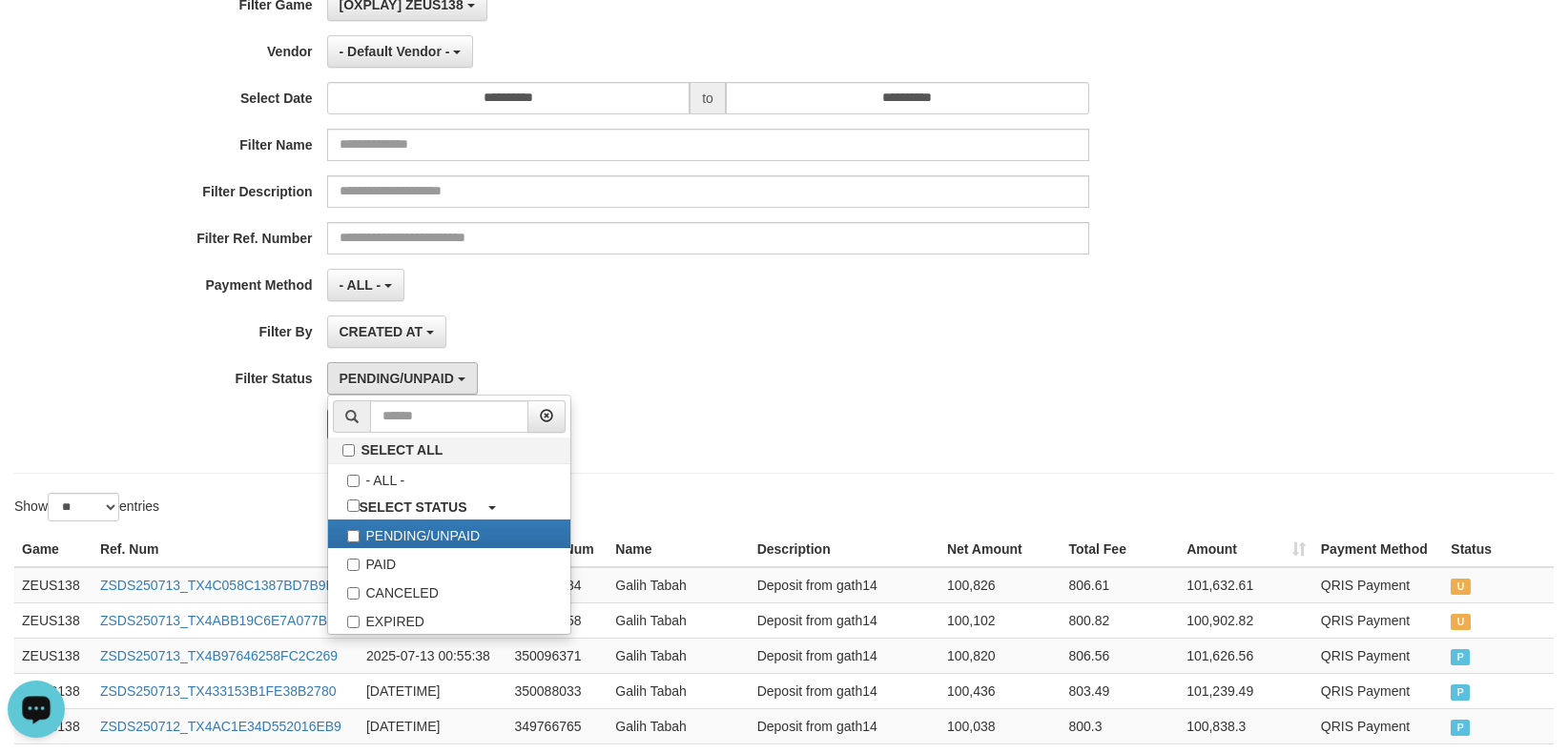 drag, startPoint x: 254, startPoint y: 452, endPoint x: 317, endPoint y: 444, distance: 63.50591 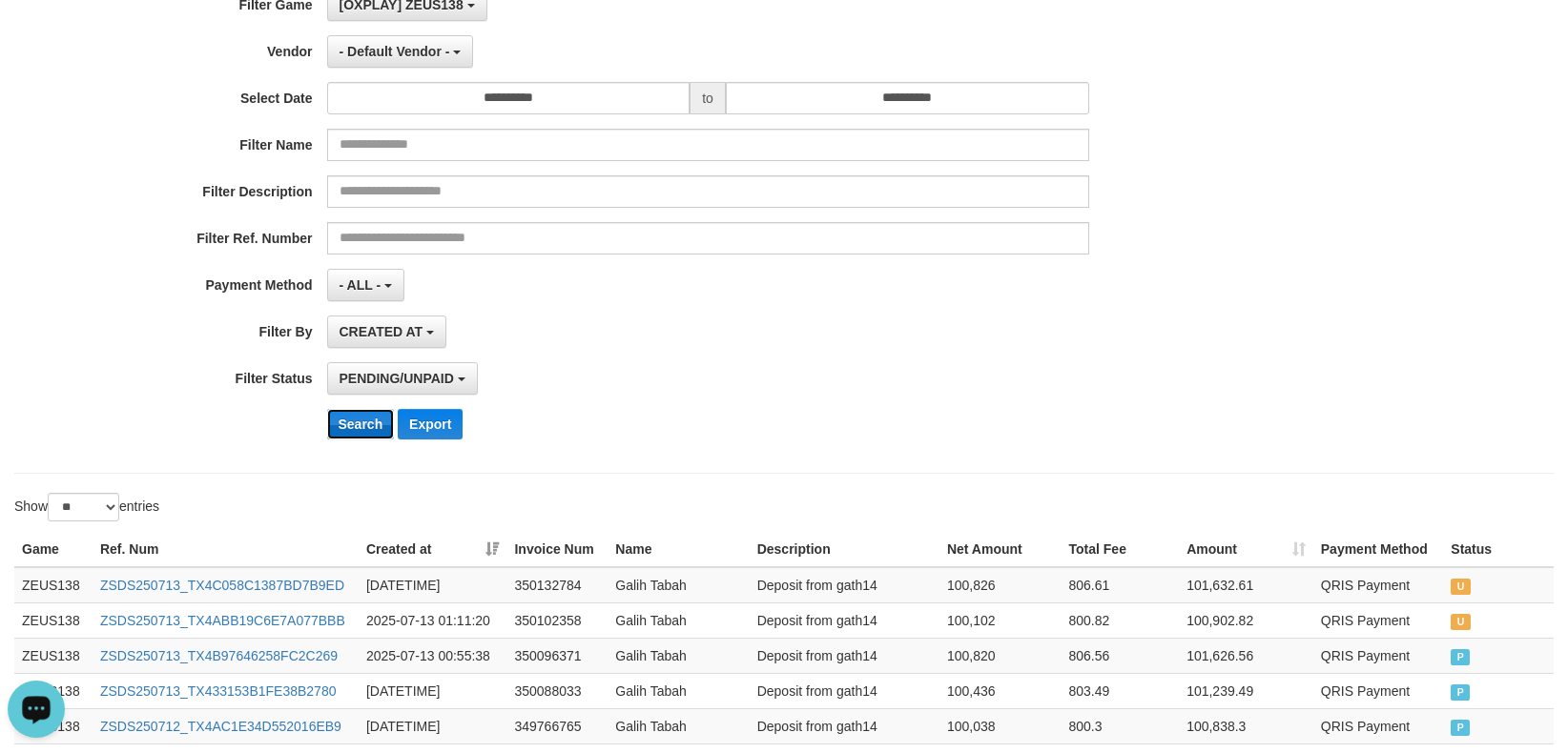 click on "Search" at bounding box center [361, 424] 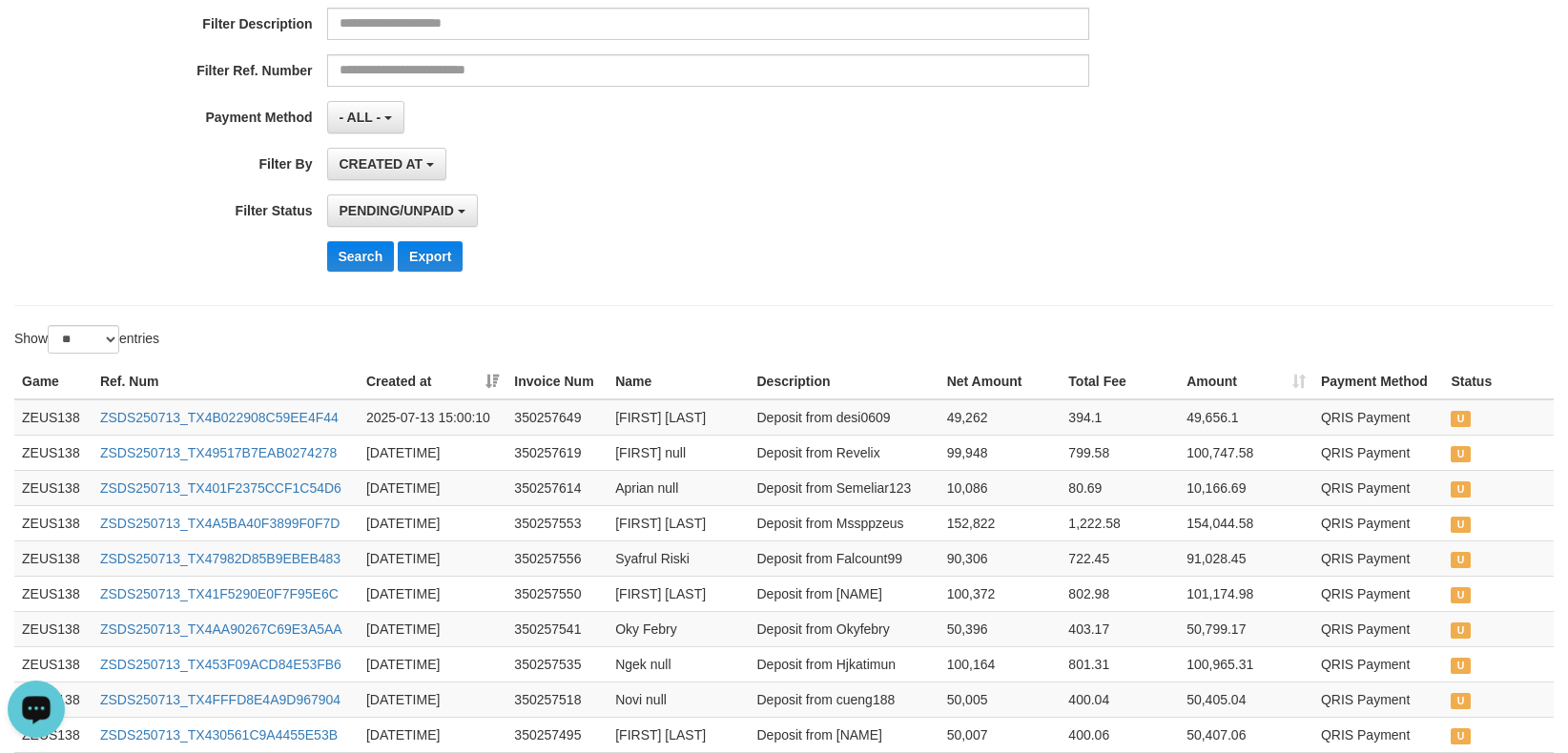 scroll, scrollTop: 557, scrollLeft: 0, axis: vertical 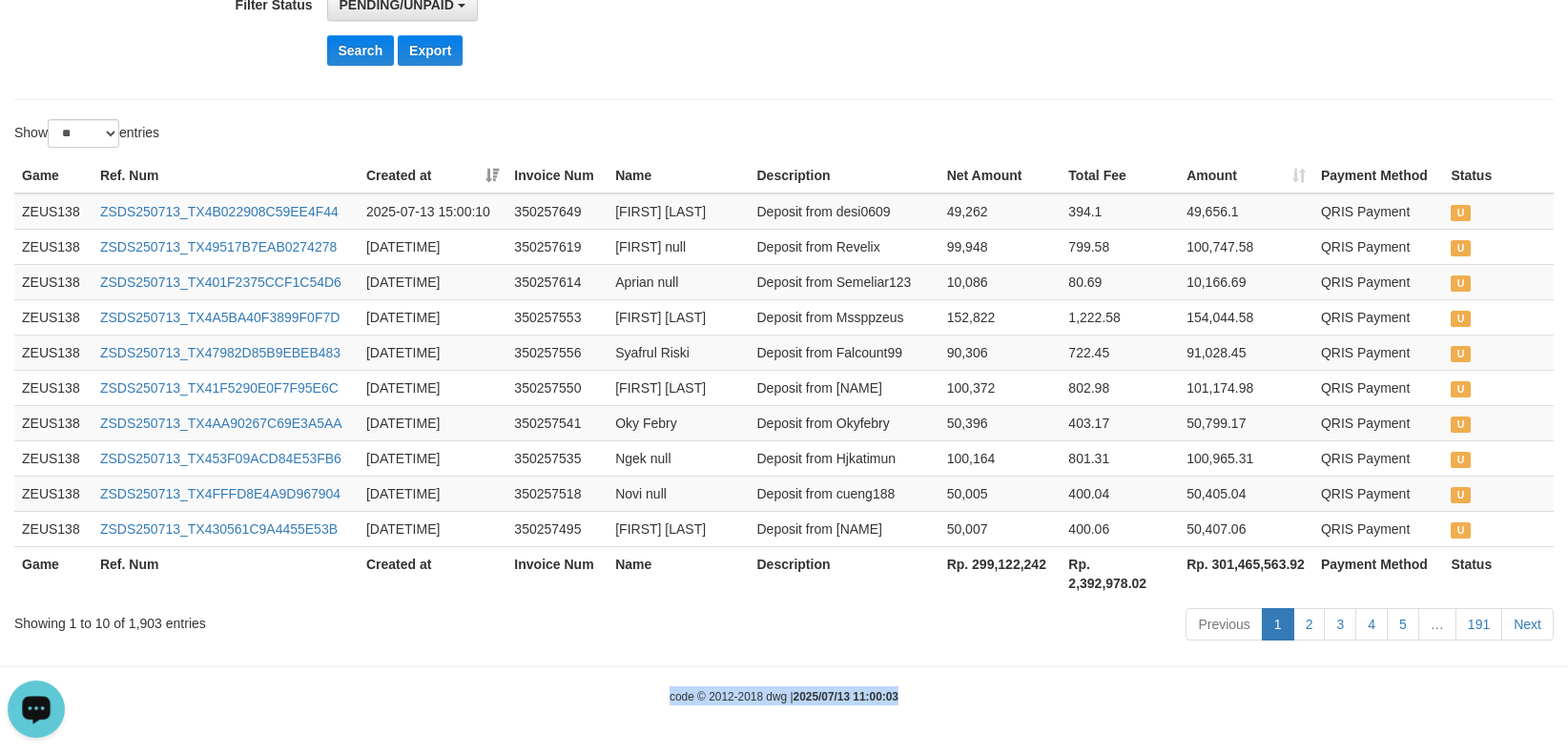 click on "Toggle navigation
Home
Bank
Account List
Load
By Website
Group
[OXPLAY]													ZEUS138
By Load Group (DPS)" at bounding box center [784, 111] 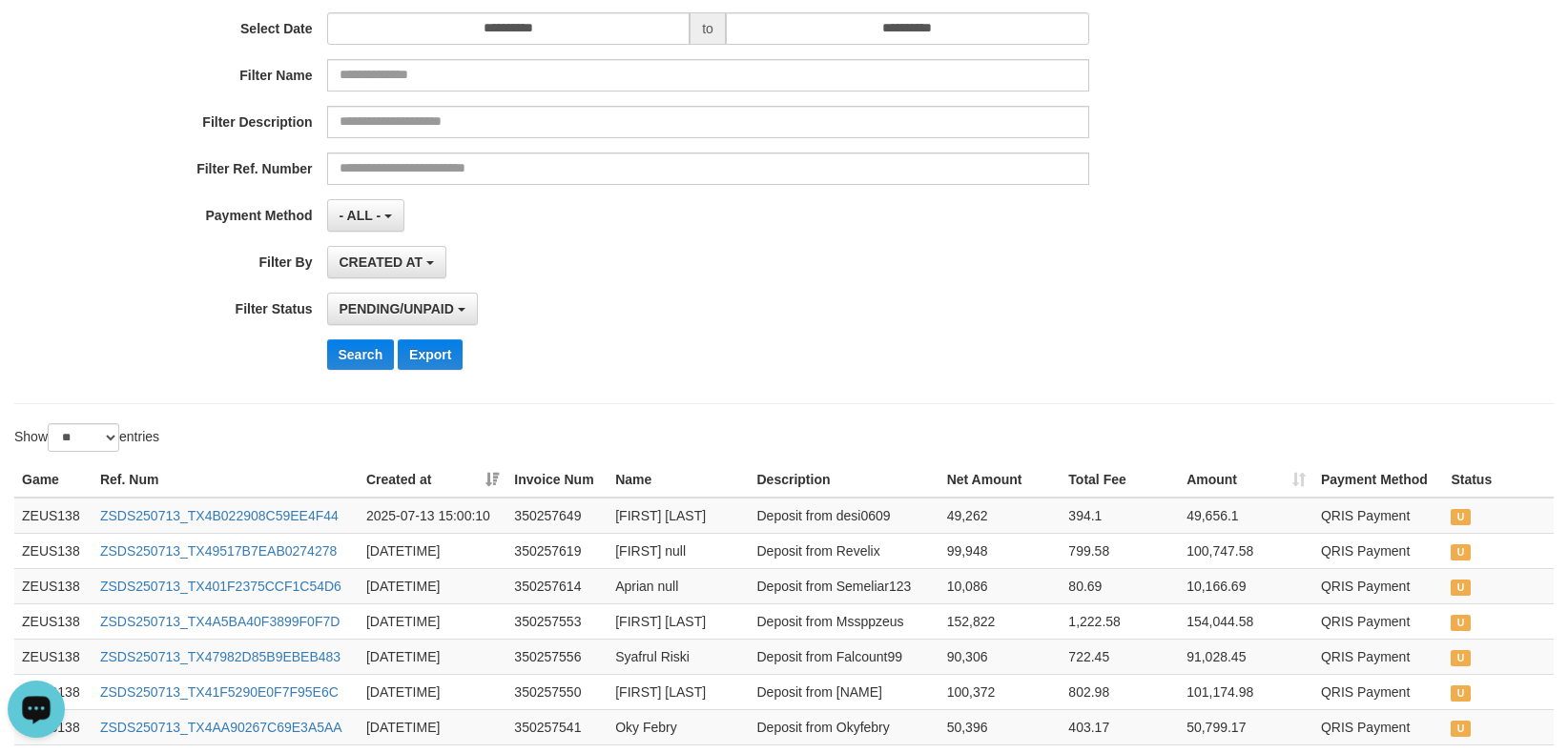 scroll, scrollTop: 0, scrollLeft: 0, axis: both 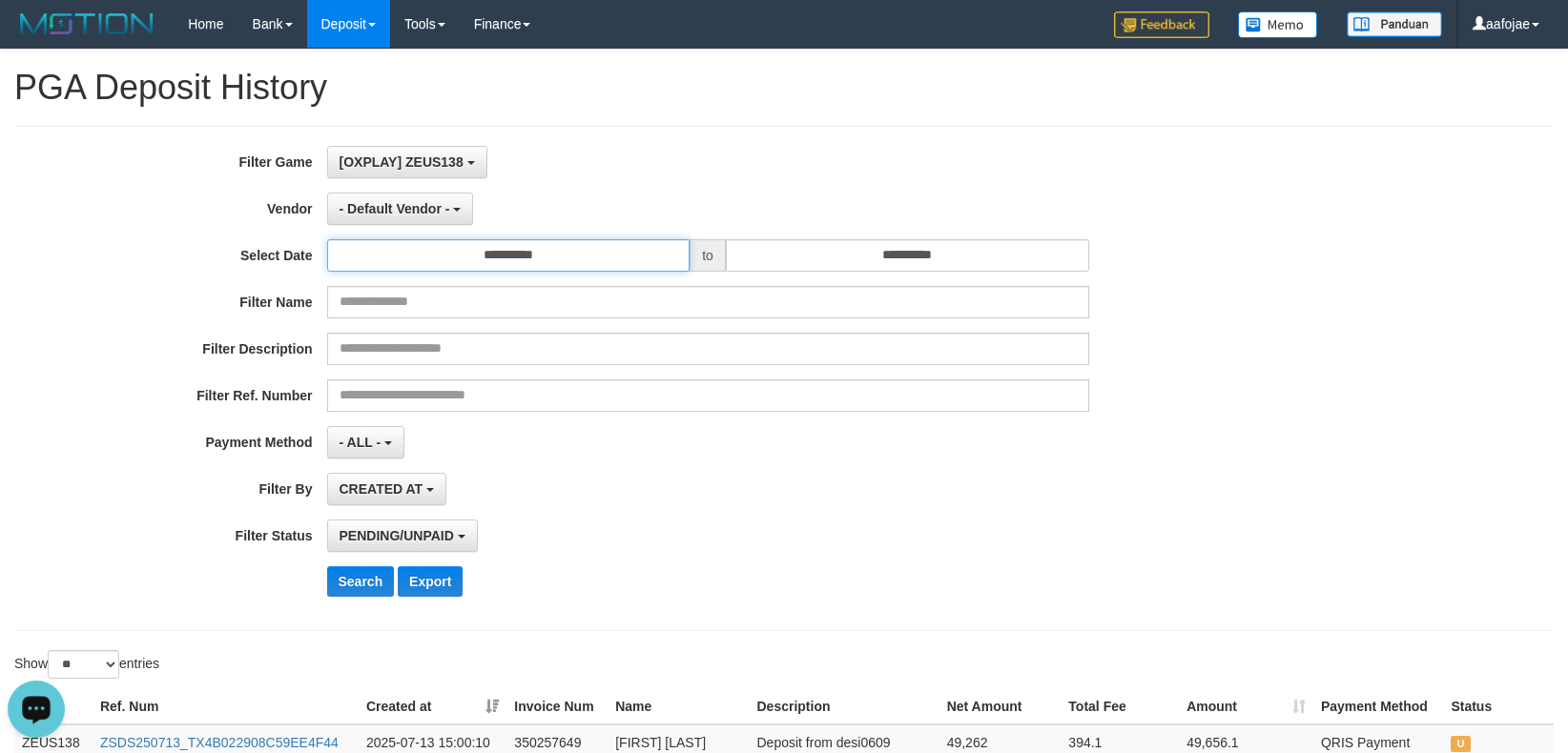 click on "**********" at bounding box center (508, 255) 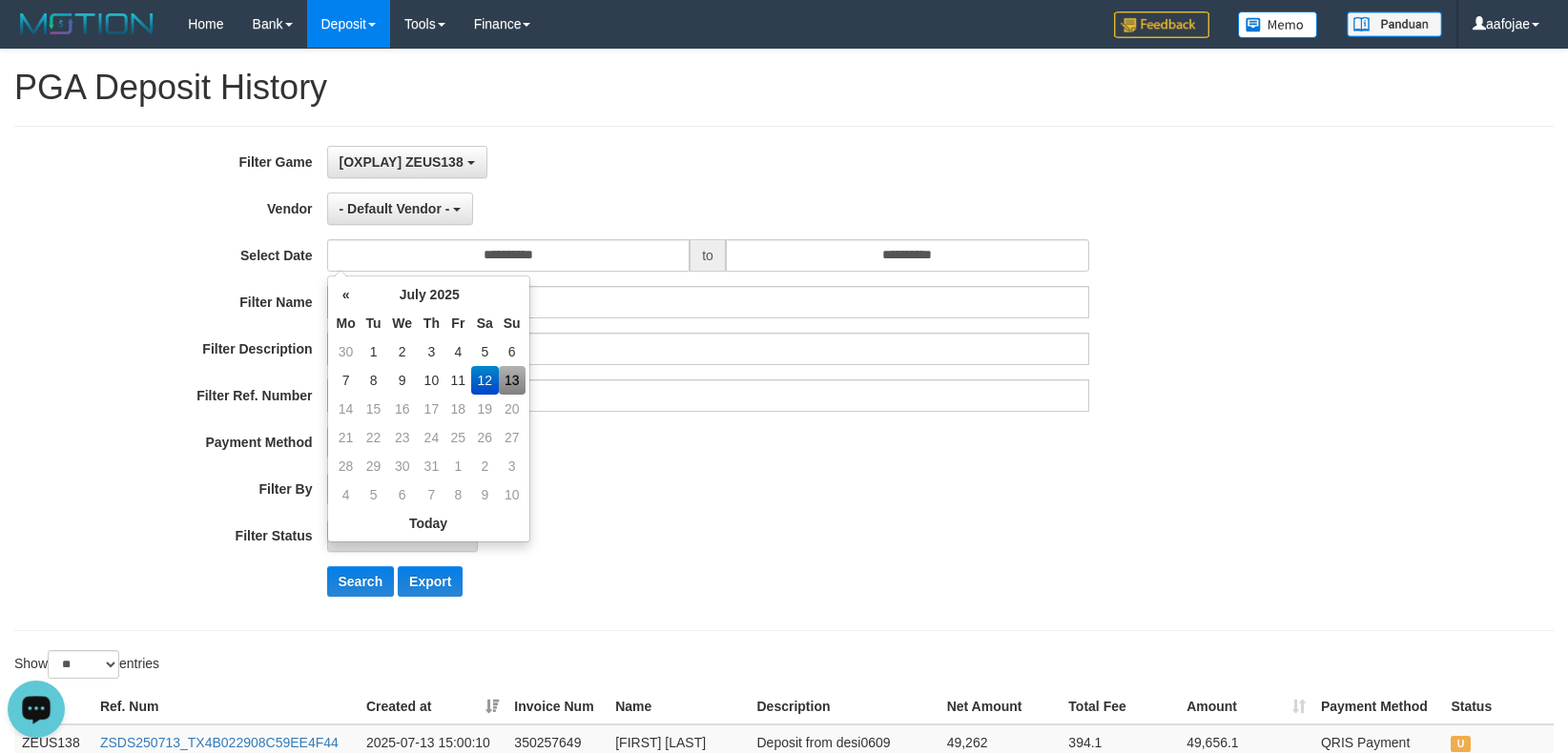 click on "13" at bounding box center [512, 380] 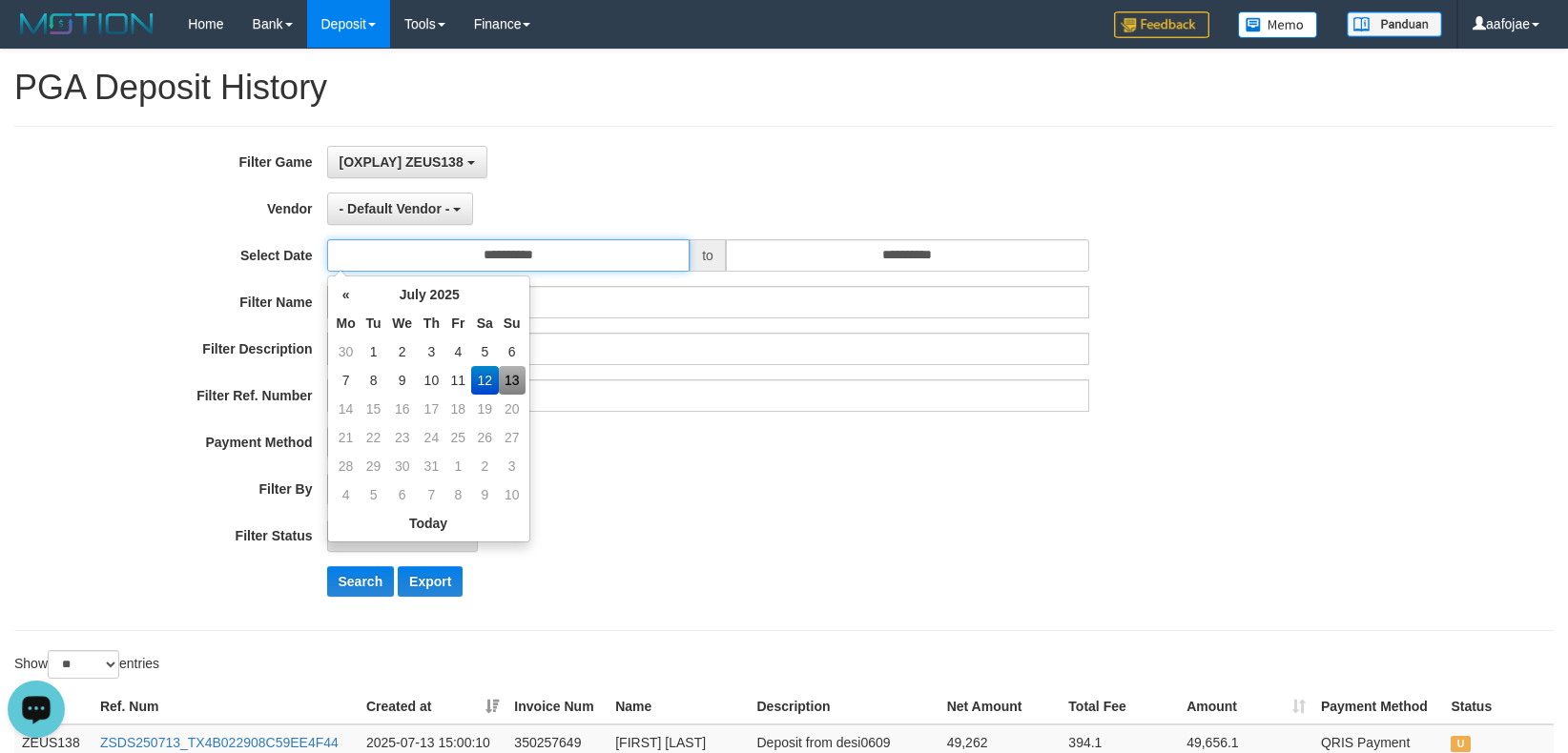 type on "**********" 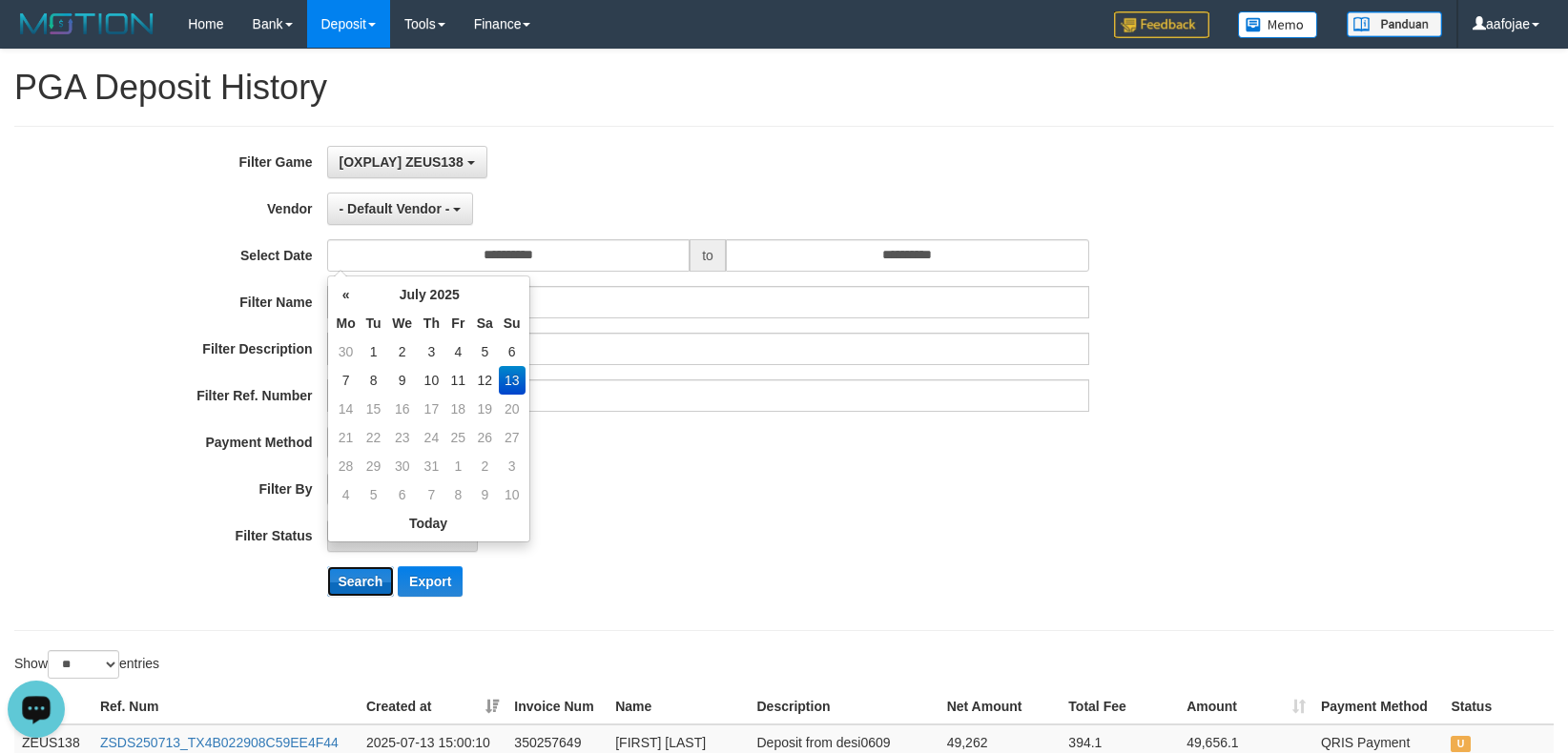 click on "Search" at bounding box center (361, 581) 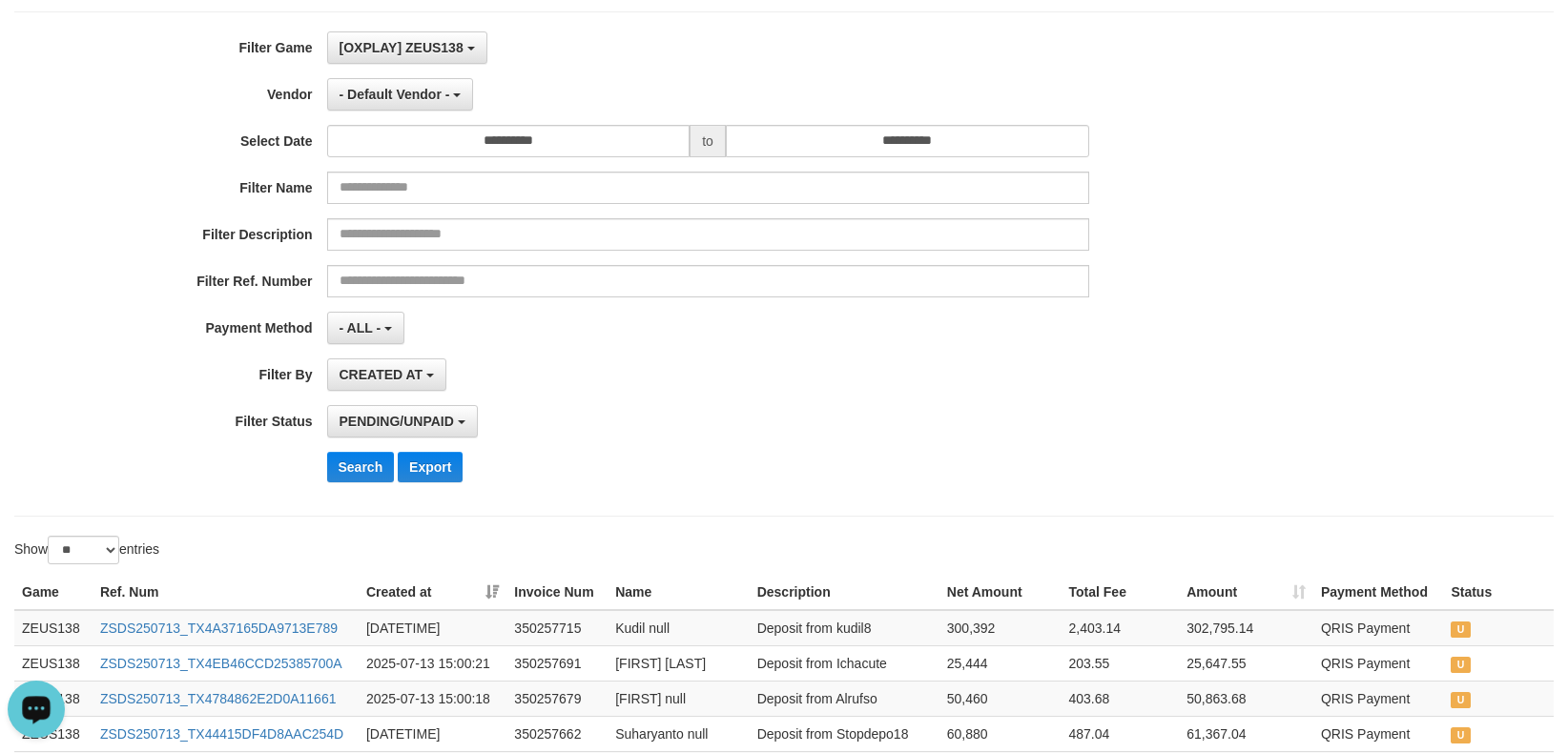 scroll, scrollTop: 10, scrollLeft: 0, axis: vertical 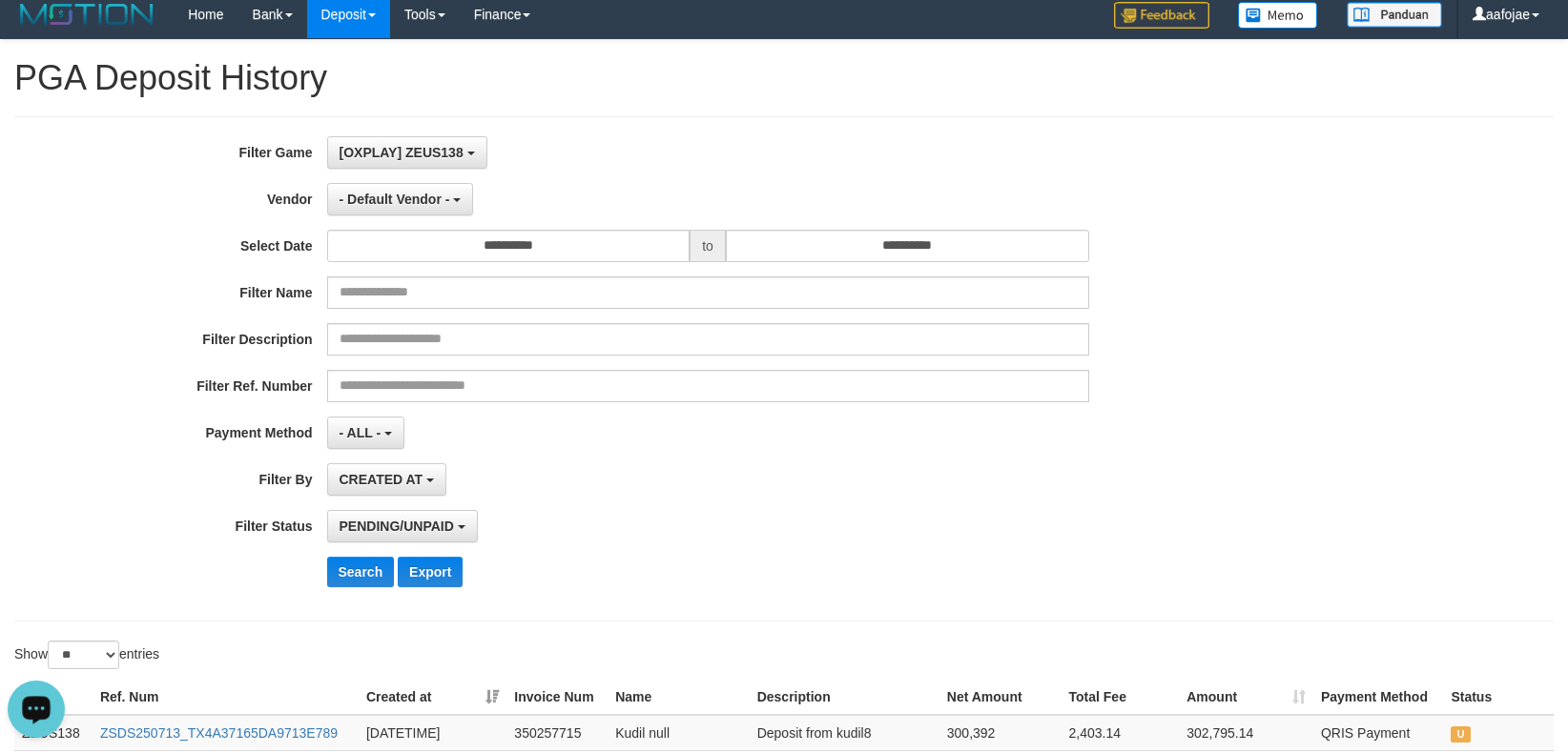 click on "**********" at bounding box center [653, 369] 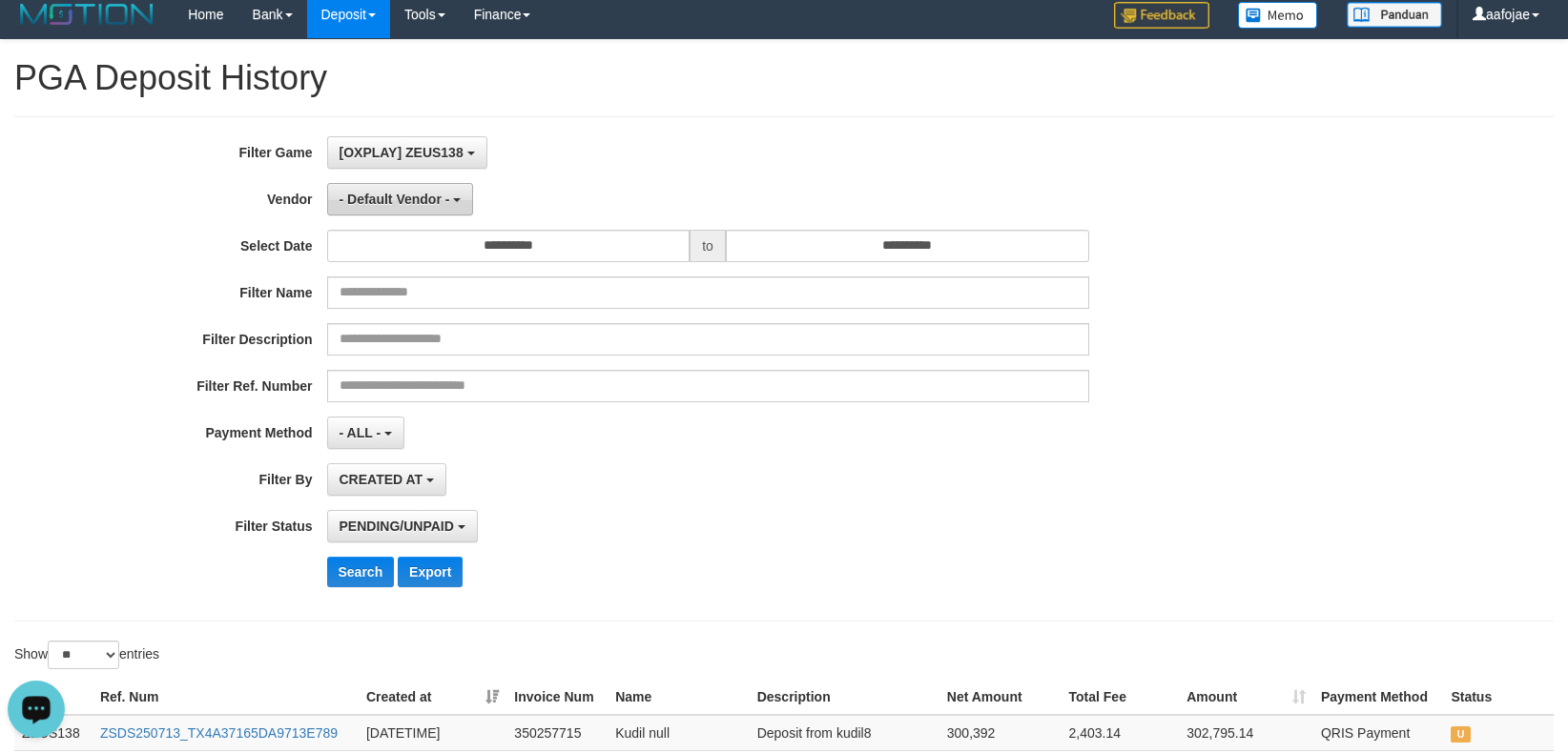 click on "- Default Vendor -" at bounding box center [395, 199] 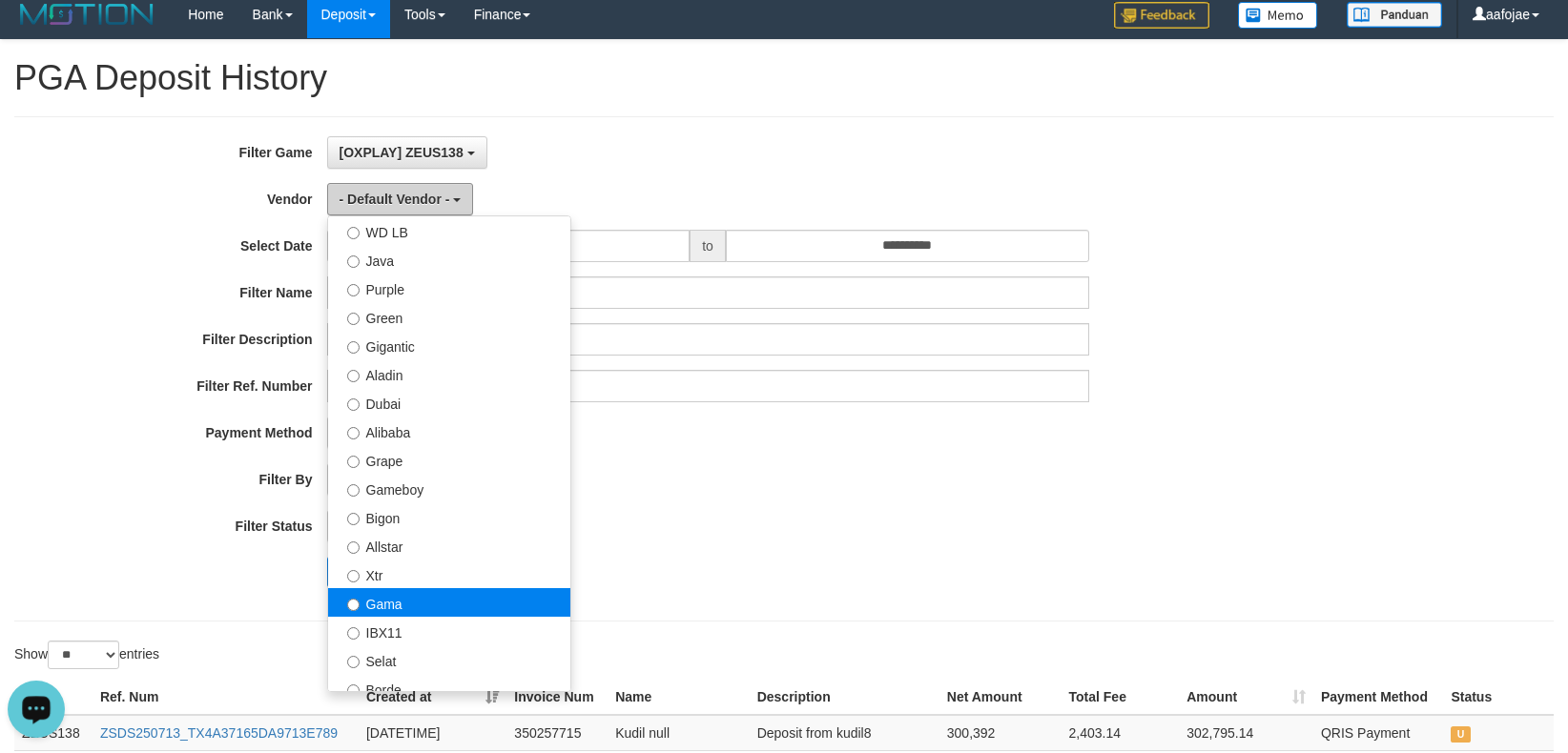 scroll, scrollTop: 254, scrollLeft: 0, axis: vertical 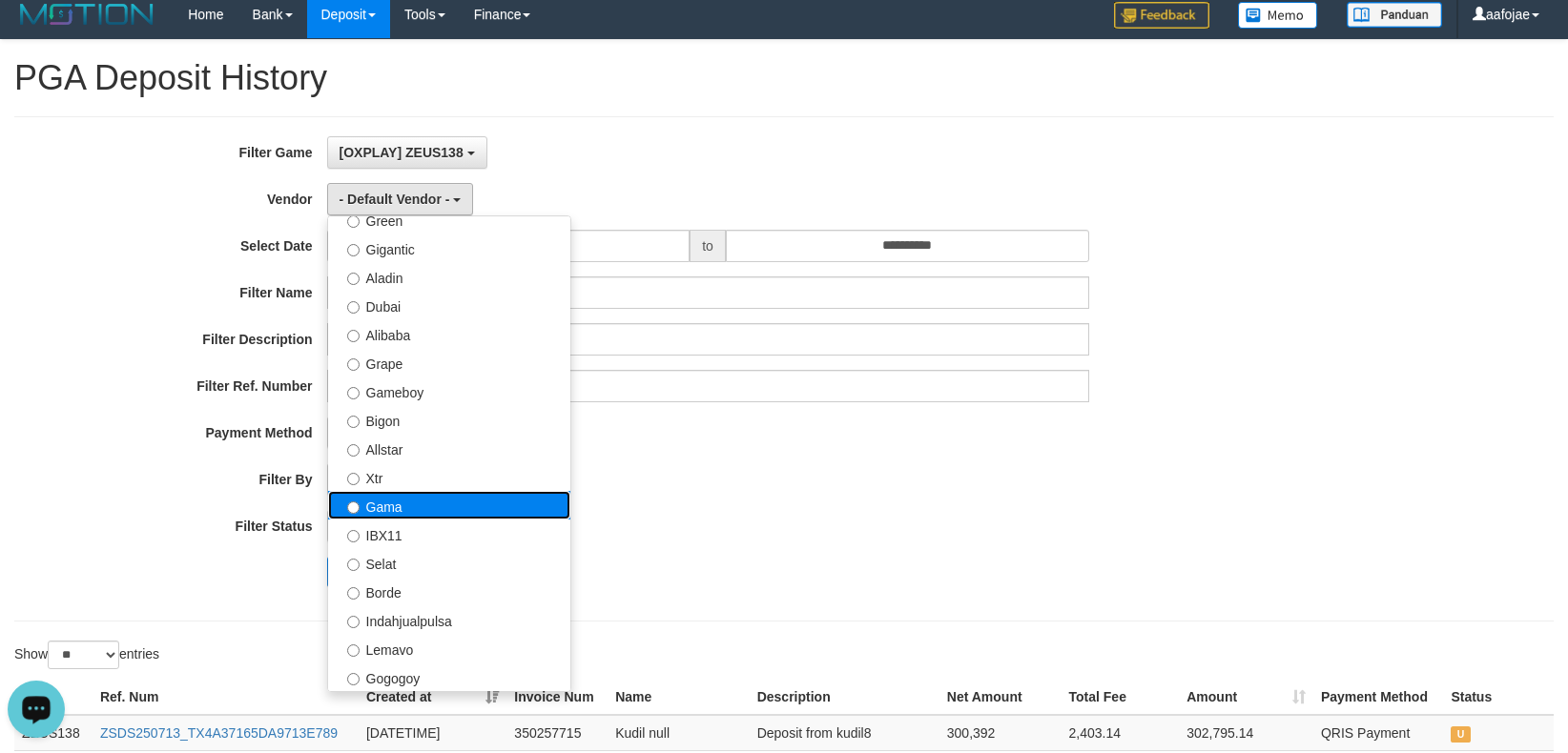 click on "Gama" at bounding box center (449, 505) 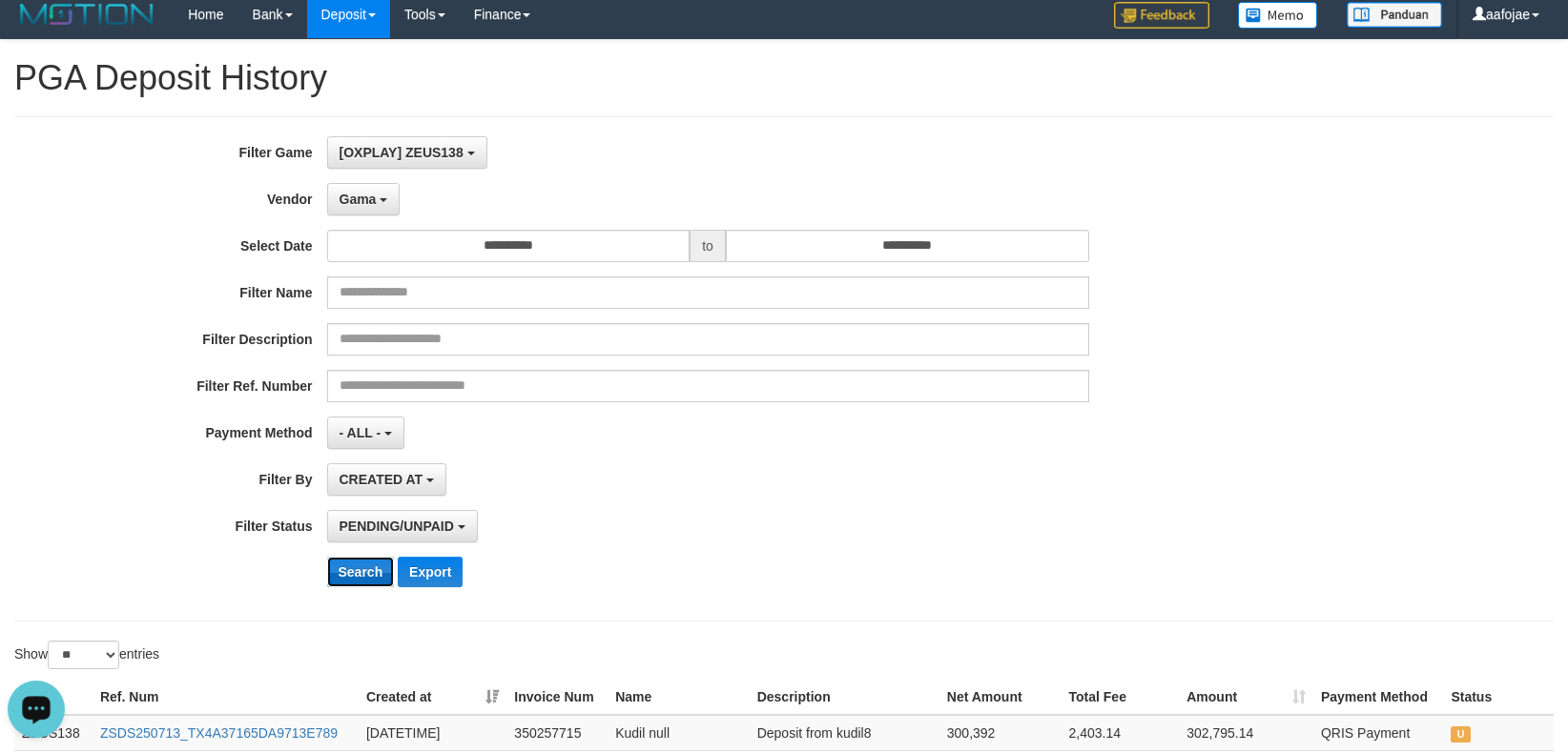 click on "Search" at bounding box center (361, 572) 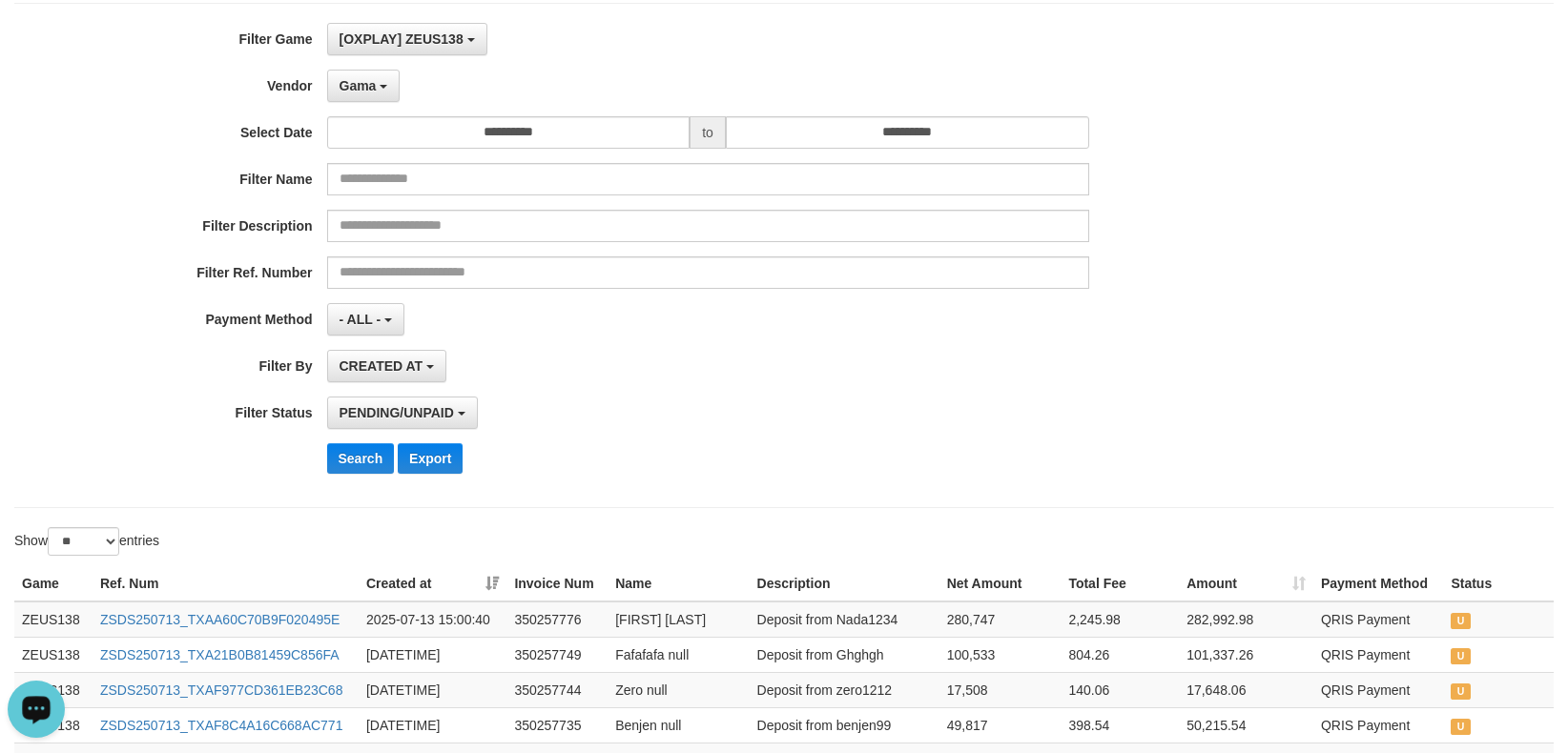 scroll, scrollTop: 0, scrollLeft: 0, axis: both 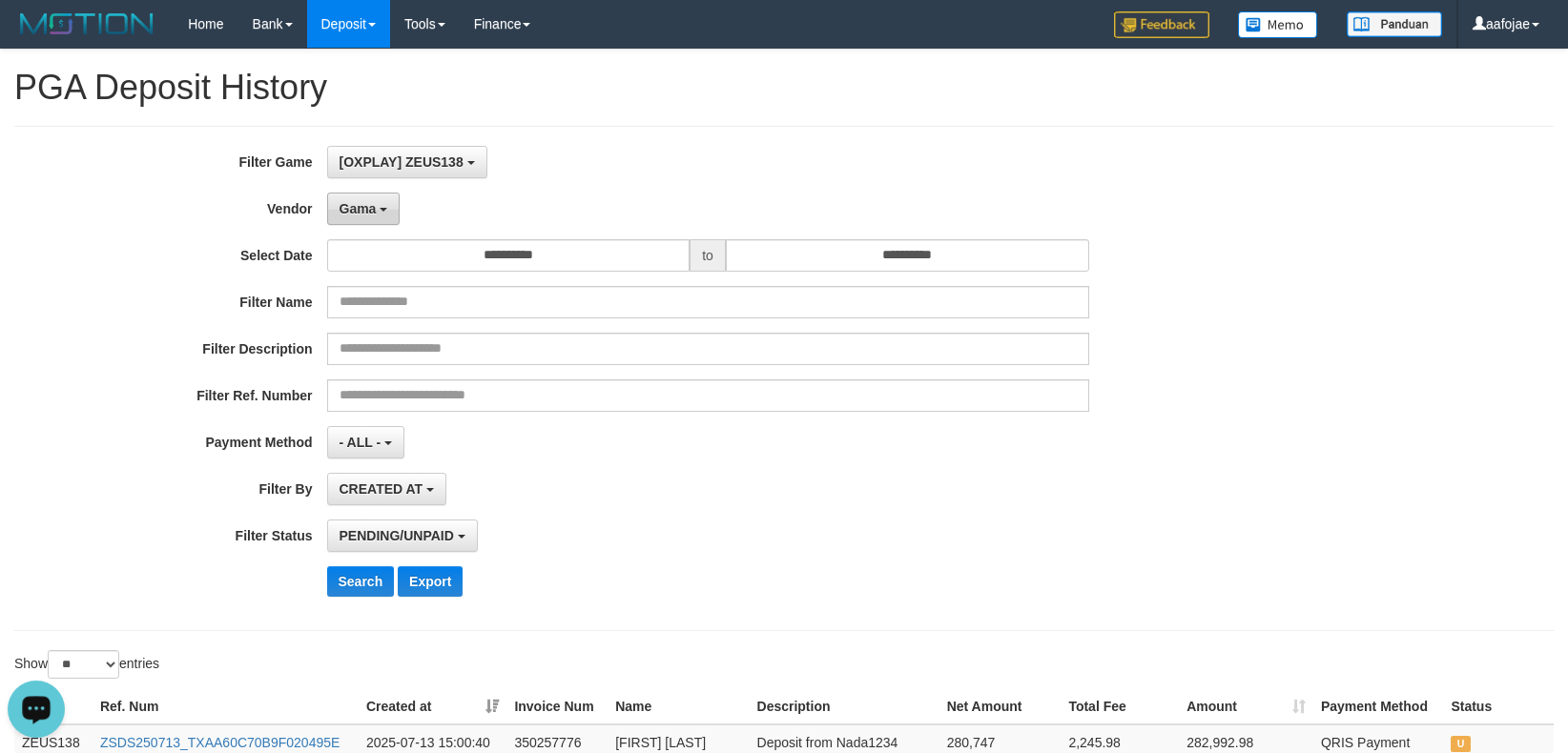 click on "Gama" at bounding box center (358, 209) 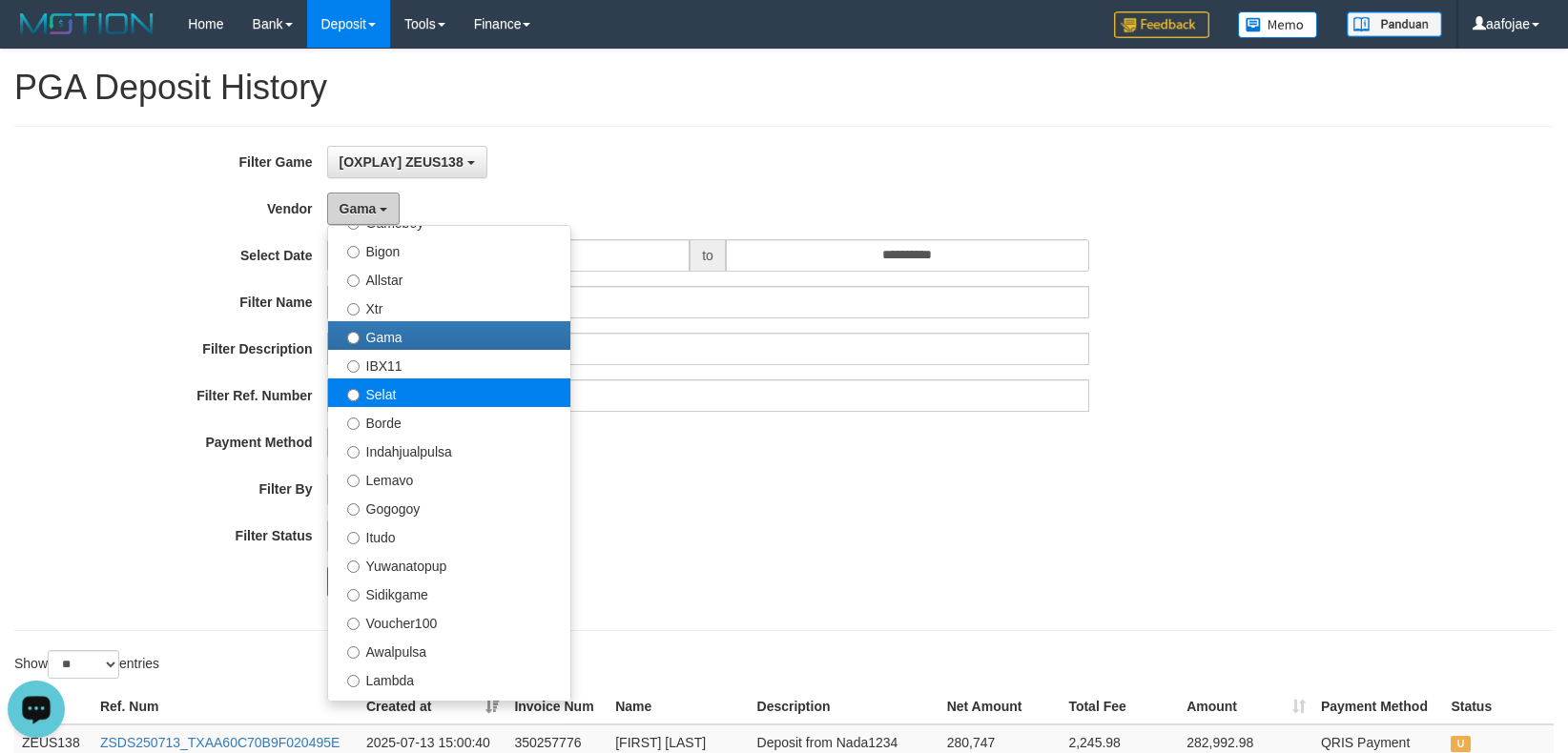 scroll, scrollTop: 656, scrollLeft: 0, axis: vertical 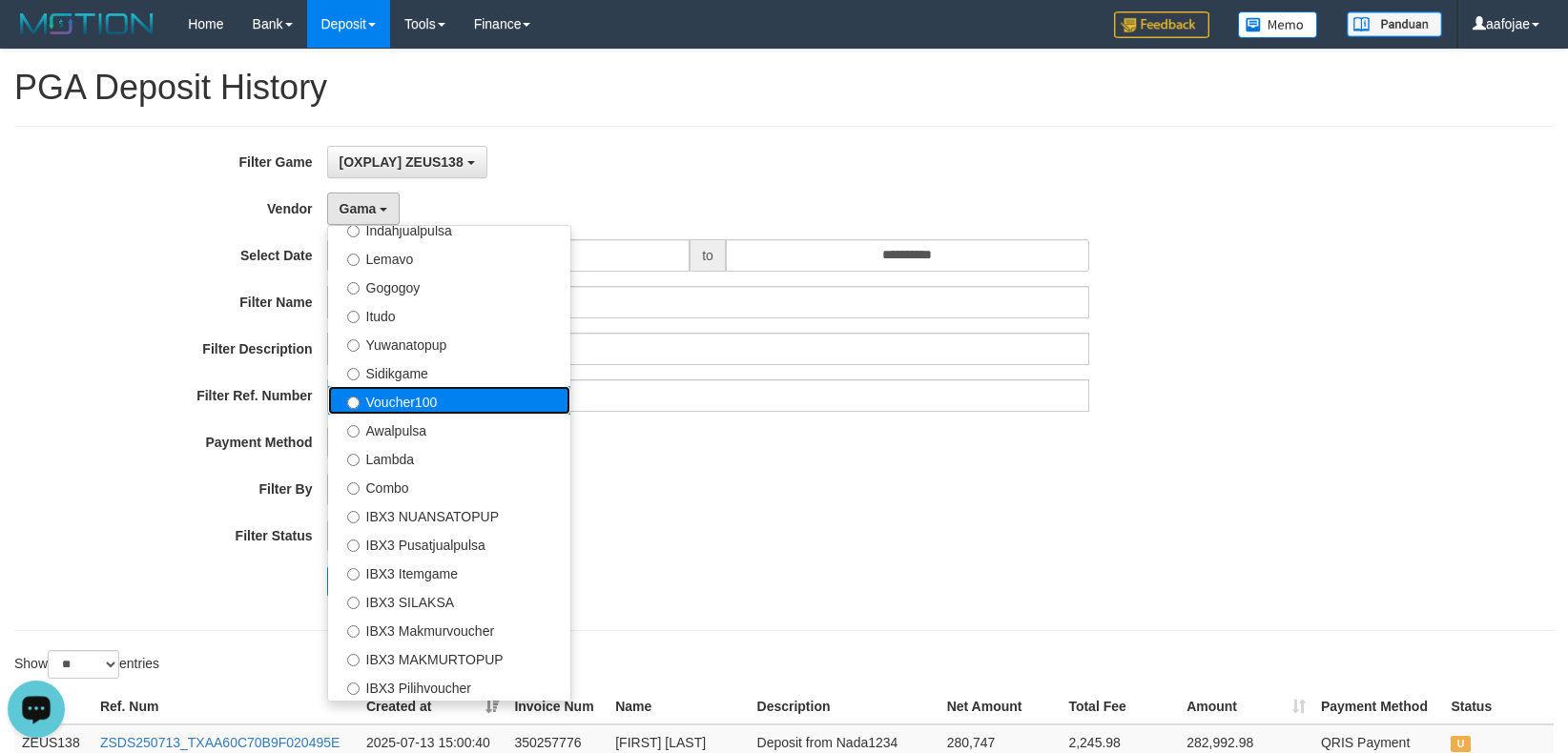 click on "Voucher100" at bounding box center (449, 400) 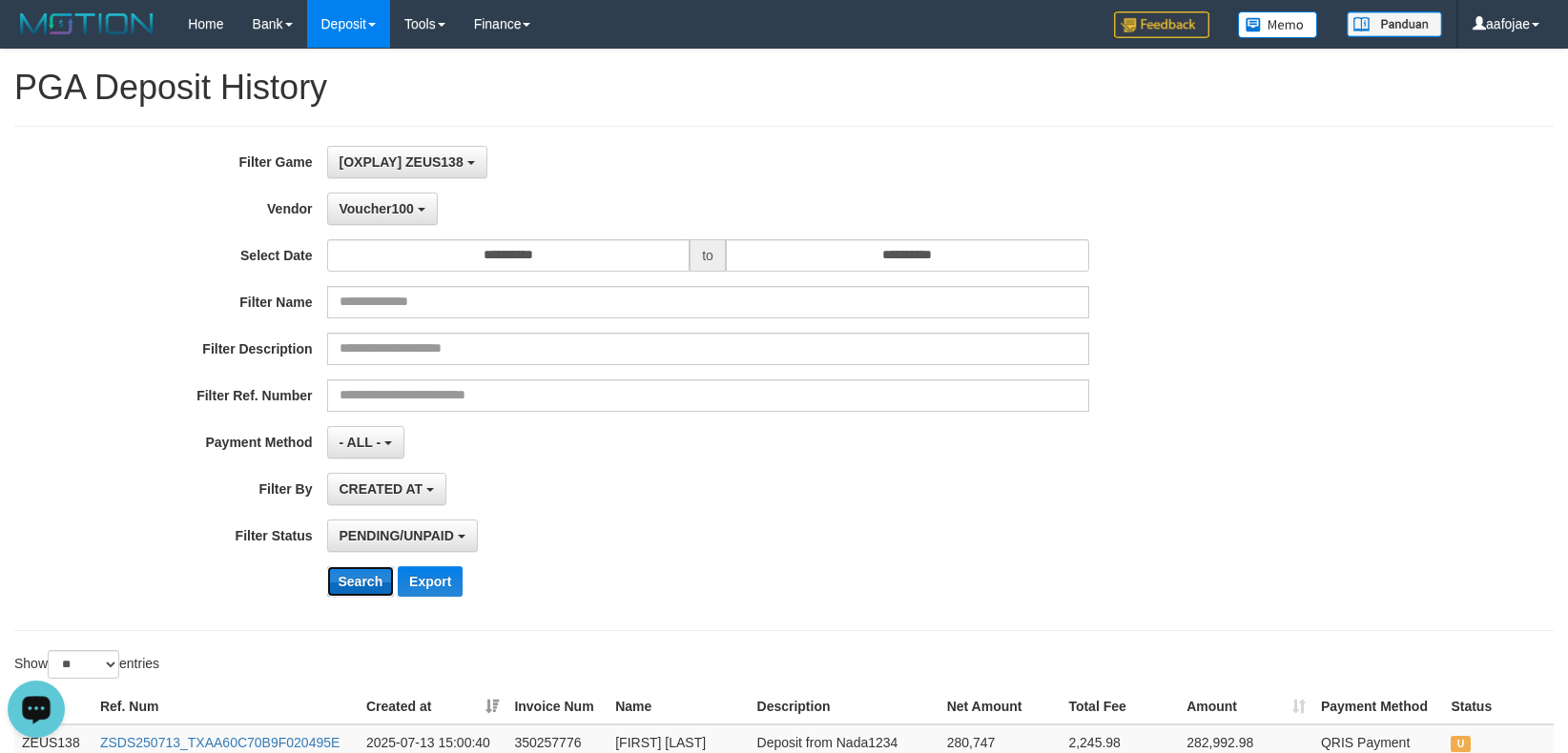 click on "Search" at bounding box center [361, 581] 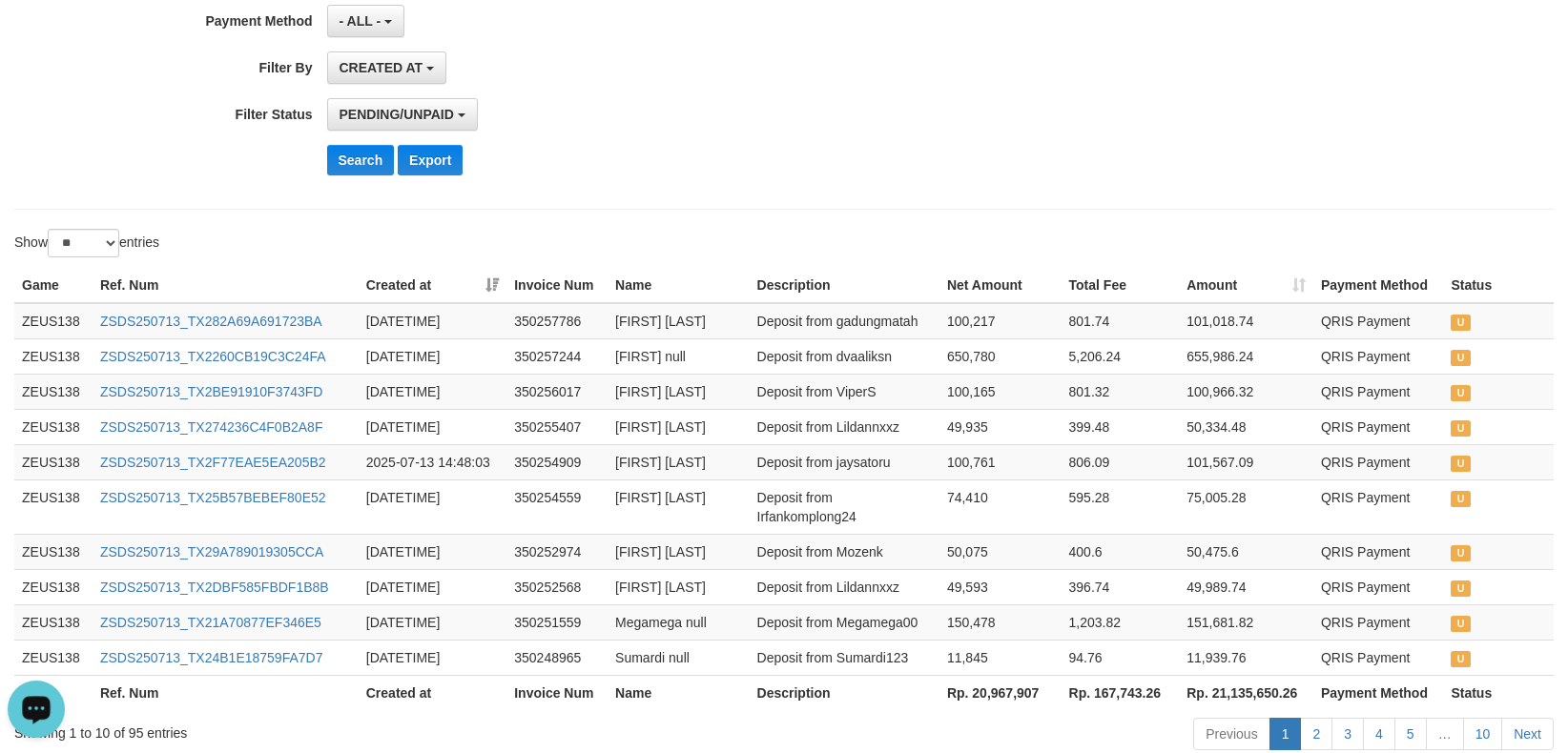 scroll, scrollTop: 0, scrollLeft: 0, axis: both 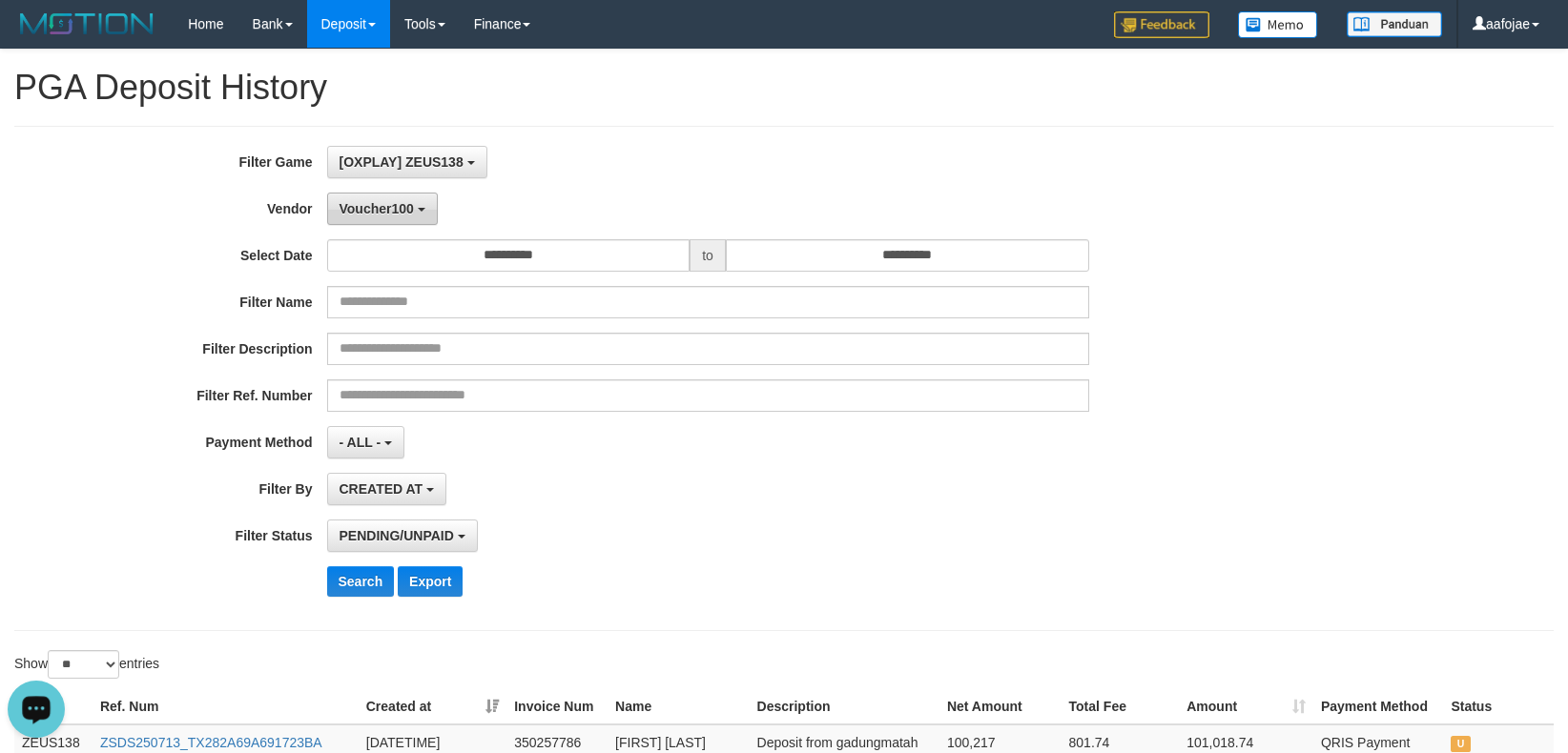 drag, startPoint x: 386, startPoint y: 204, endPoint x: 397, endPoint y: 223, distance: 21.954498 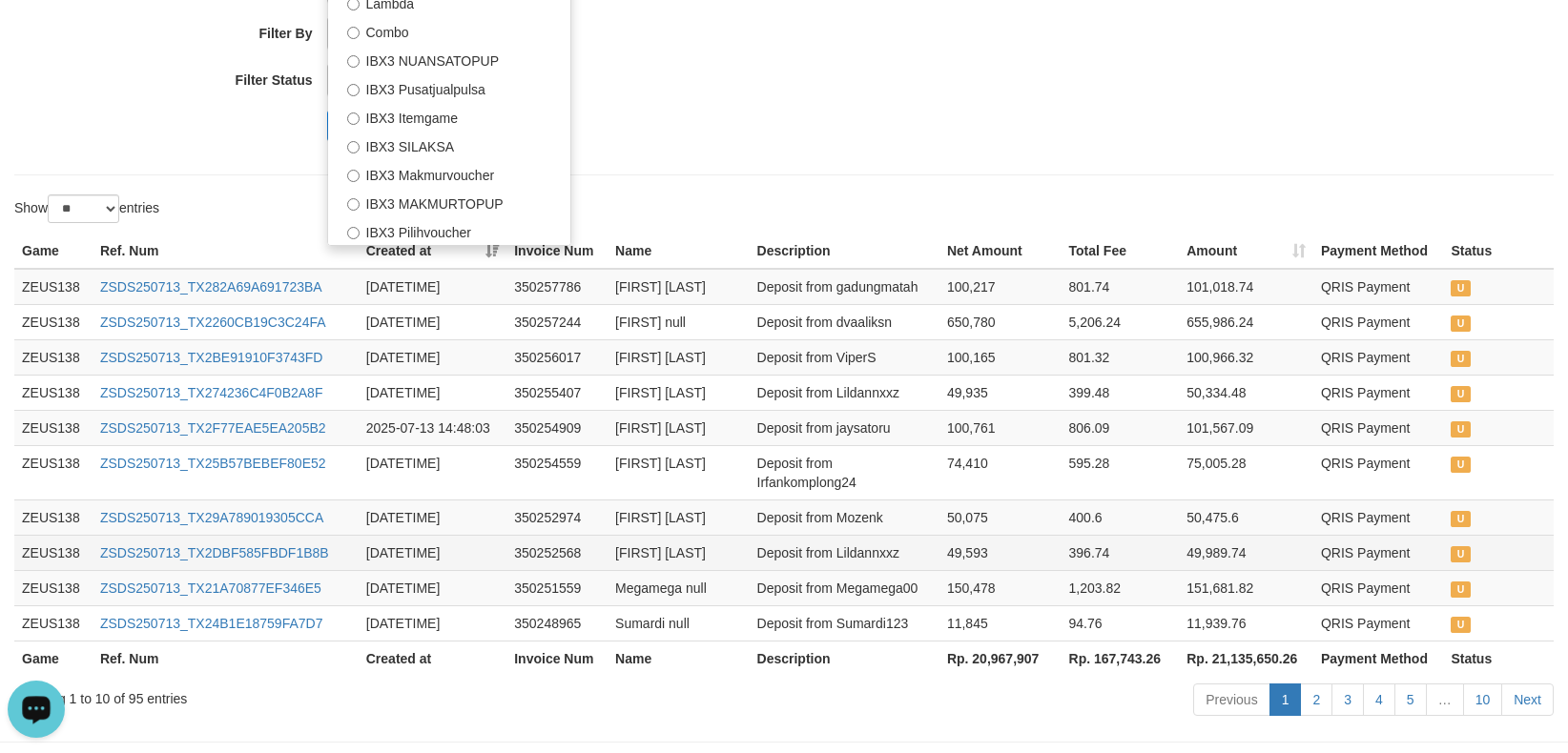 scroll, scrollTop: 538, scrollLeft: 0, axis: vertical 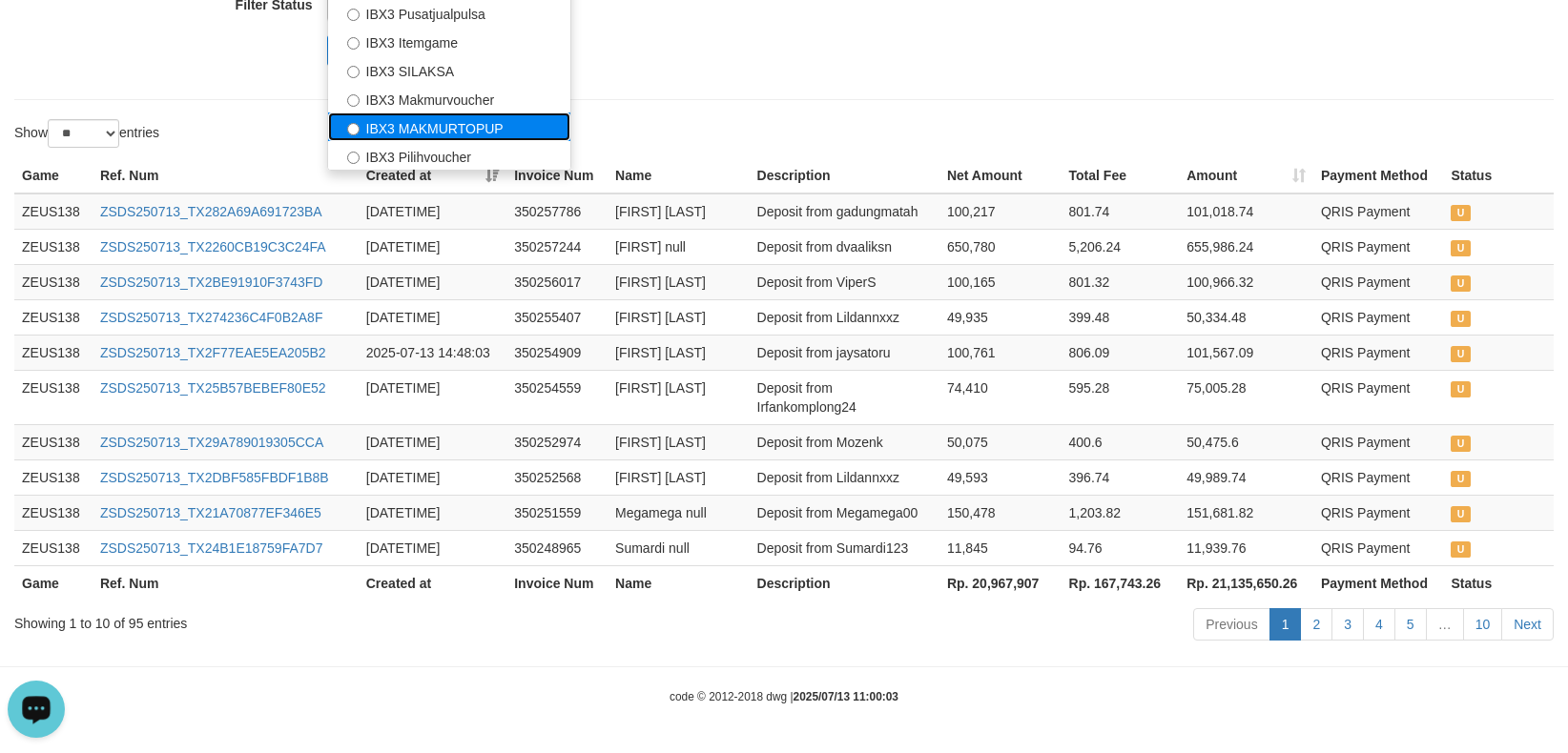click on "IBX3 MAKMURTOPUP" at bounding box center [449, 127] 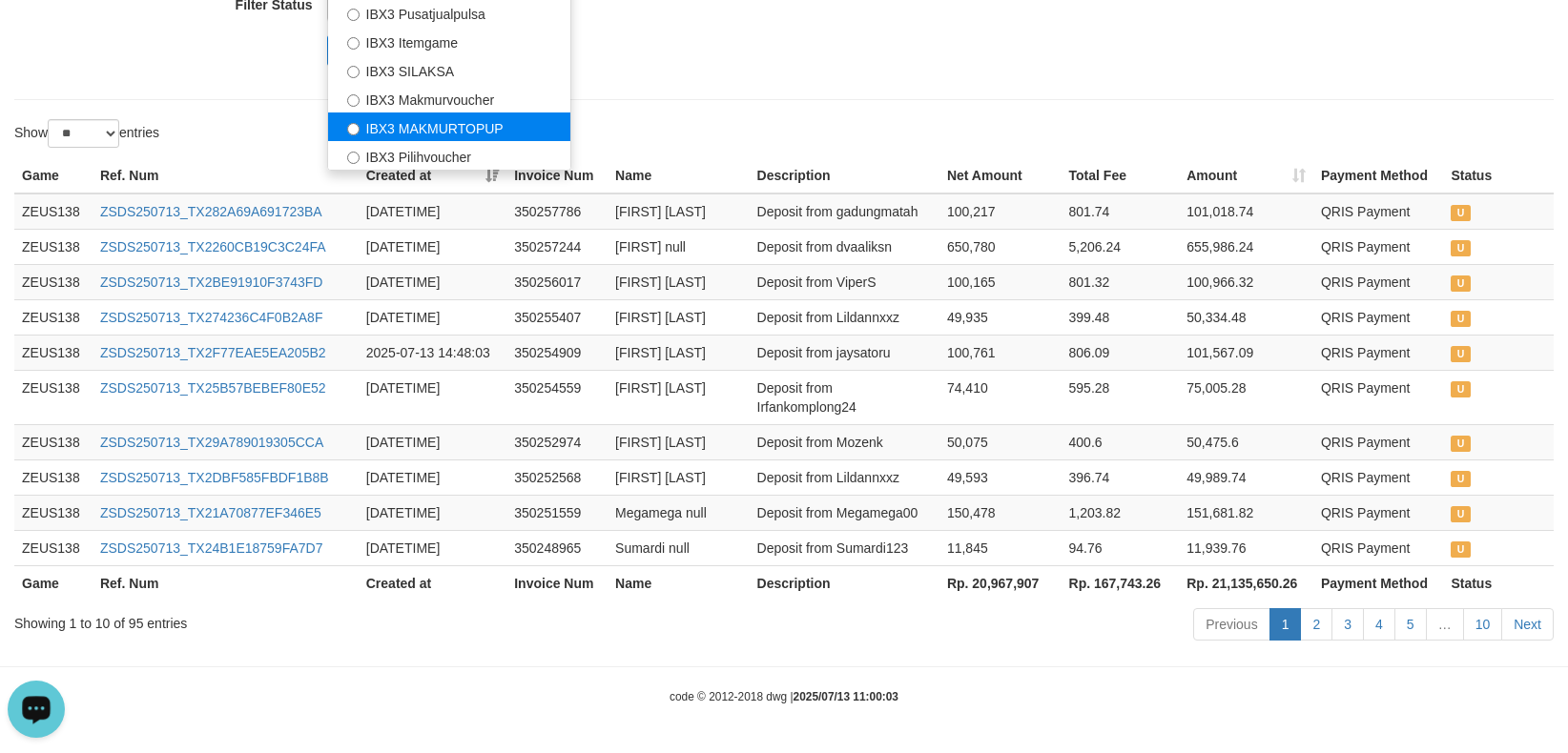 select on "**********" 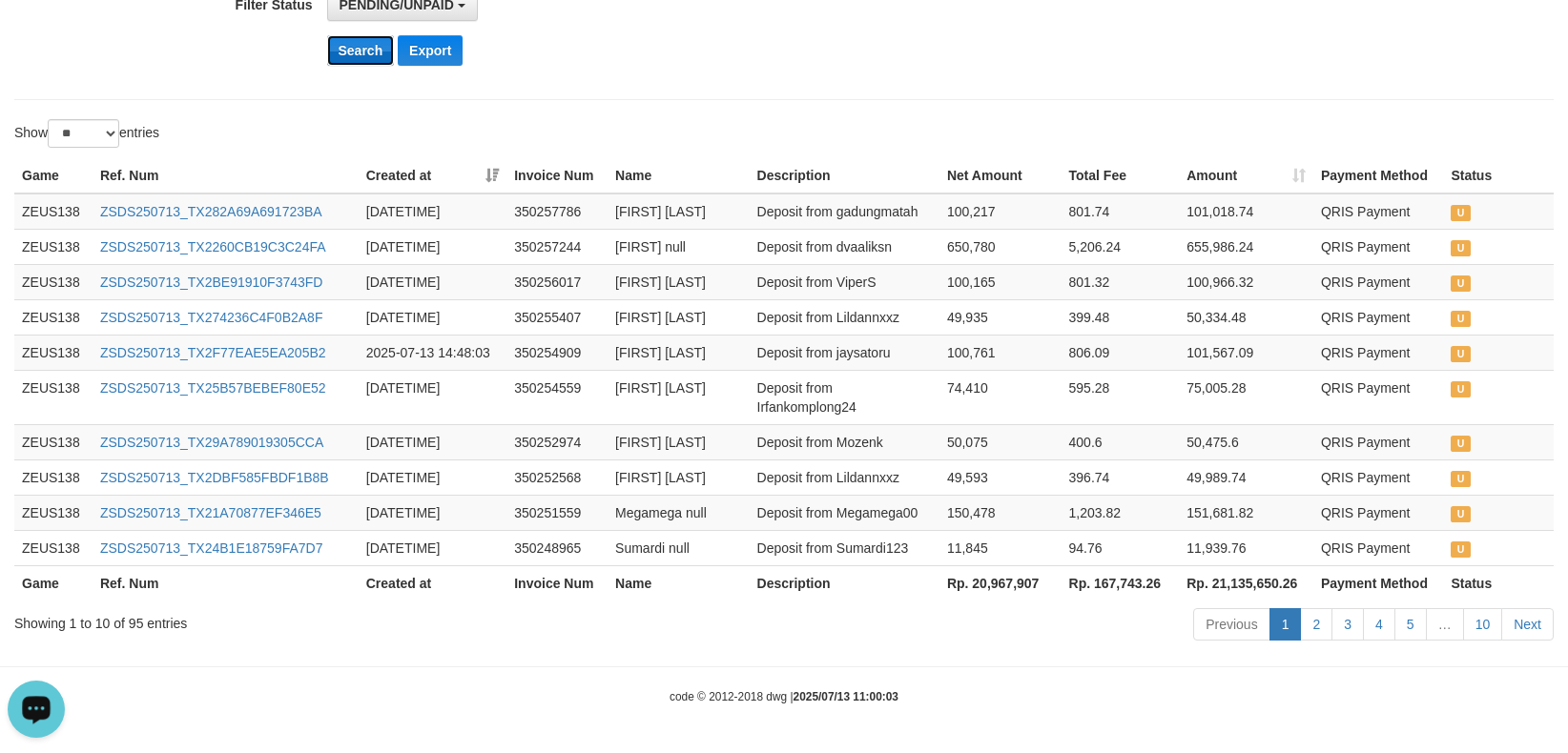 click on "Search" at bounding box center [361, 51] 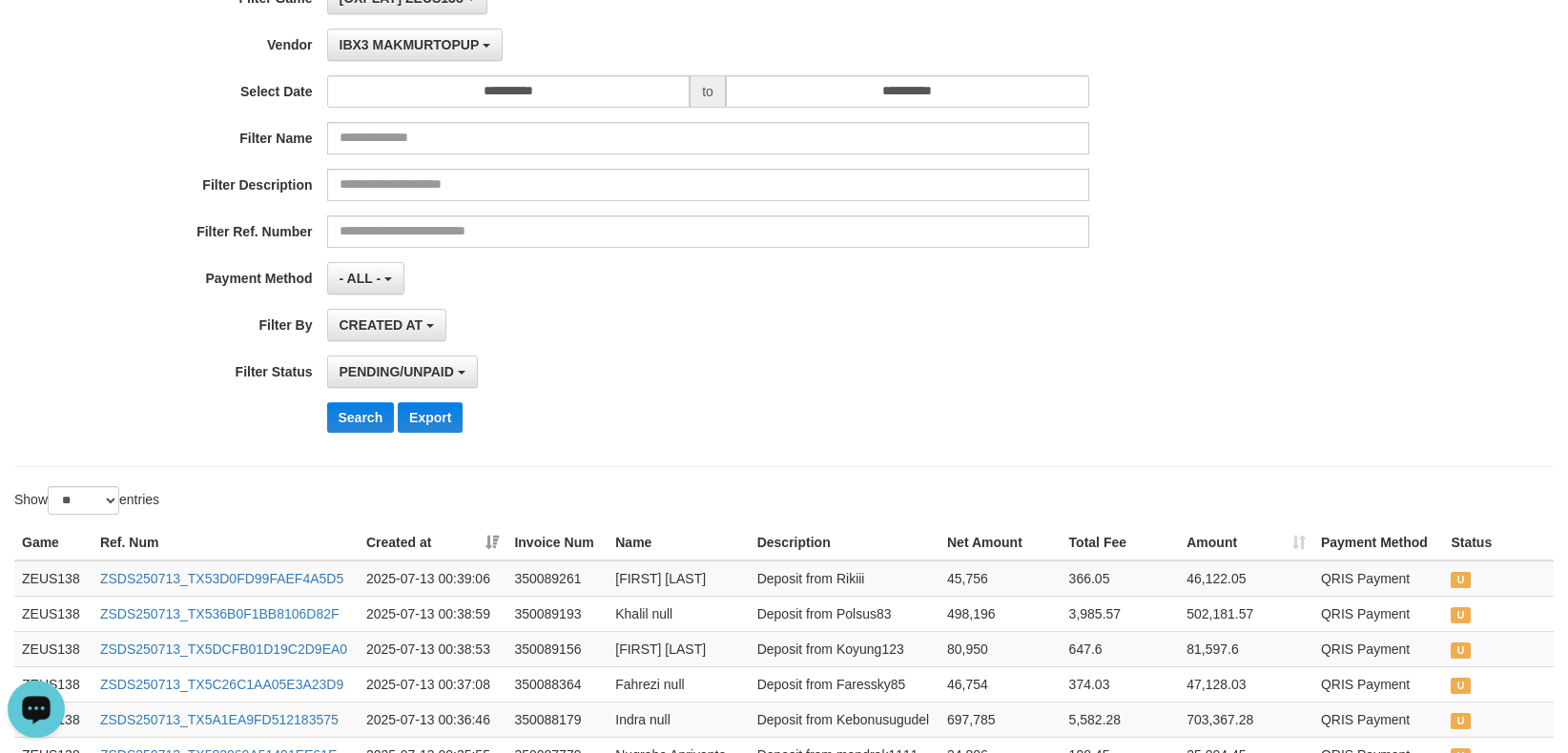 scroll, scrollTop: 0, scrollLeft: 0, axis: both 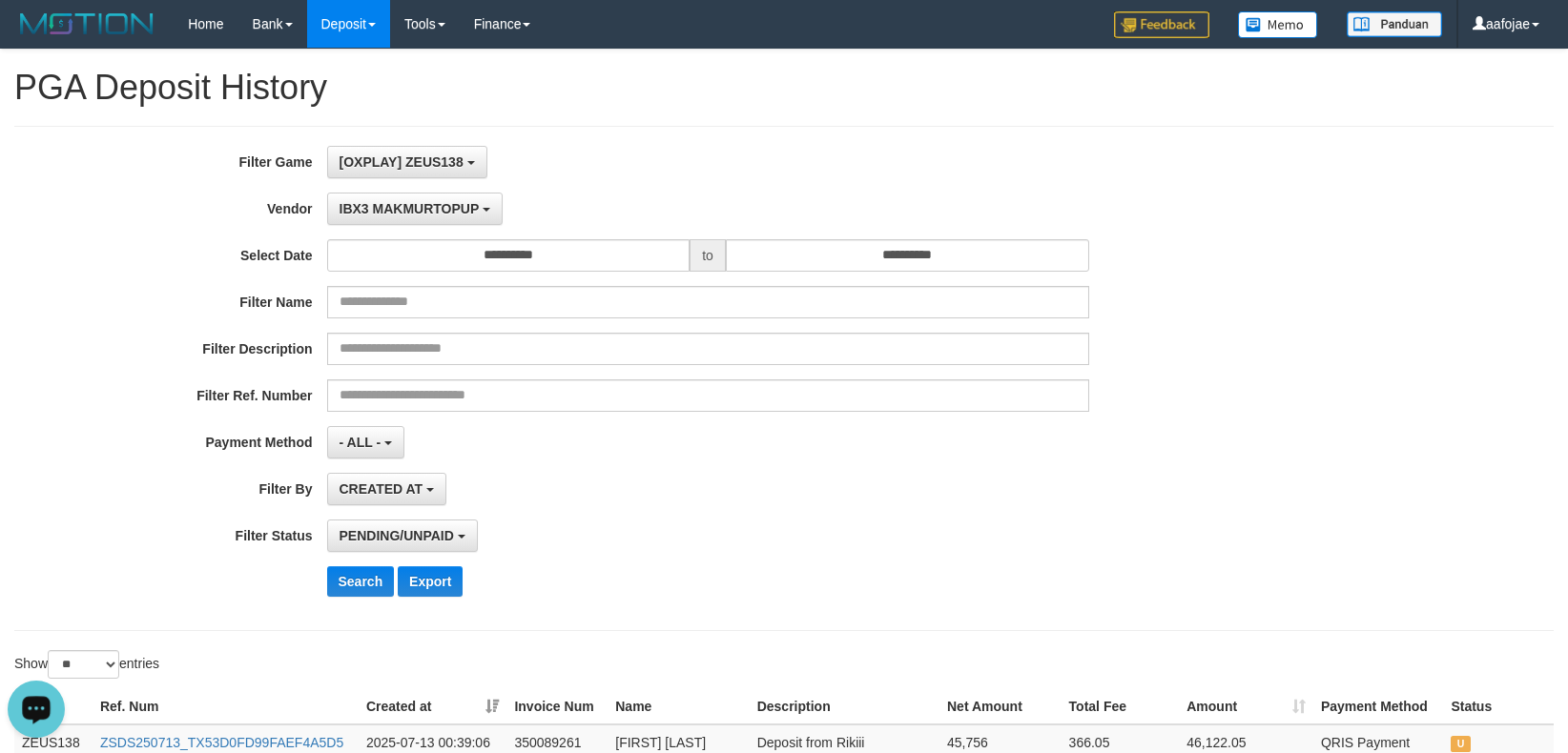 click on "**********" at bounding box center [653, 378] 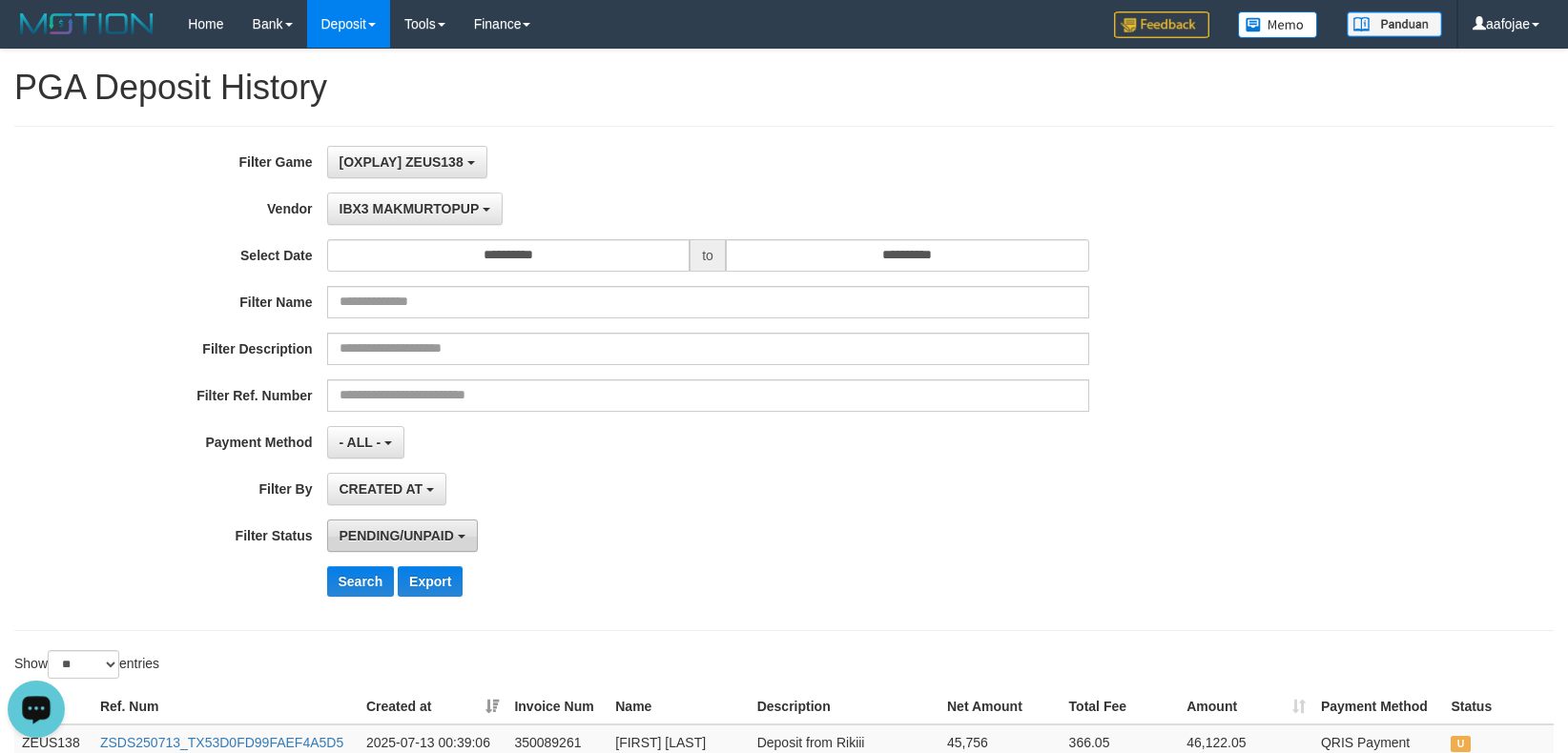 click on "PENDING/UNPAID" at bounding box center (397, 536) 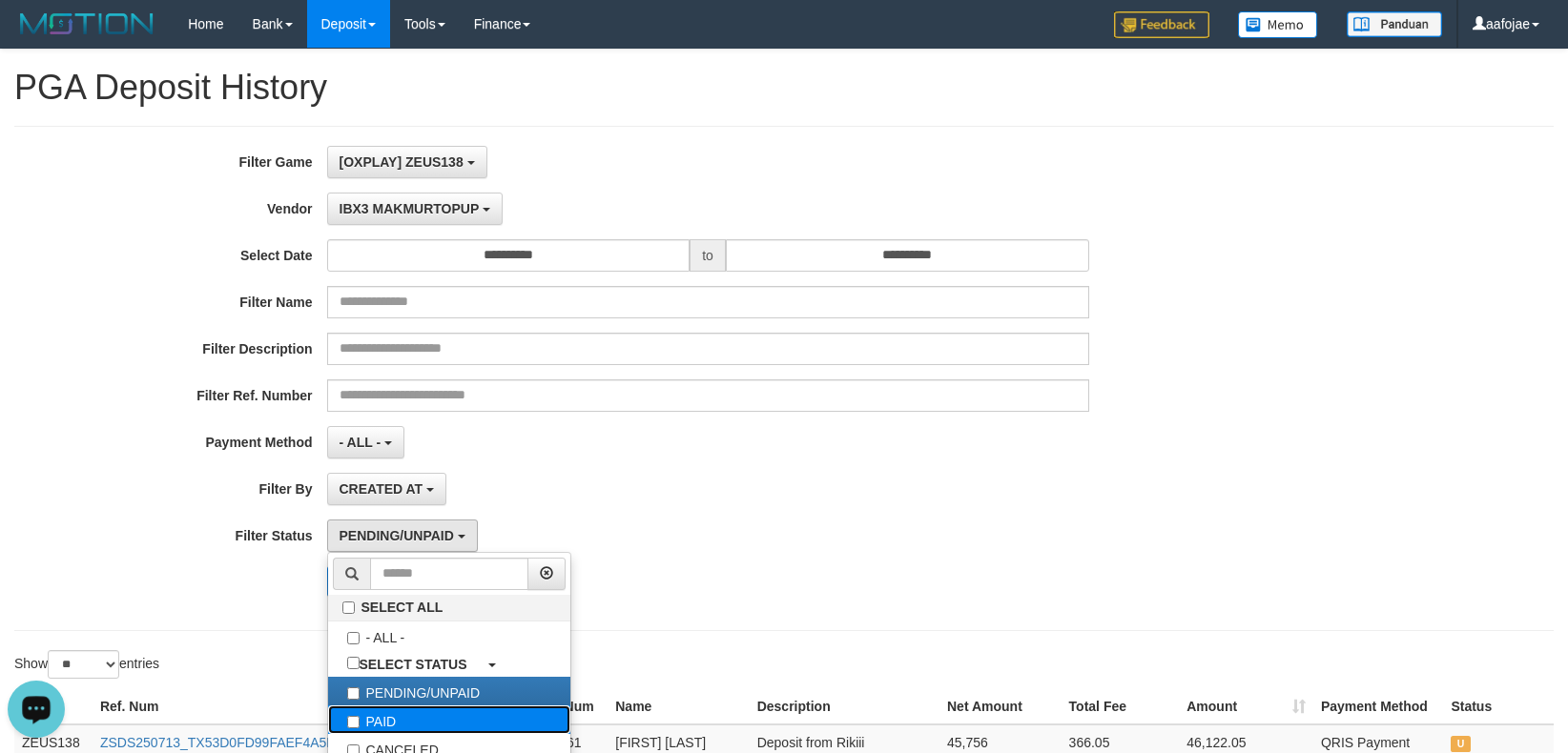 click on "PAID" at bounding box center [449, 720] 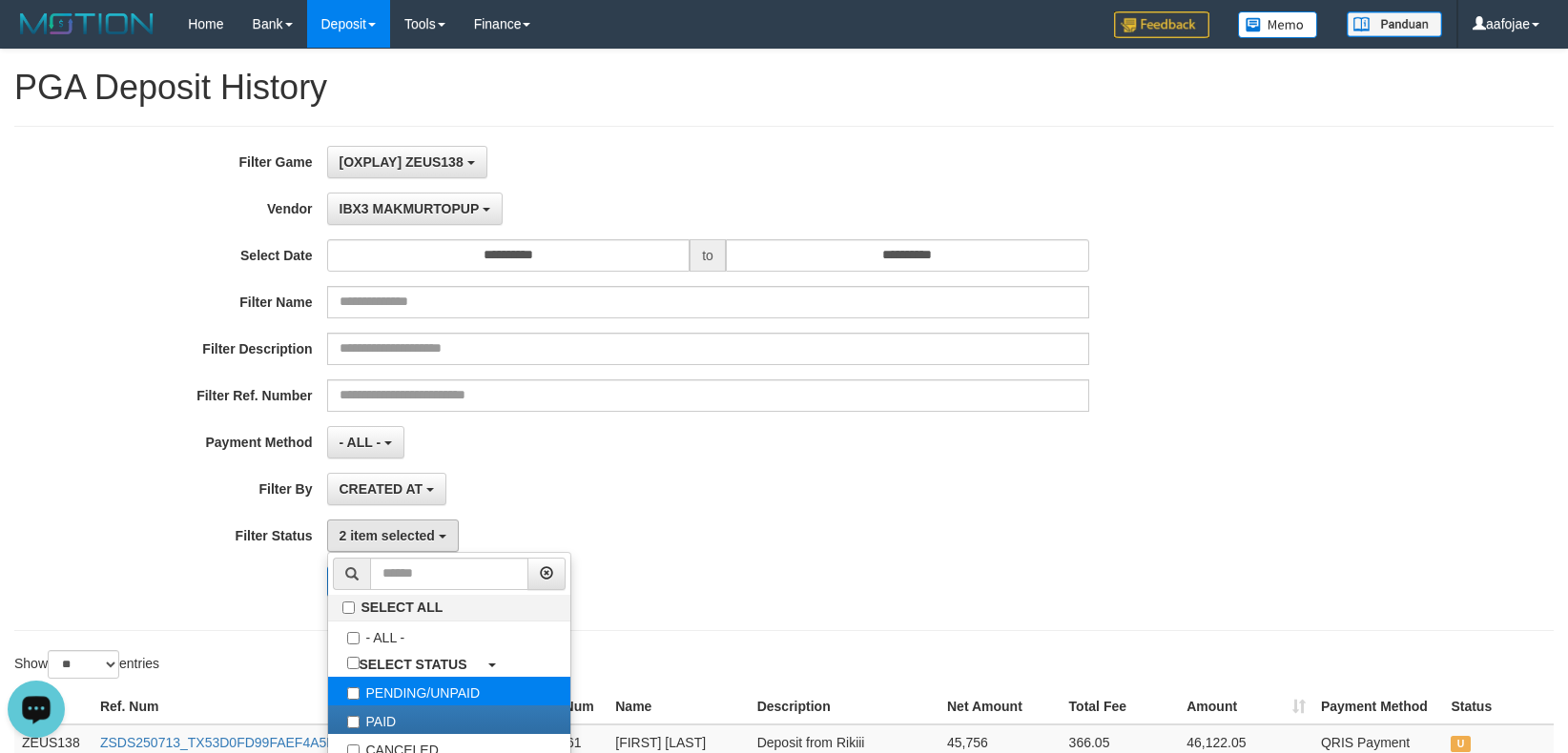 click on "PENDING/UNPAID" at bounding box center (449, 691) 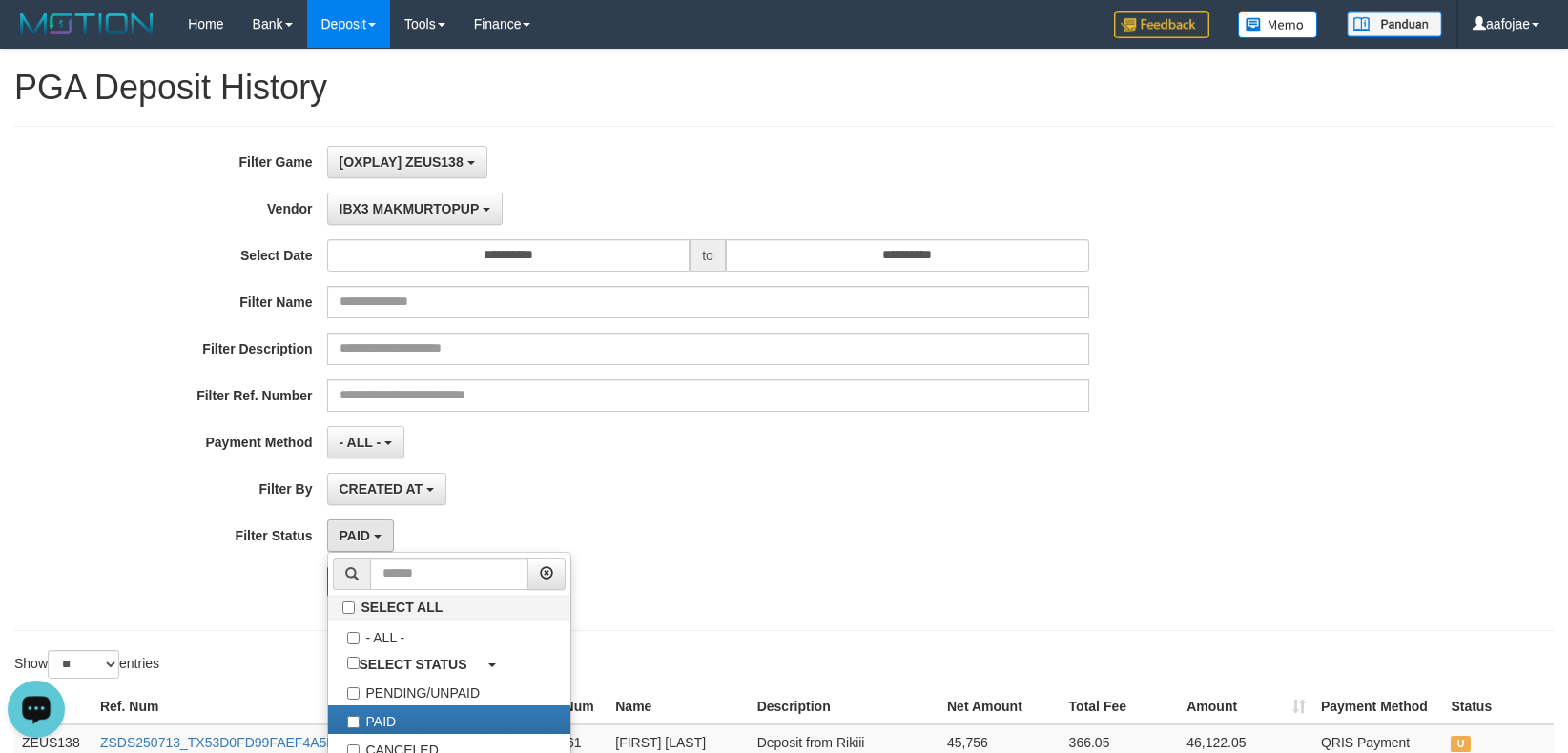 drag, startPoint x: 240, startPoint y: 654, endPoint x: 315, endPoint y: 620, distance: 82.34683 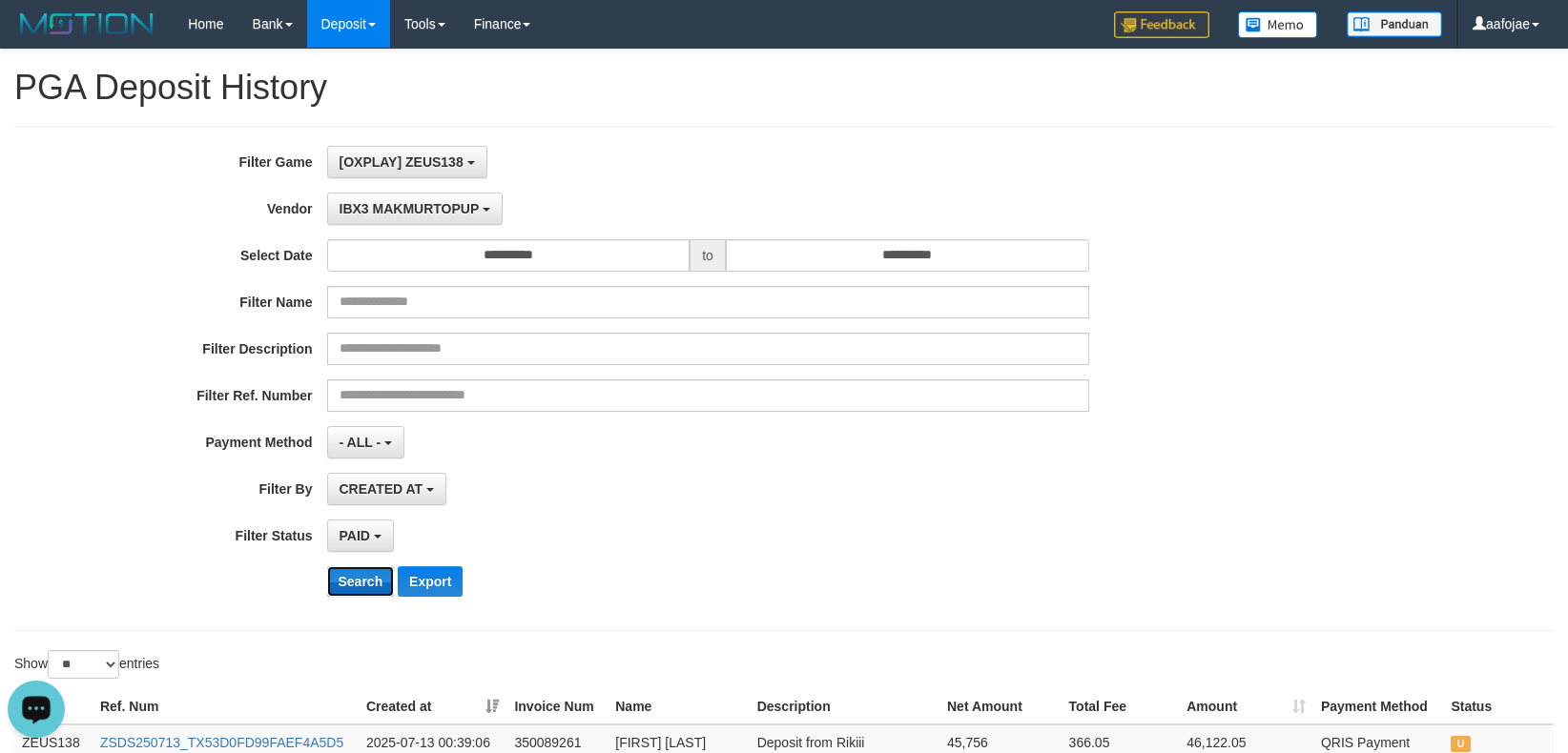 click on "Search" at bounding box center [361, 581] 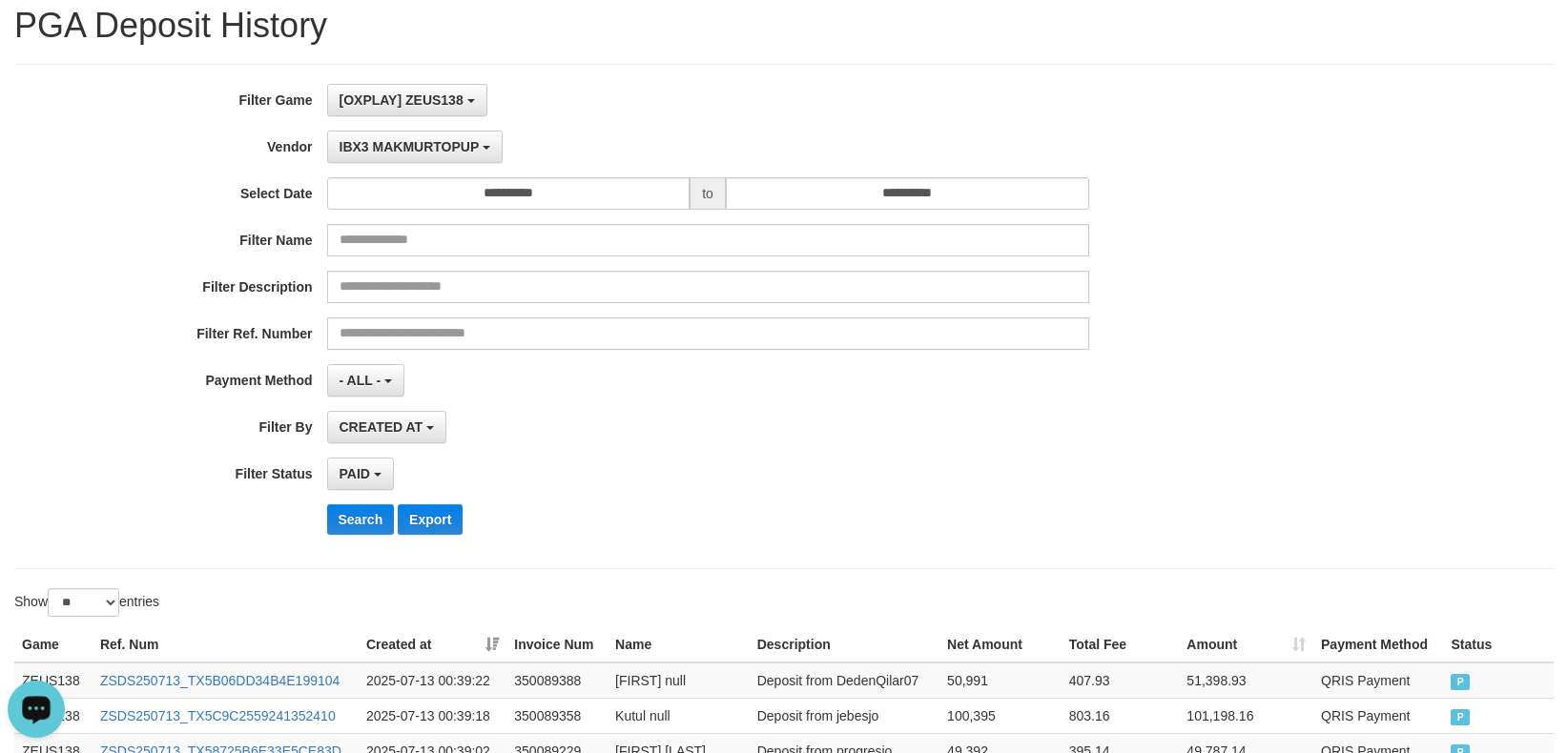 scroll, scrollTop: 0, scrollLeft: 0, axis: both 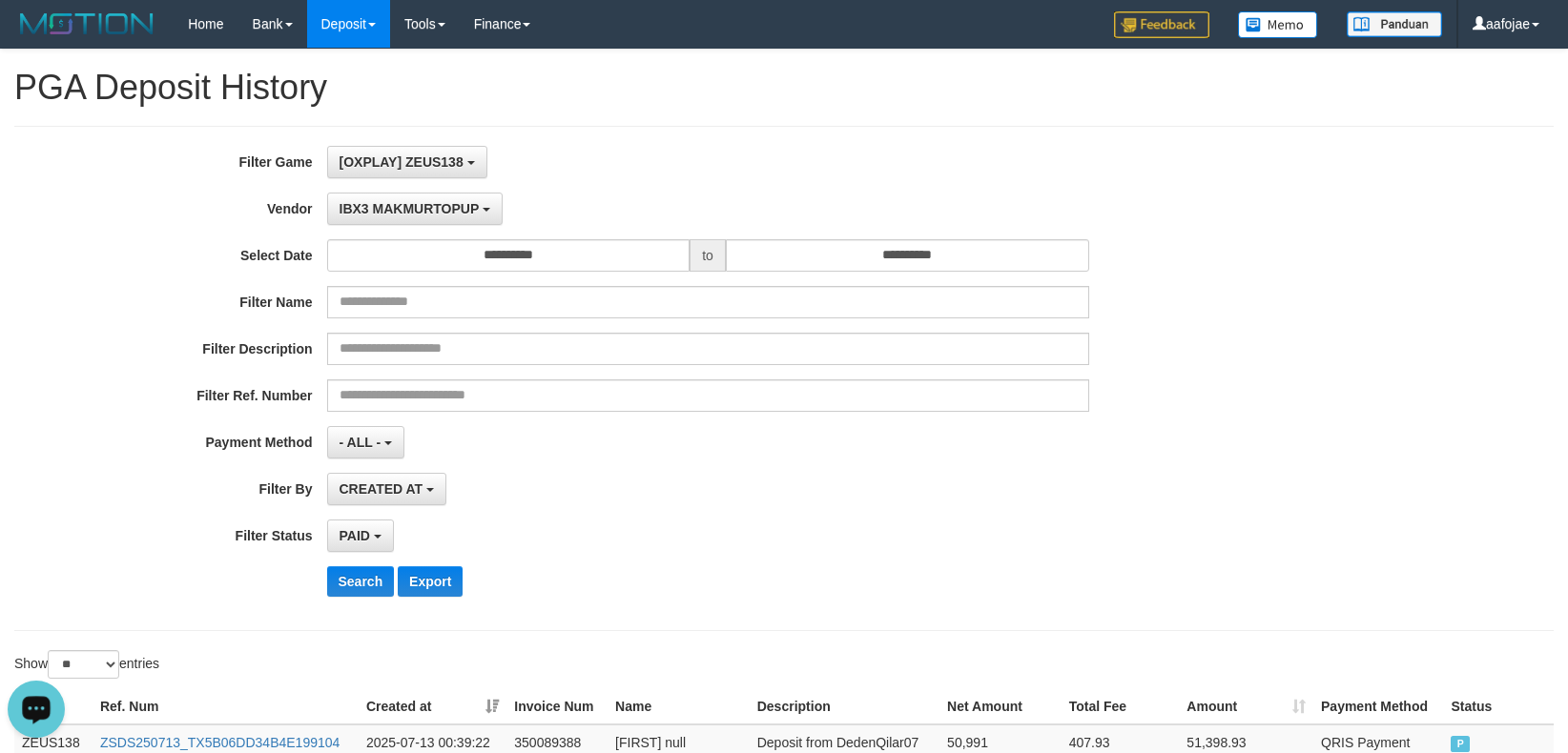 click on "**********" at bounding box center [653, 378] 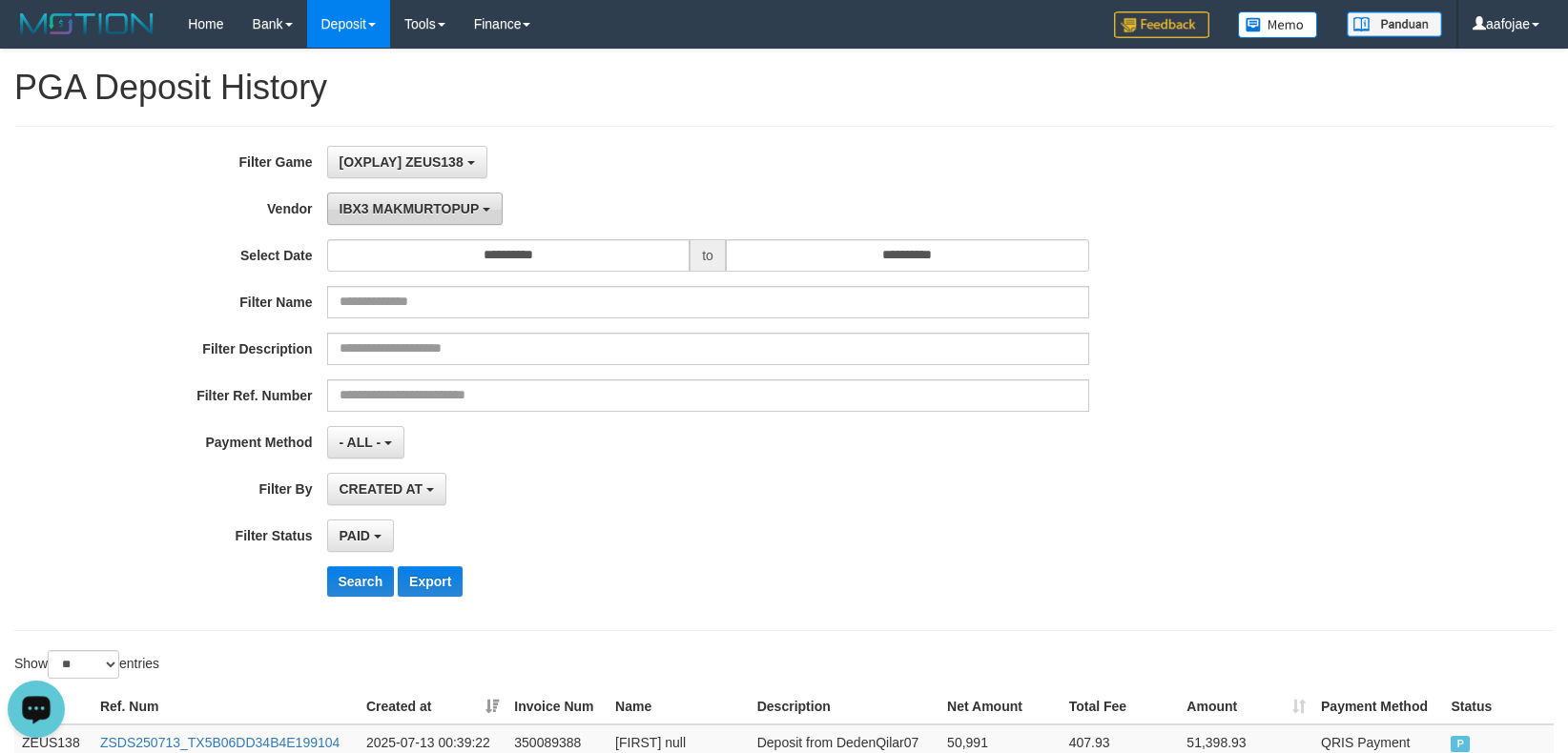 click on "IBX3 MAKMURTOPUP" at bounding box center (415, 209) 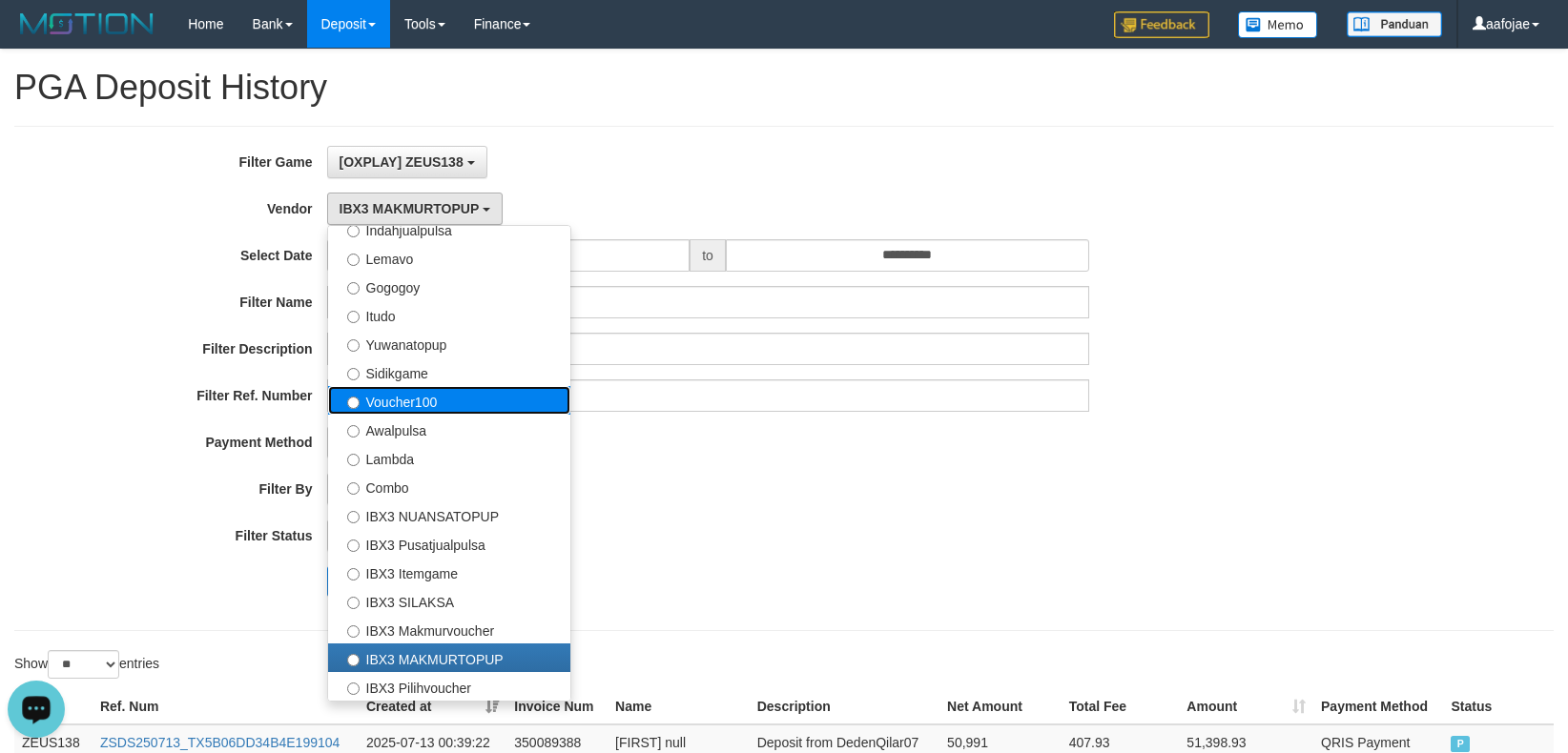 click on "Voucher100" at bounding box center (449, 400) 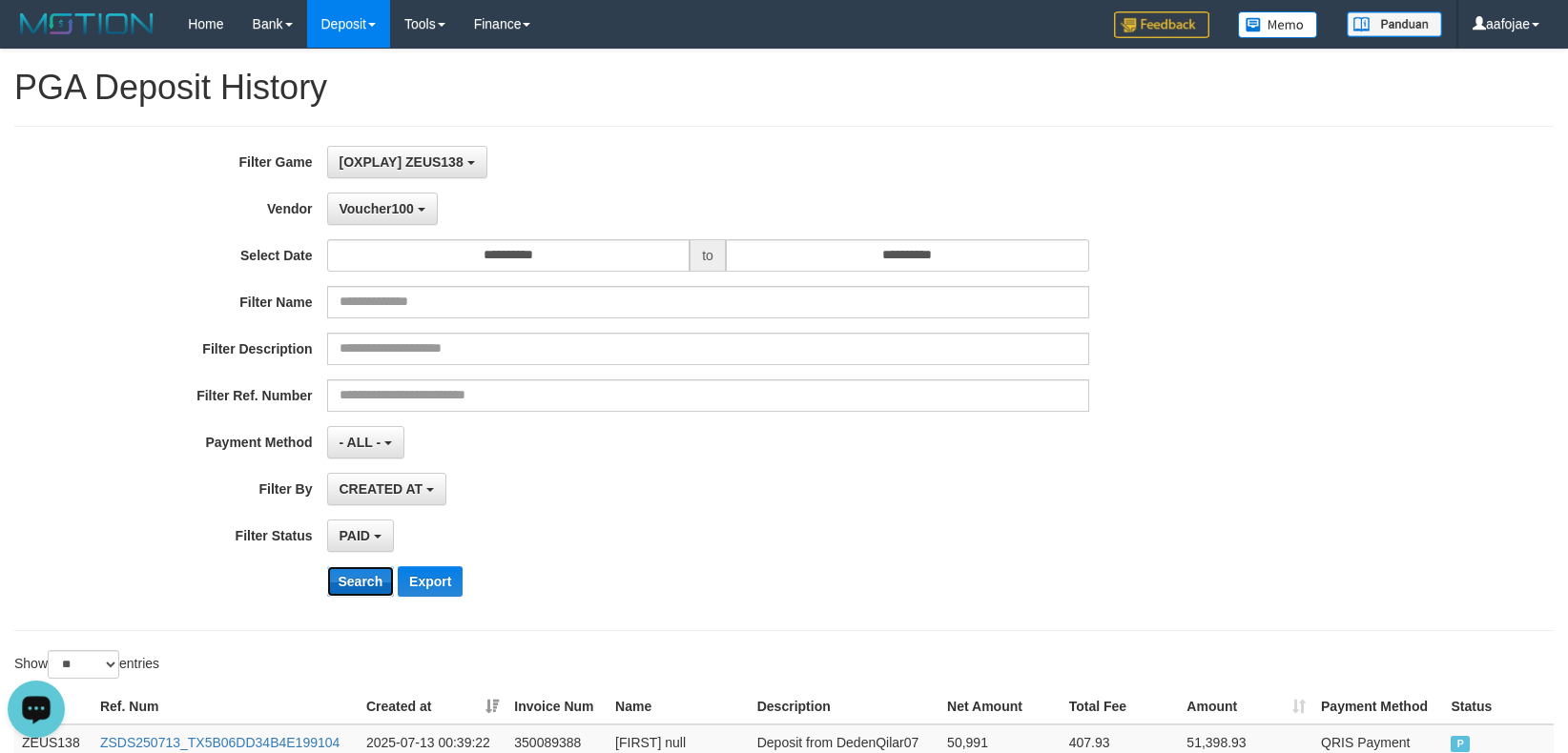 click on "Search" at bounding box center [361, 581] 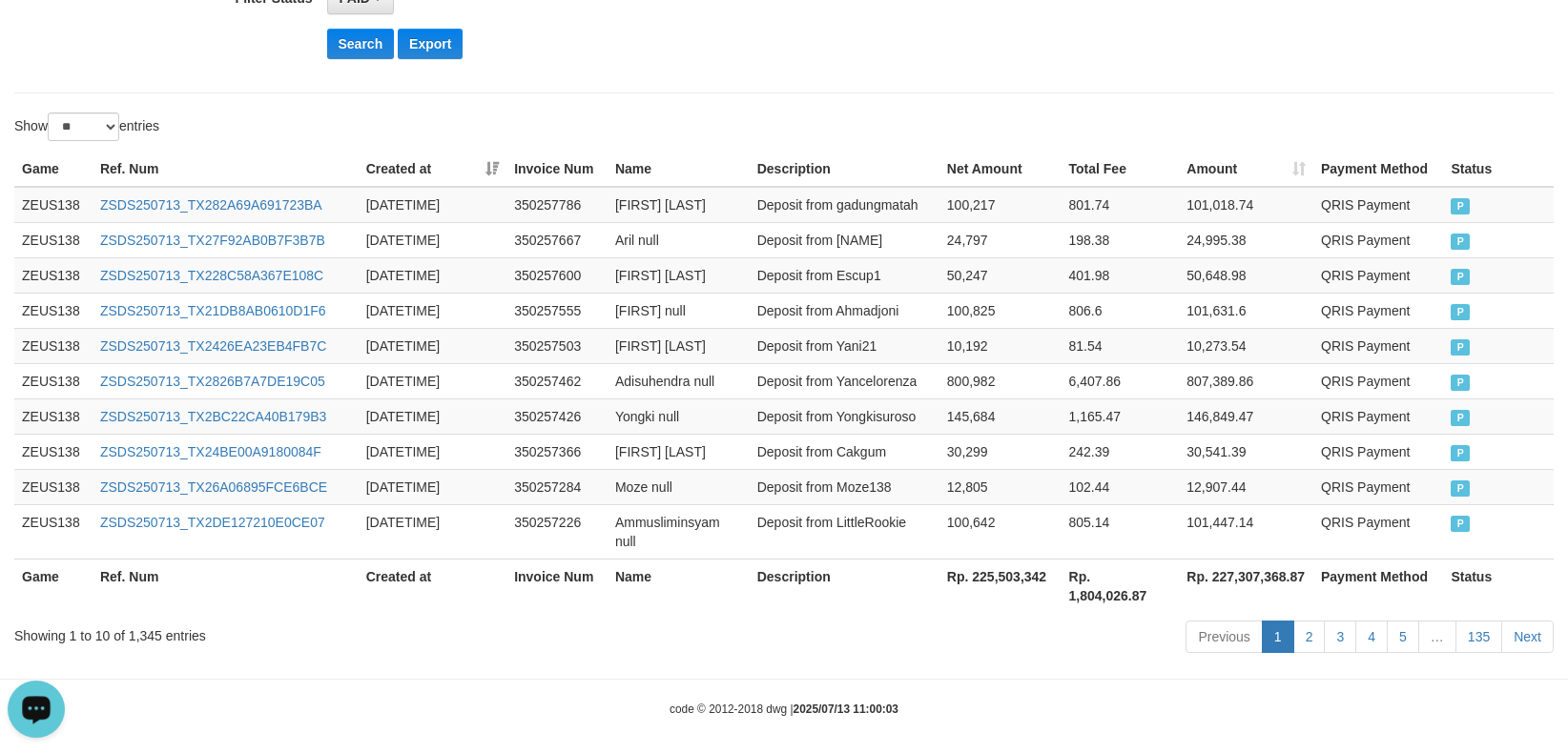 scroll, scrollTop: 0, scrollLeft: 0, axis: both 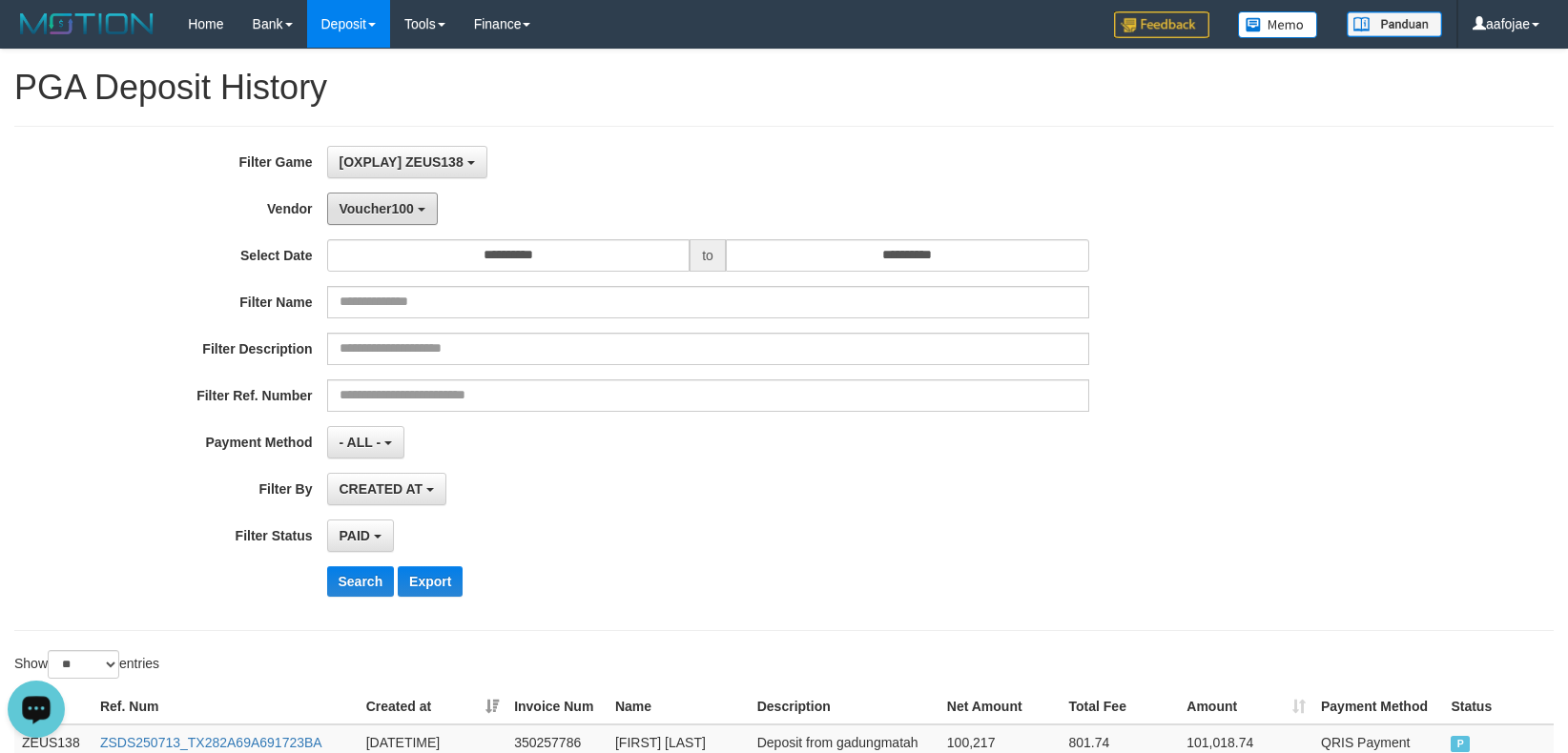 drag, startPoint x: 343, startPoint y: 215, endPoint x: 406, endPoint y: 246, distance: 70.21396 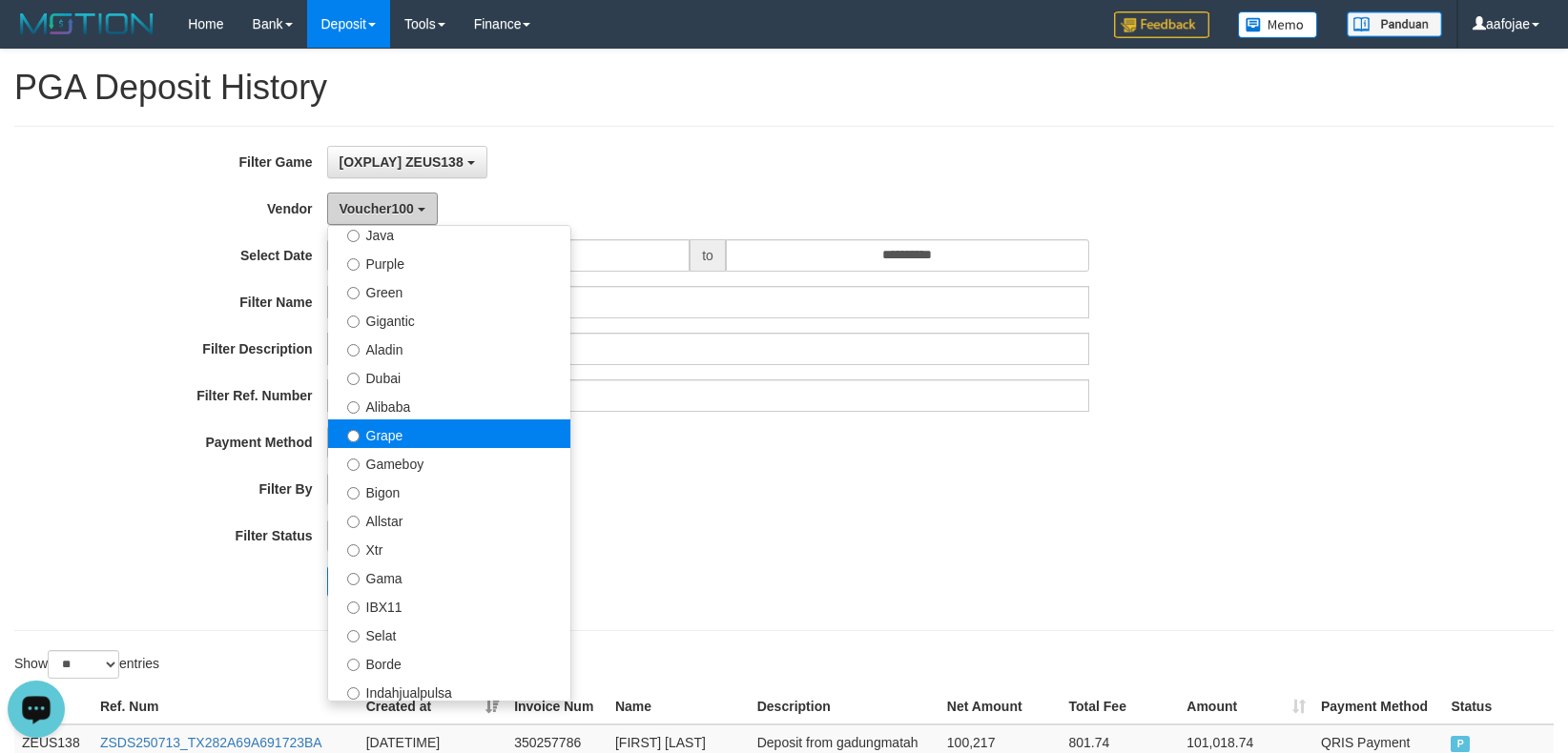 scroll, scrollTop: 254, scrollLeft: 0, axis: vertical 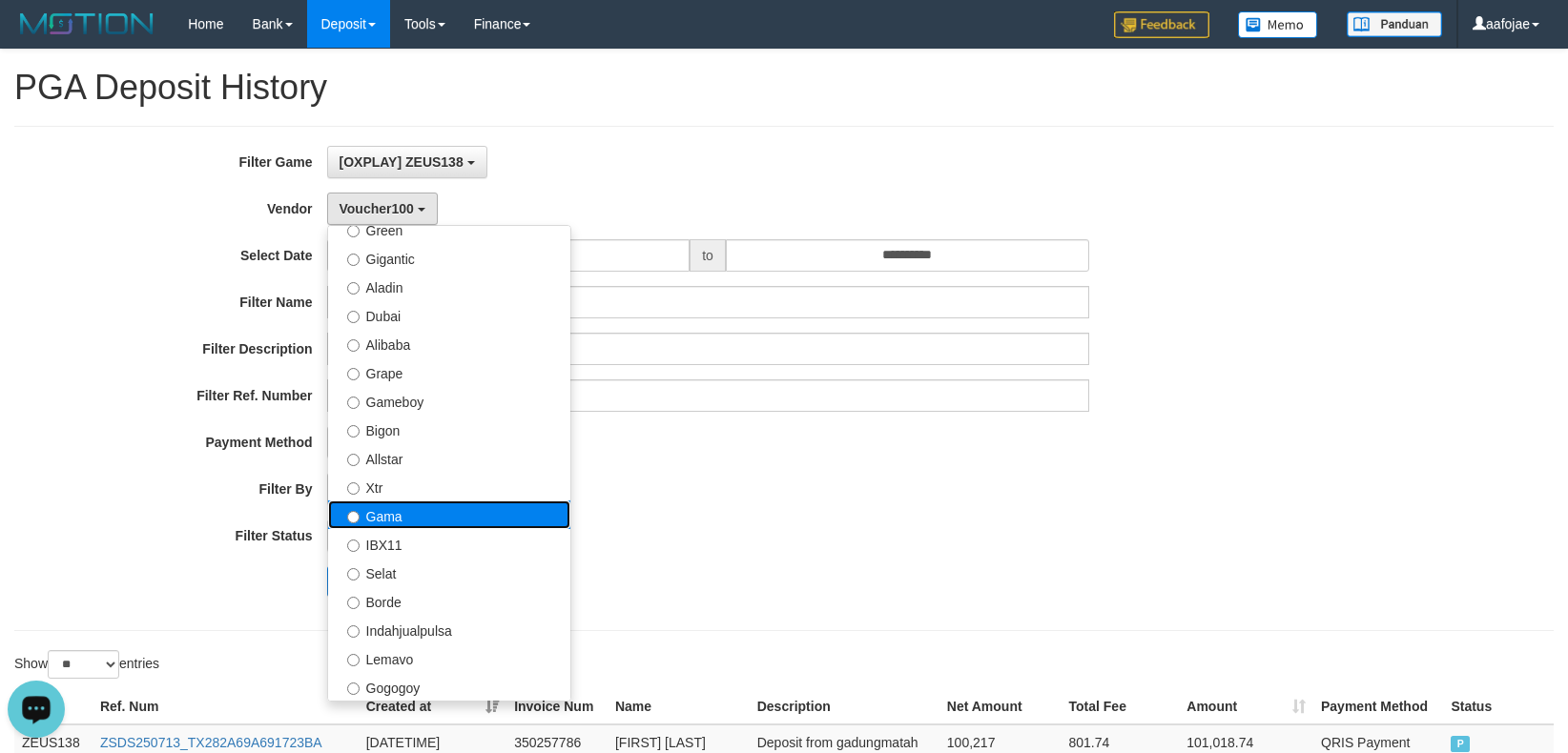 click on "Gama" at bounding box center (449, 515) 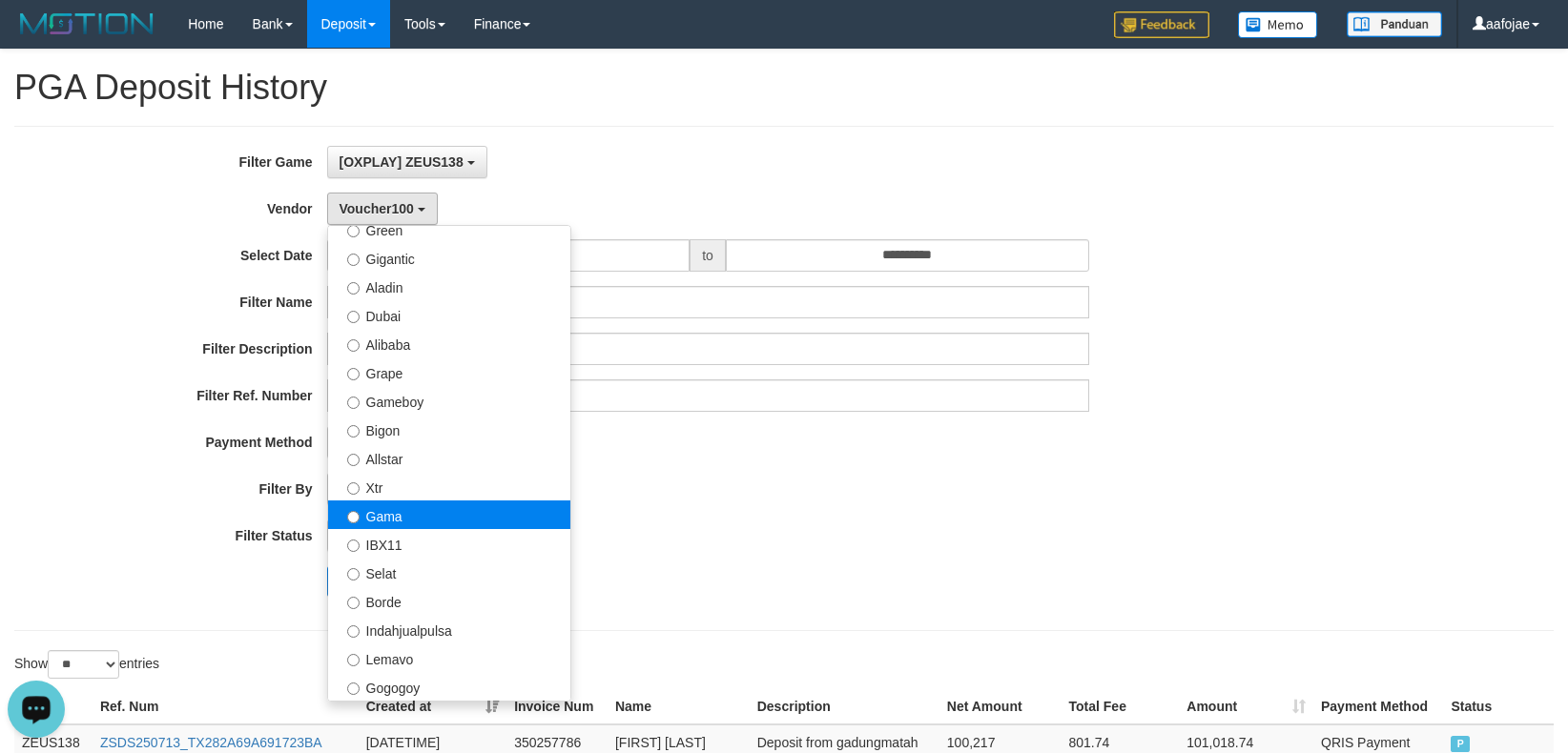 select on "**********" 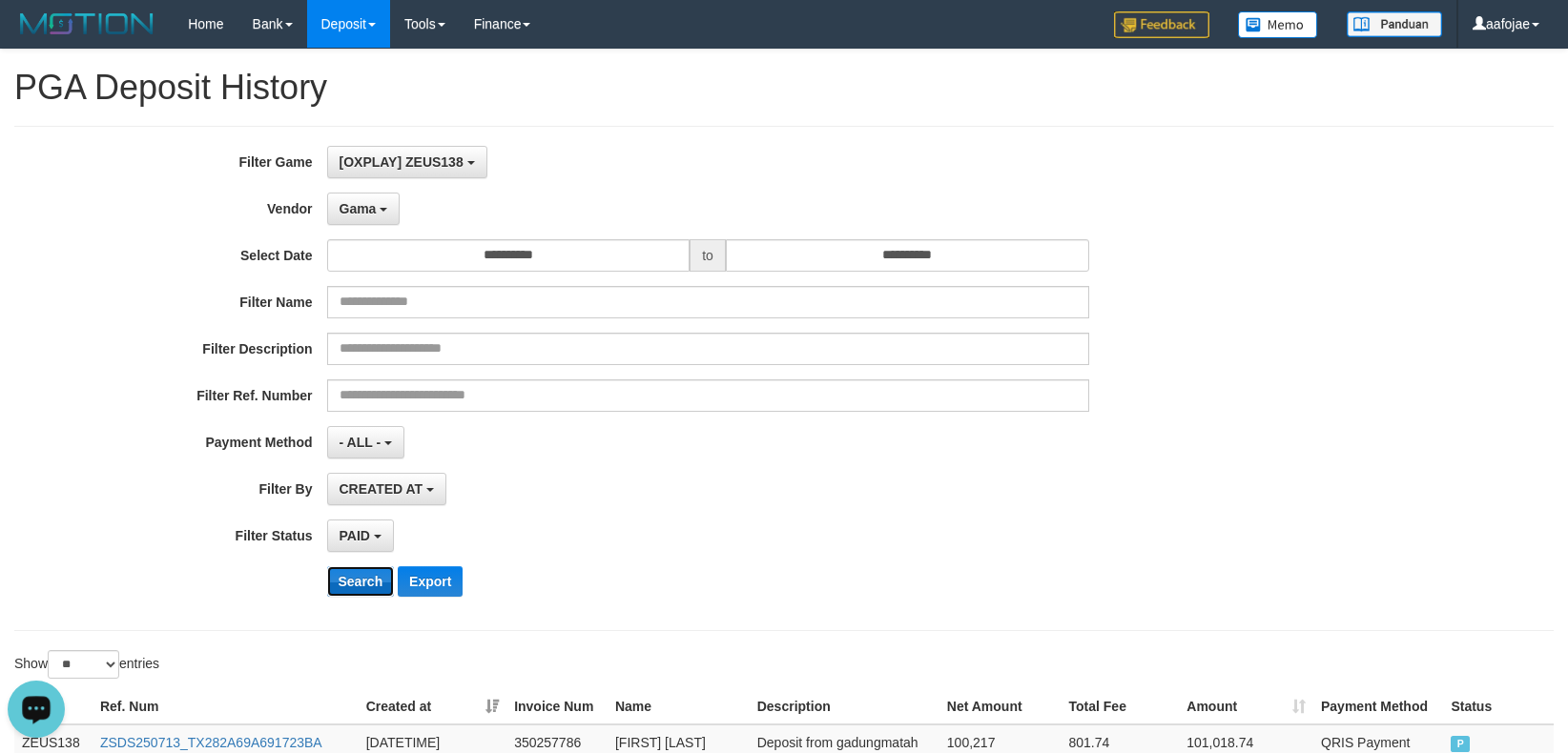 click on "Search" at bounding box center [361, 581] 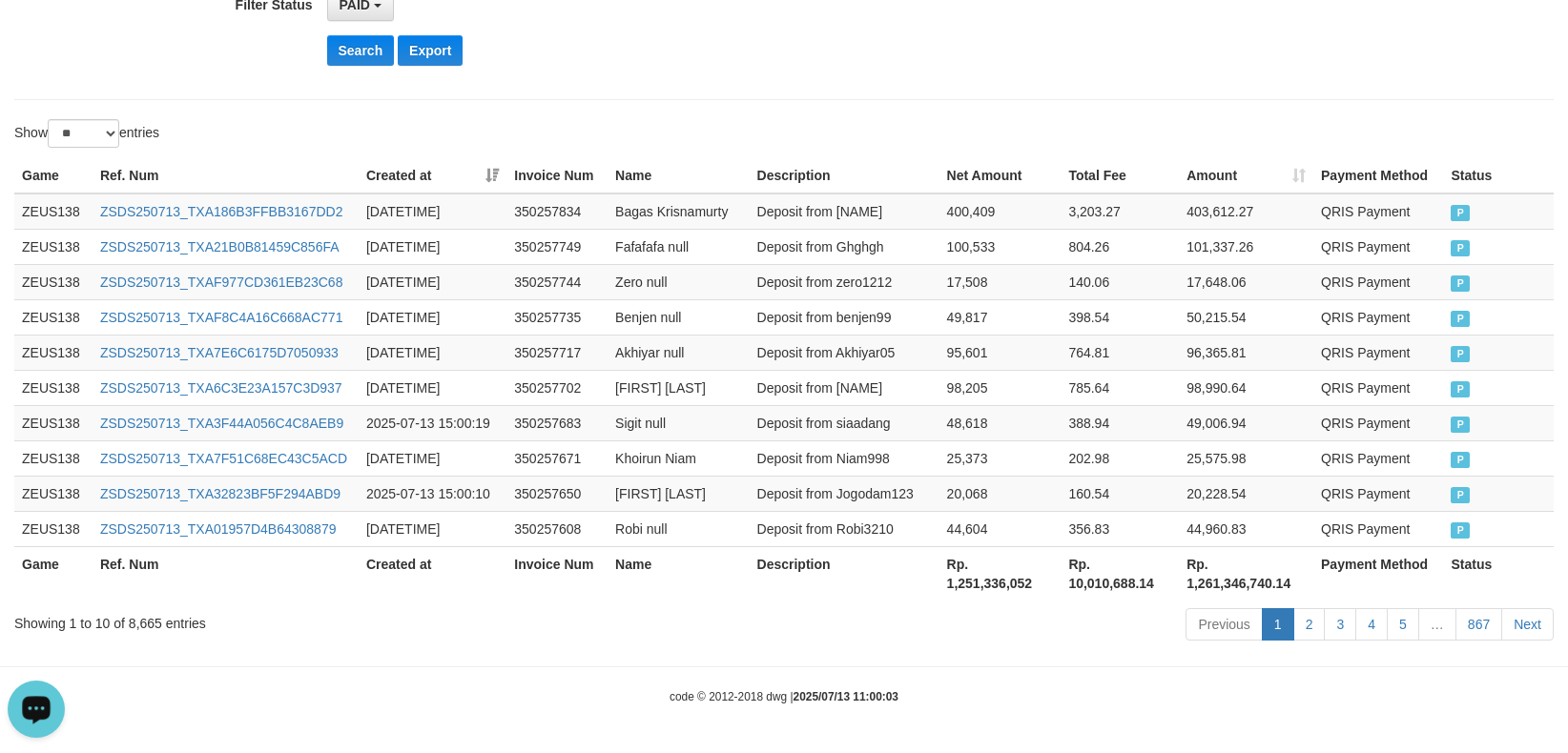 scroll, scrollTop: 0, scrollLeft: 0, axis: both 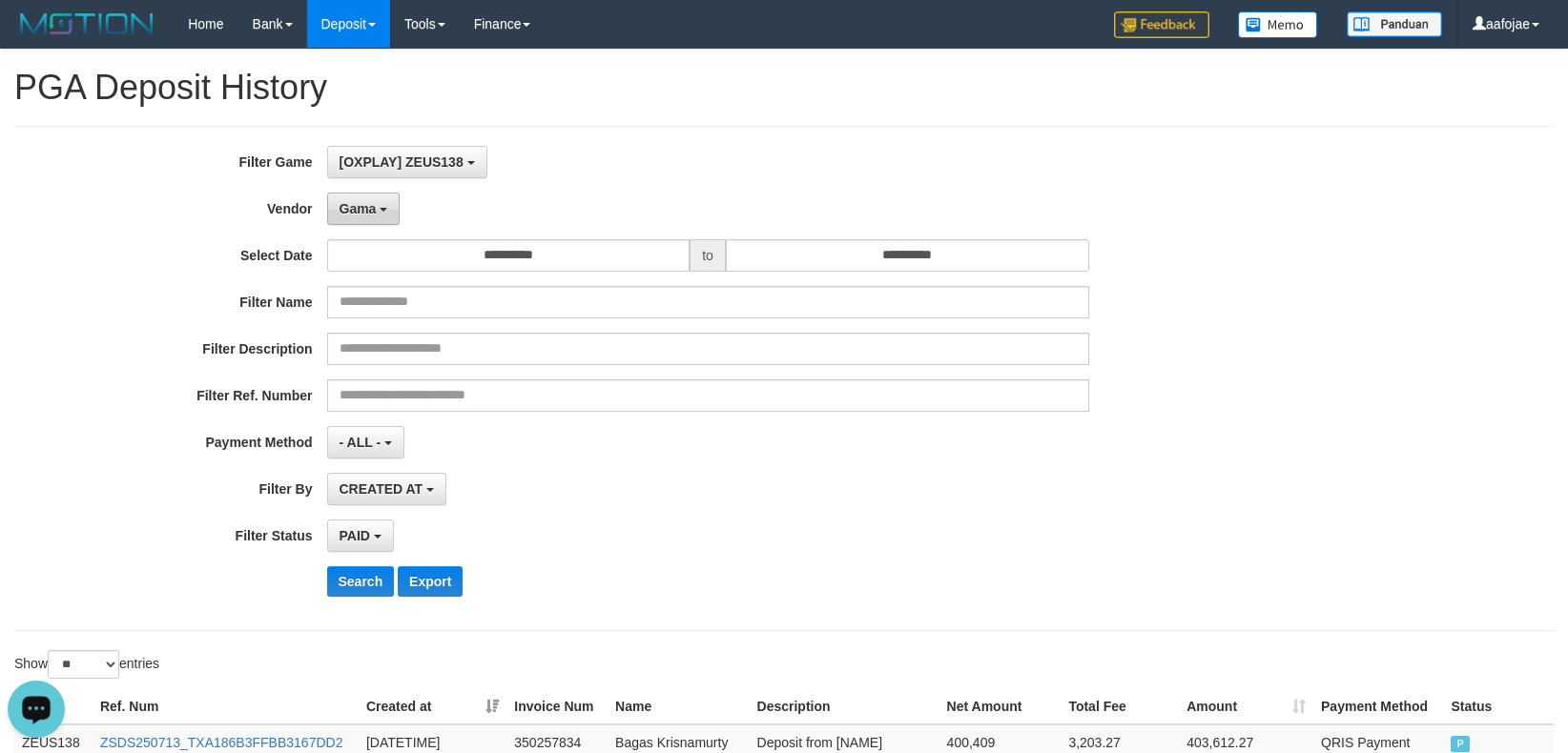 click on "Gama" at bounding box center (363, 209) 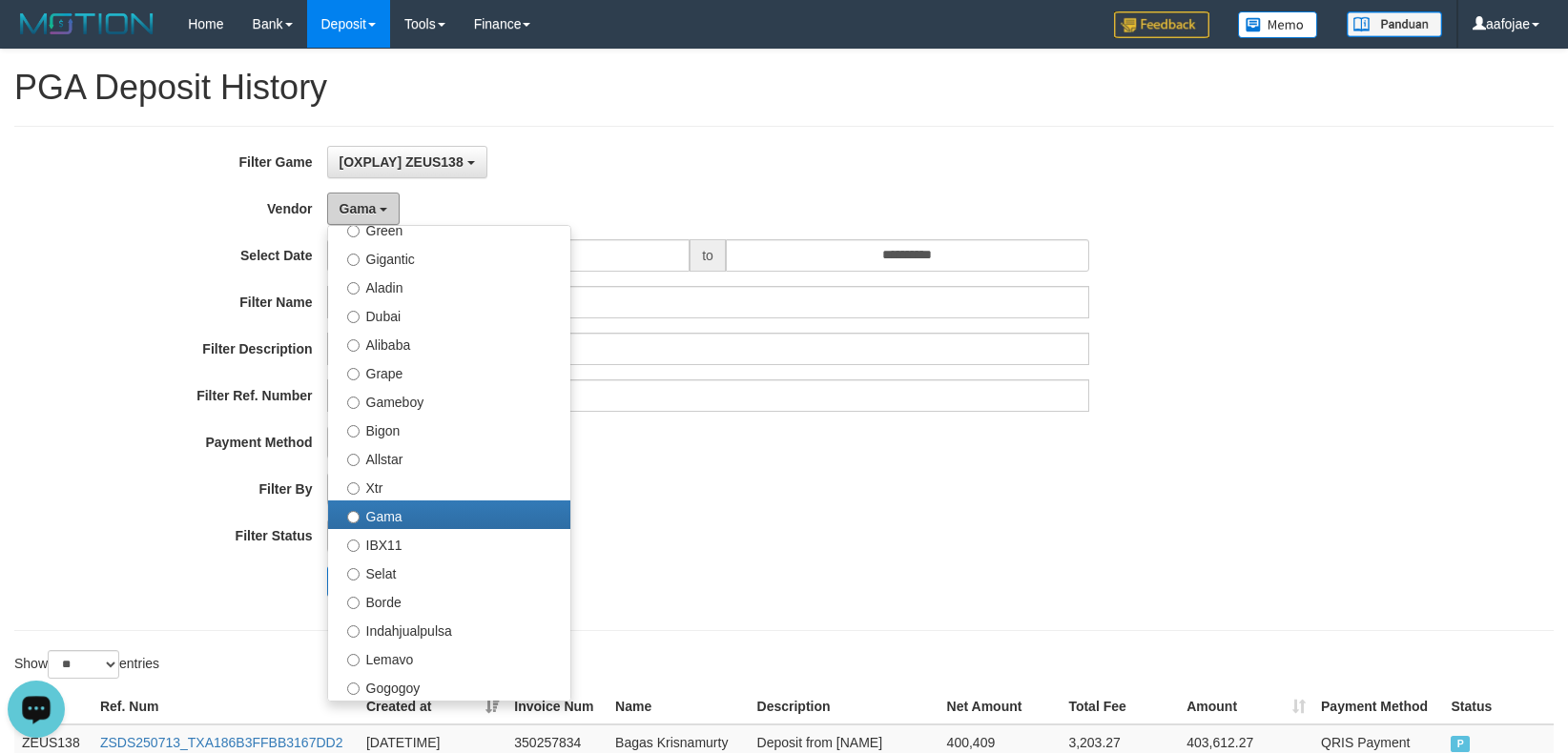 click on "Gama" at bounding box center [358, 209] 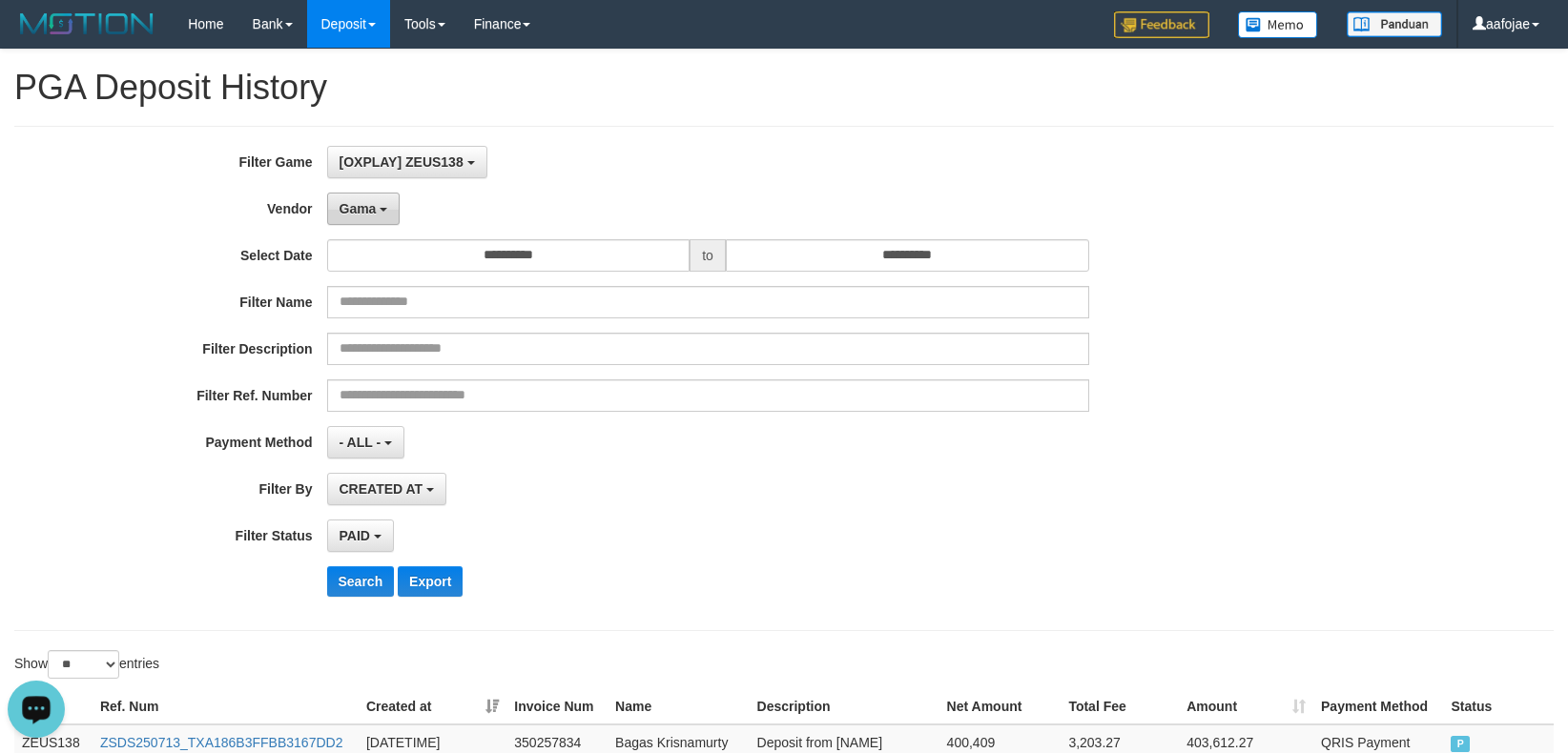 click on "Gama" at bounding box center (358, 209) 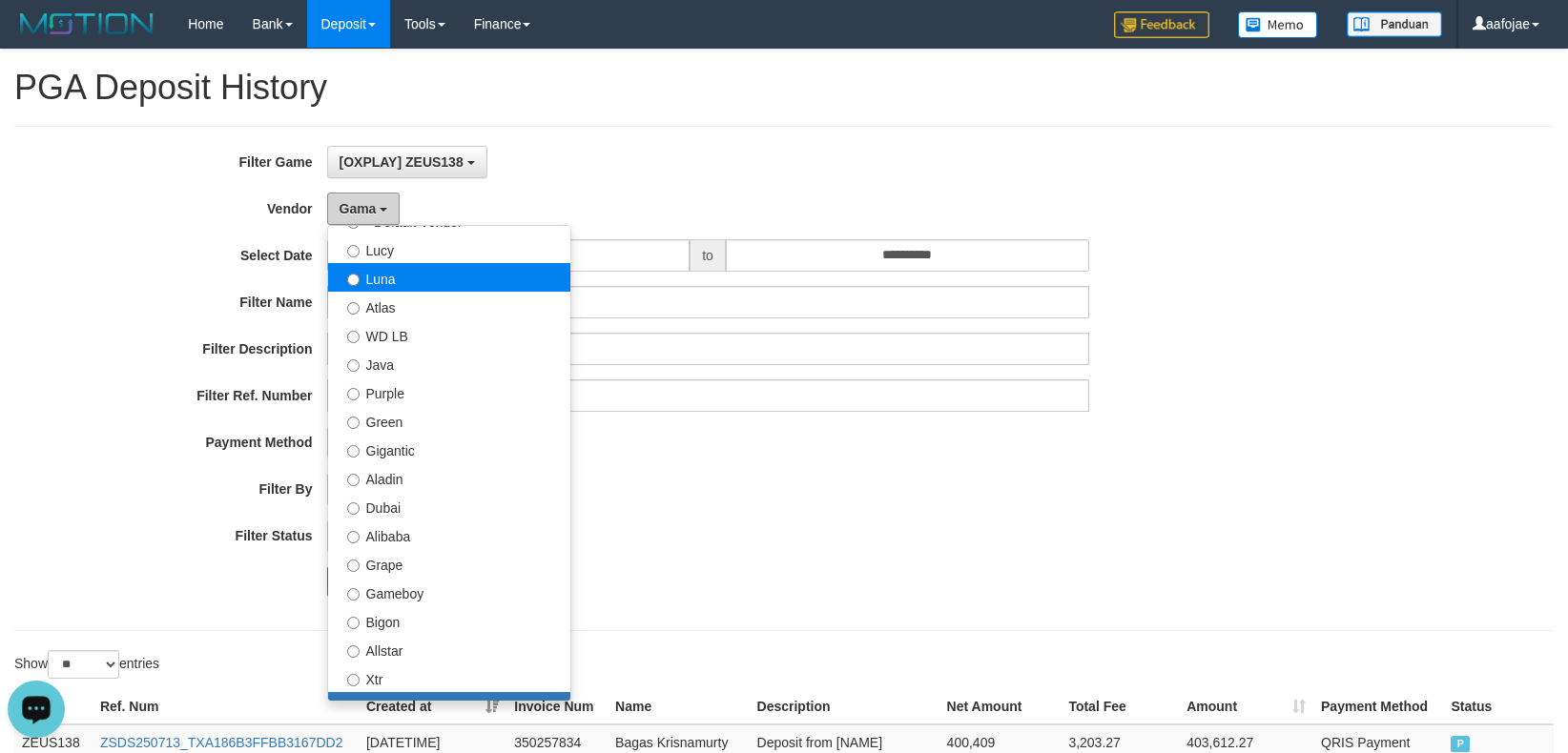 scroll, scrollTop: 0, scrollLeft: 0, axis: both 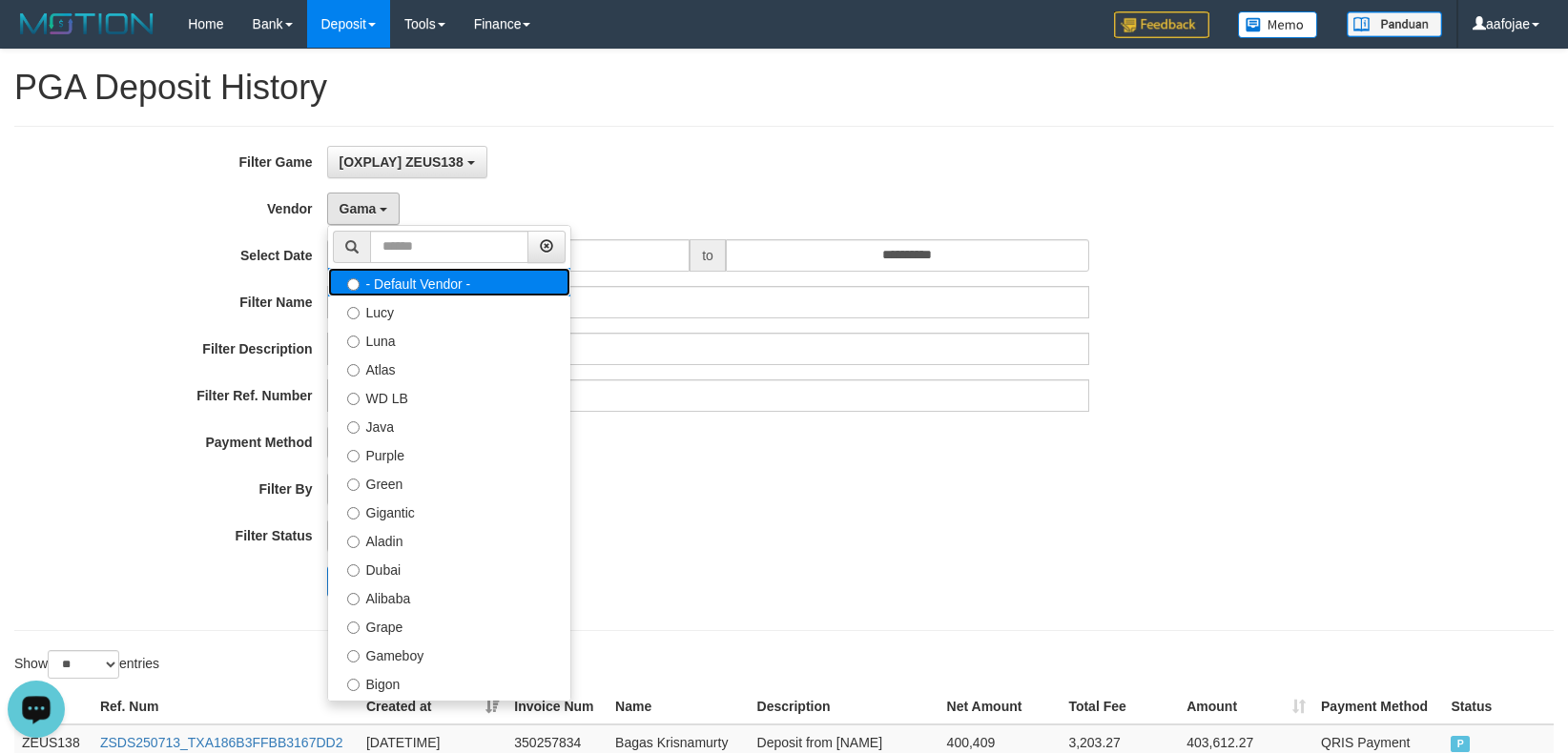 click on "- Default Vendor -" at bounding box center [449, 282] 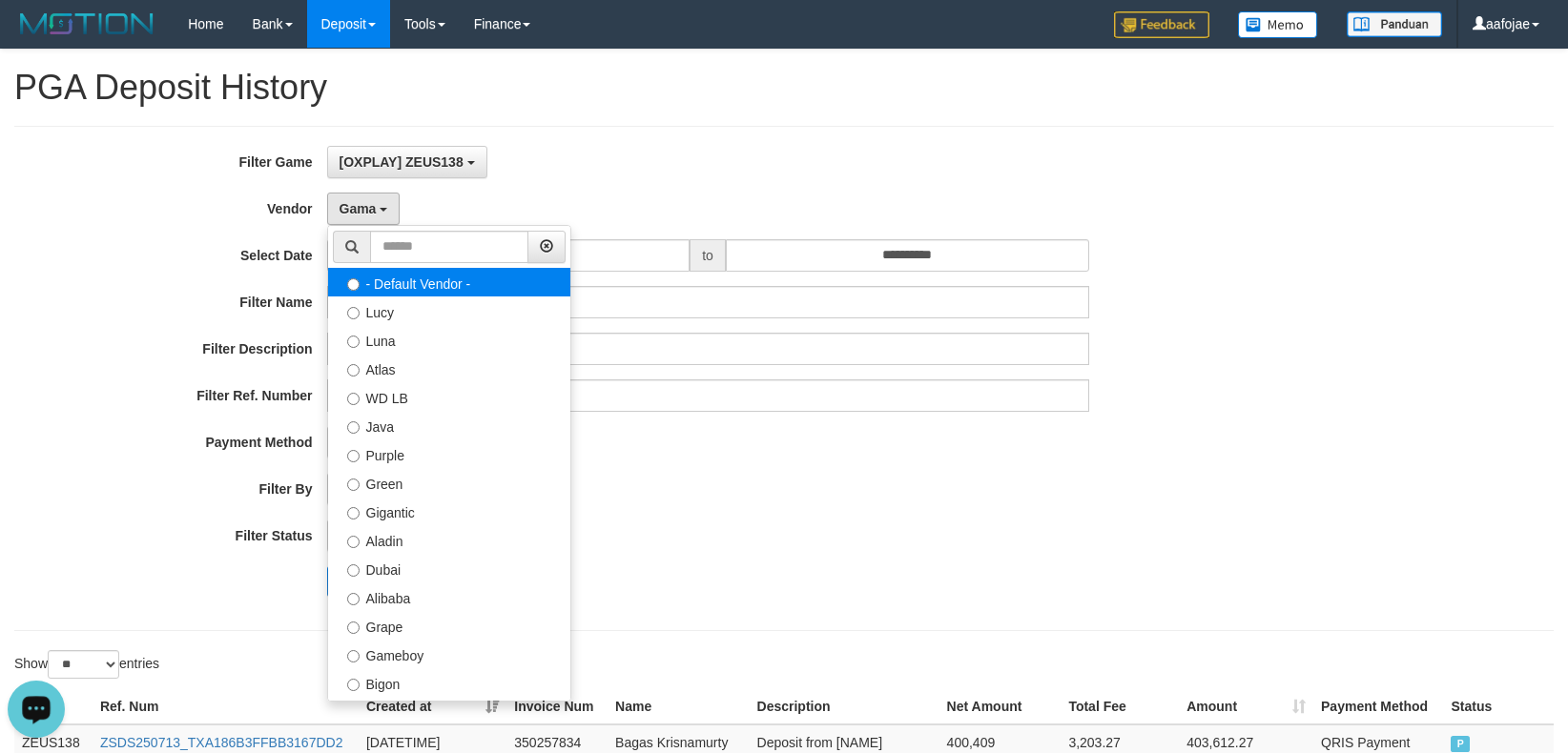 select 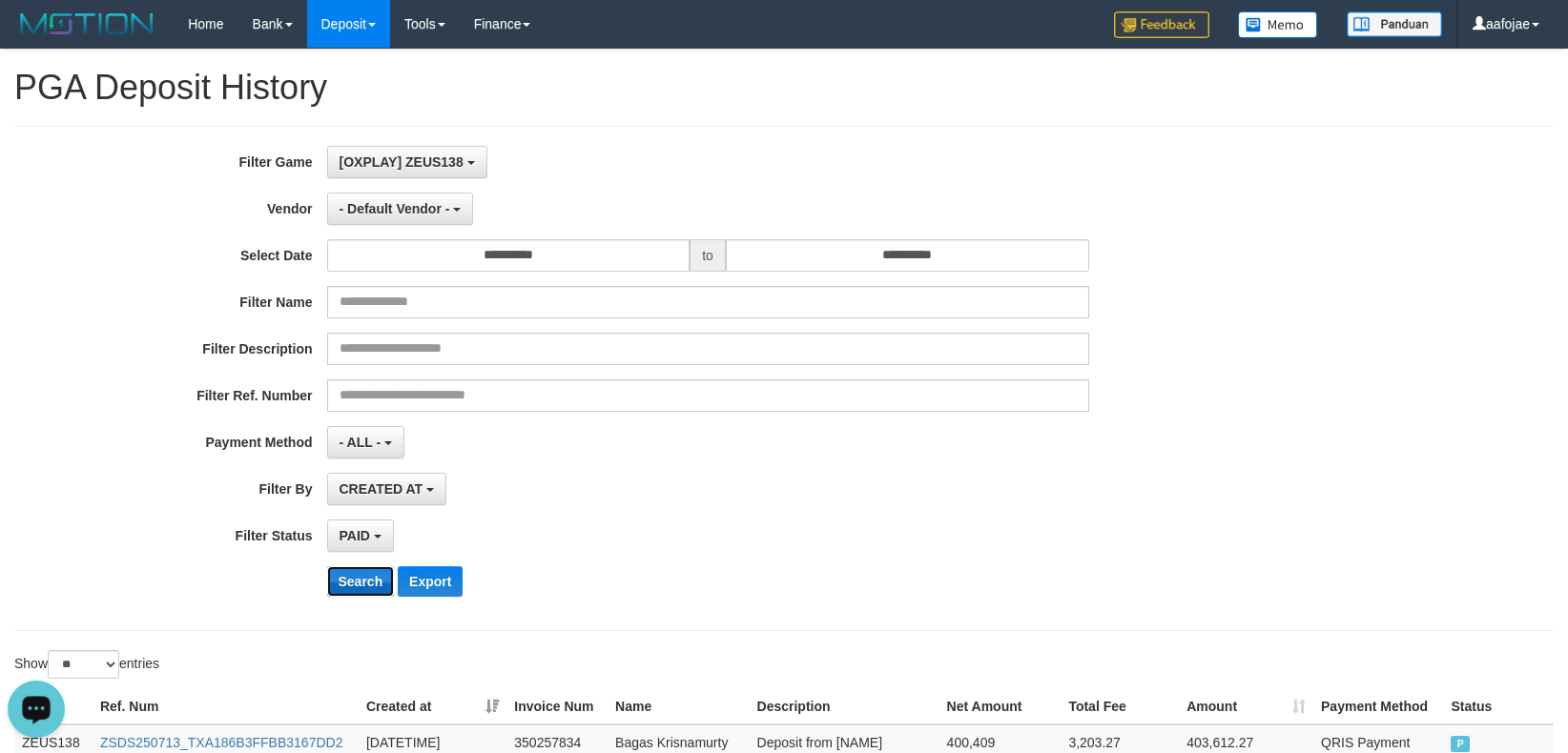 click on "Search" at bounding box center [361, 581] 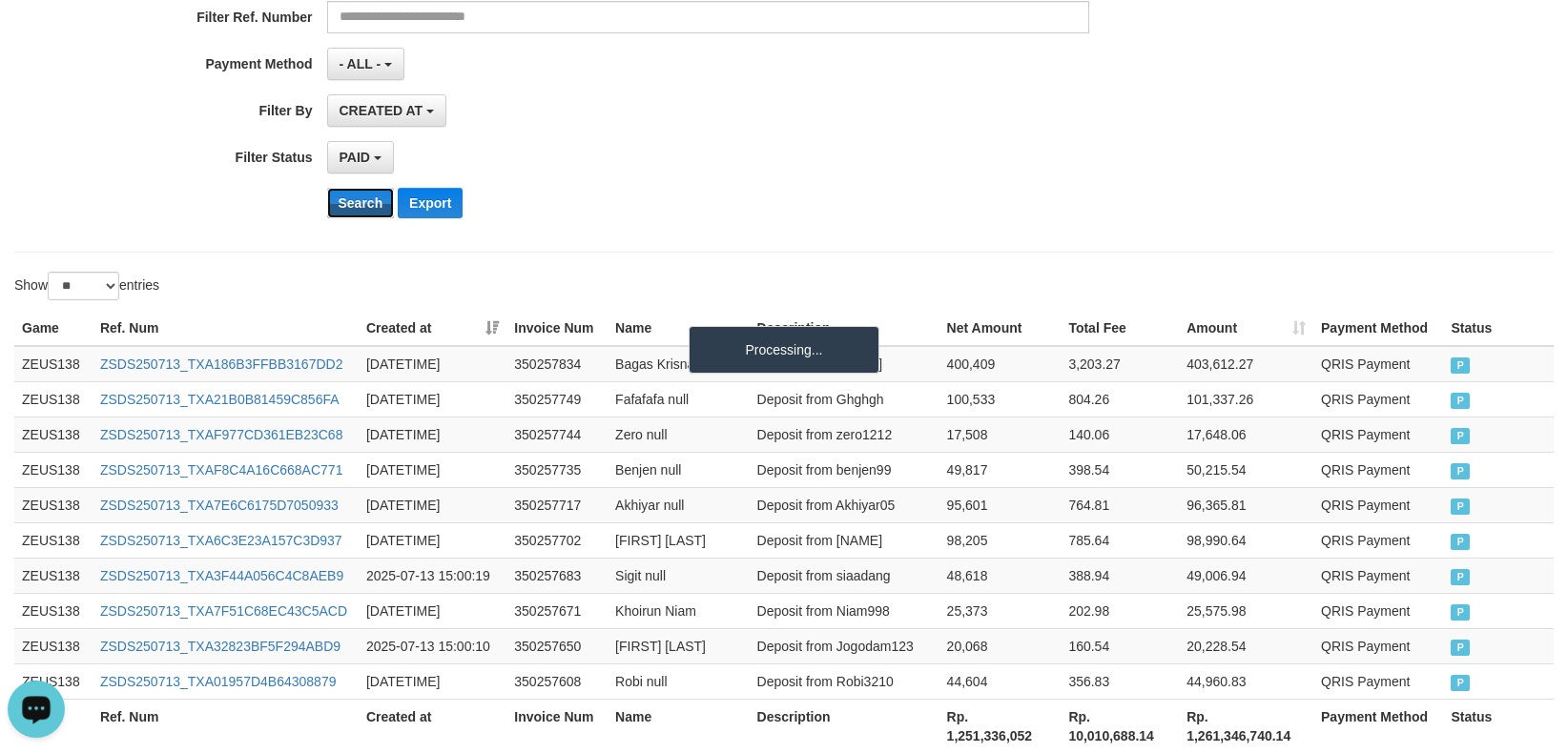scroll, scrollTop: 538, scrollLeft: 0, axis: vertical 